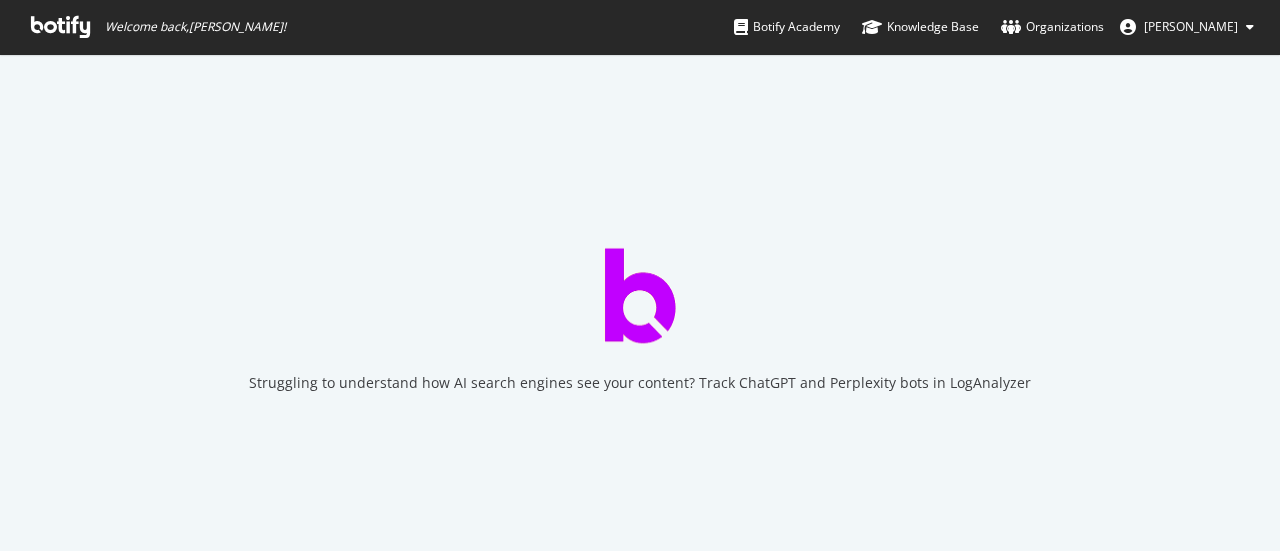 scroll, scrollTop: 0, scrollLeft: 0, axis: both 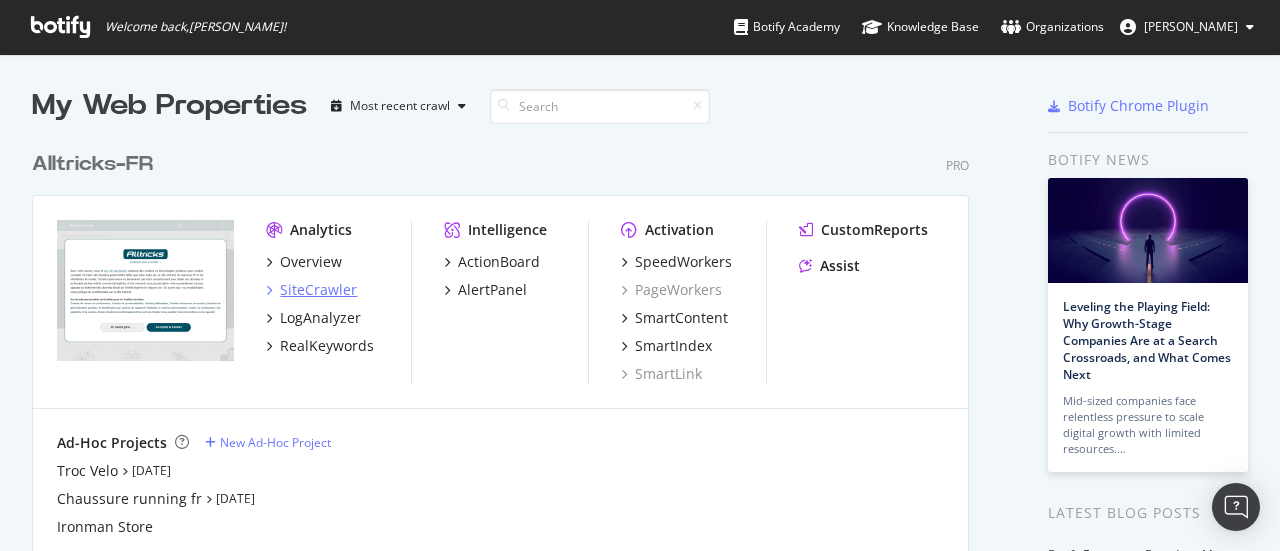 click on "SiteCrawler" at bounding box center (318, 290) 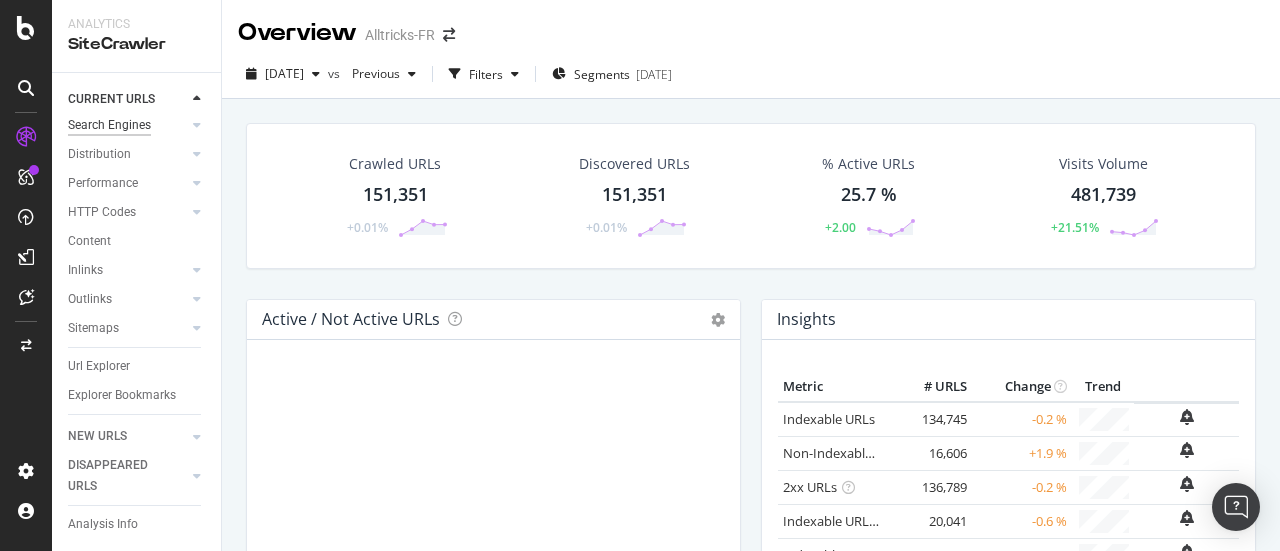 scroll, scrollTop: 140, scrollLeft: 0, axis: vertical 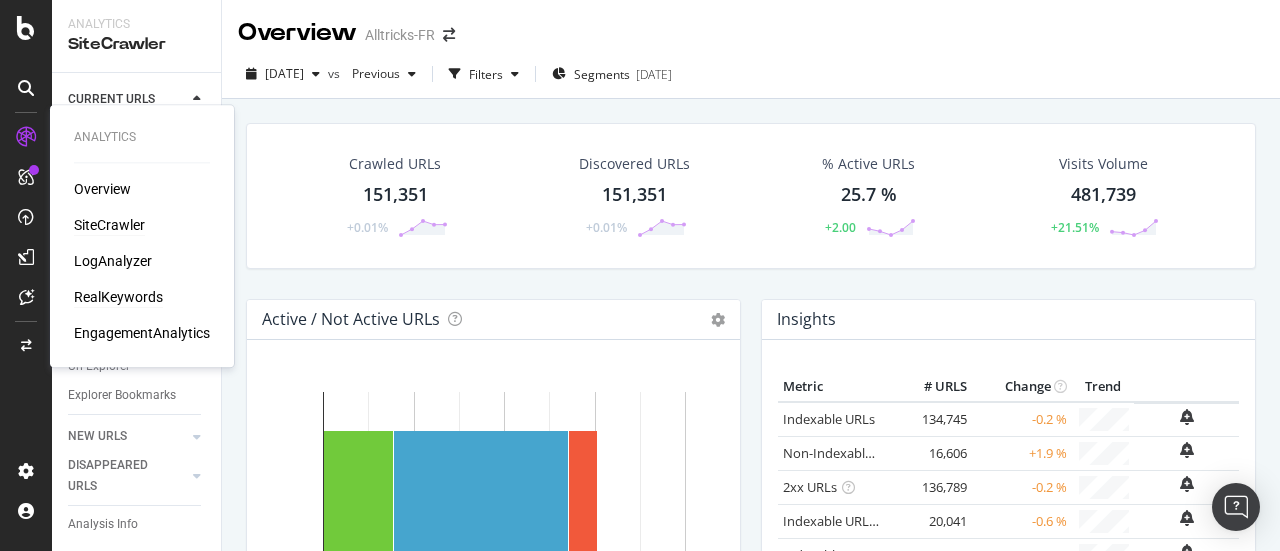 click on "RealKeywords" at bounding box center [118, 297] 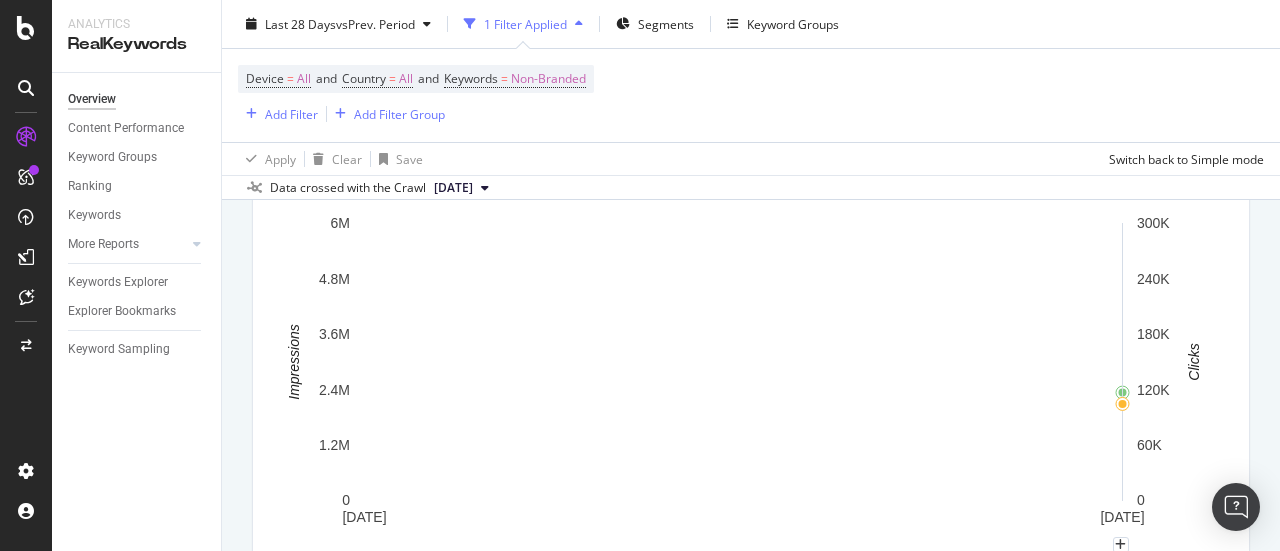 scroll, scrollTop: 100, scrollLeft: 0, axis: vertical 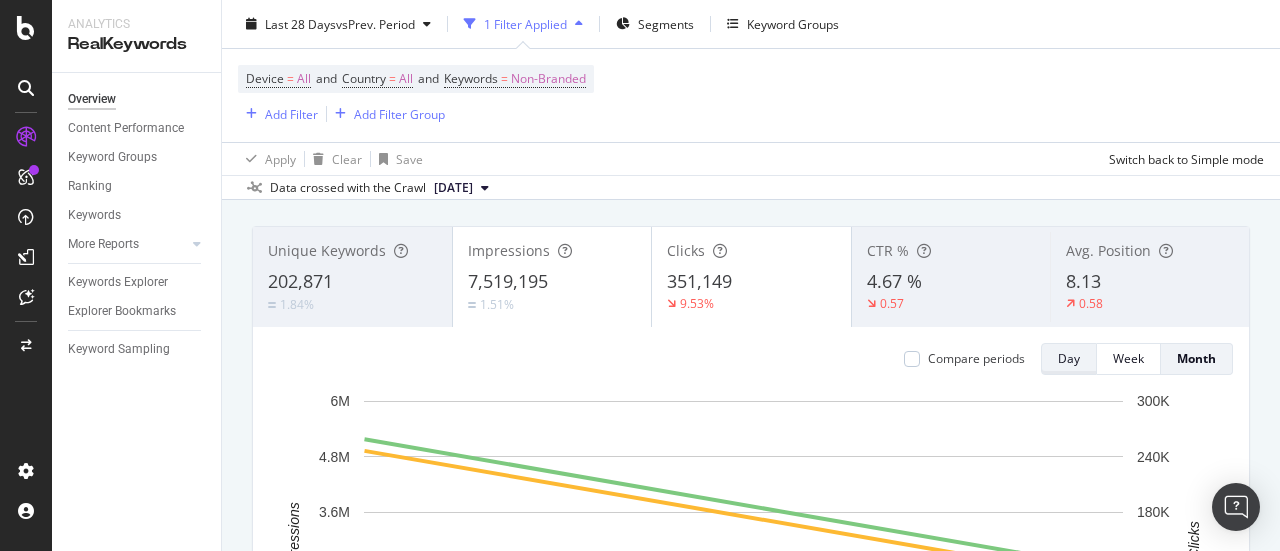 click on "Day" at bounding box center [1069, 358] 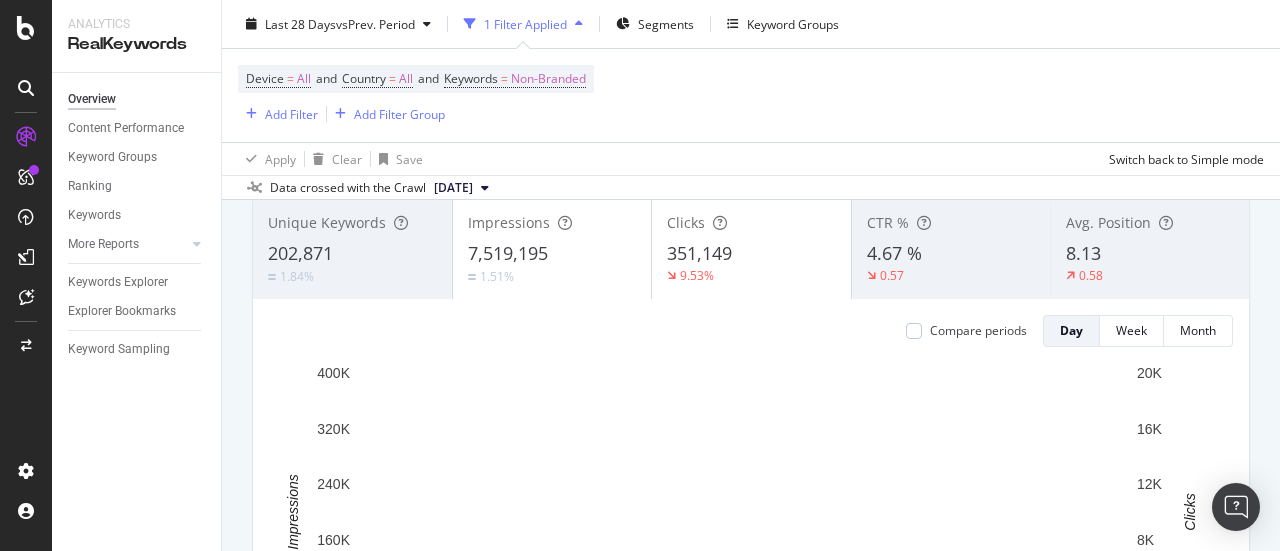 scroll, scrollTop: 100, scrollLeft: 0, axis: vertical 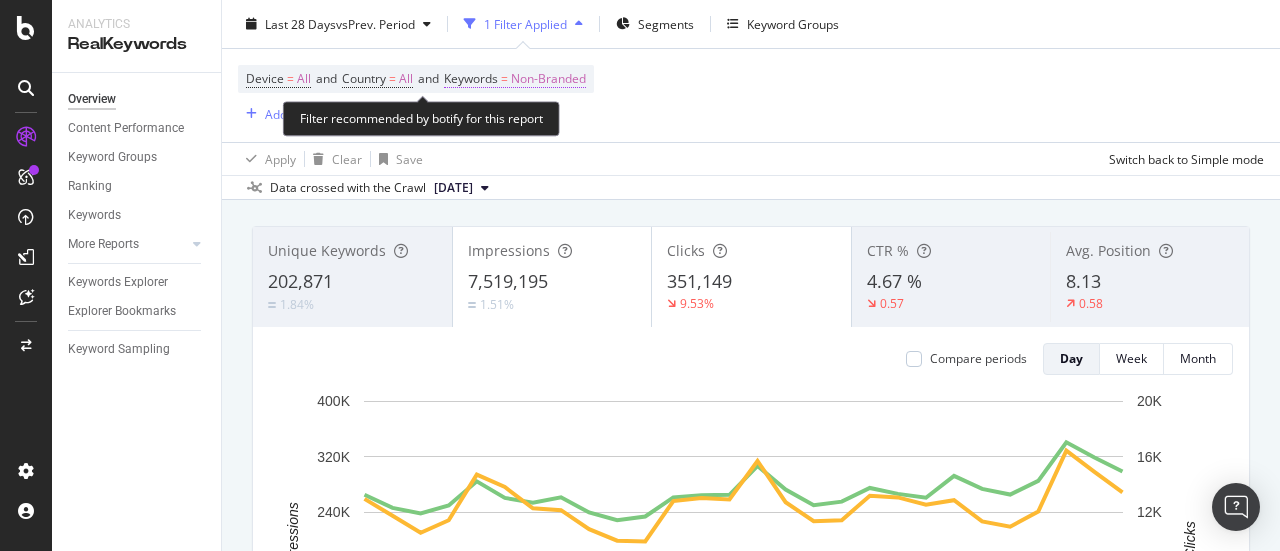 click on "Non-Branded" at bounding box center (548, 79) 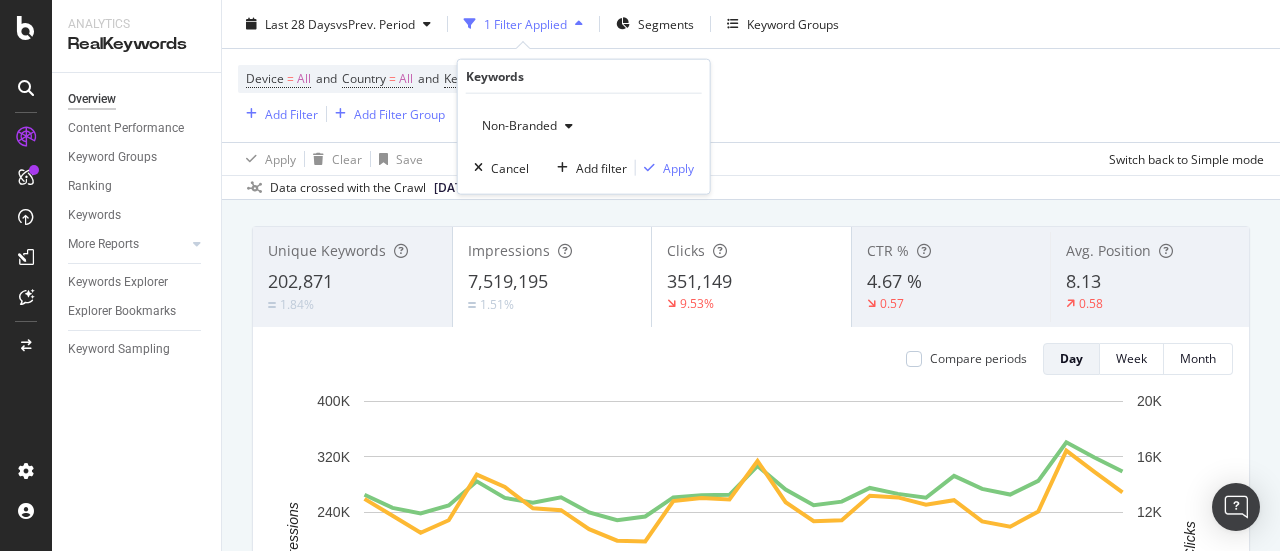 click on "Non-Branded" at bounding box center [527, 126] 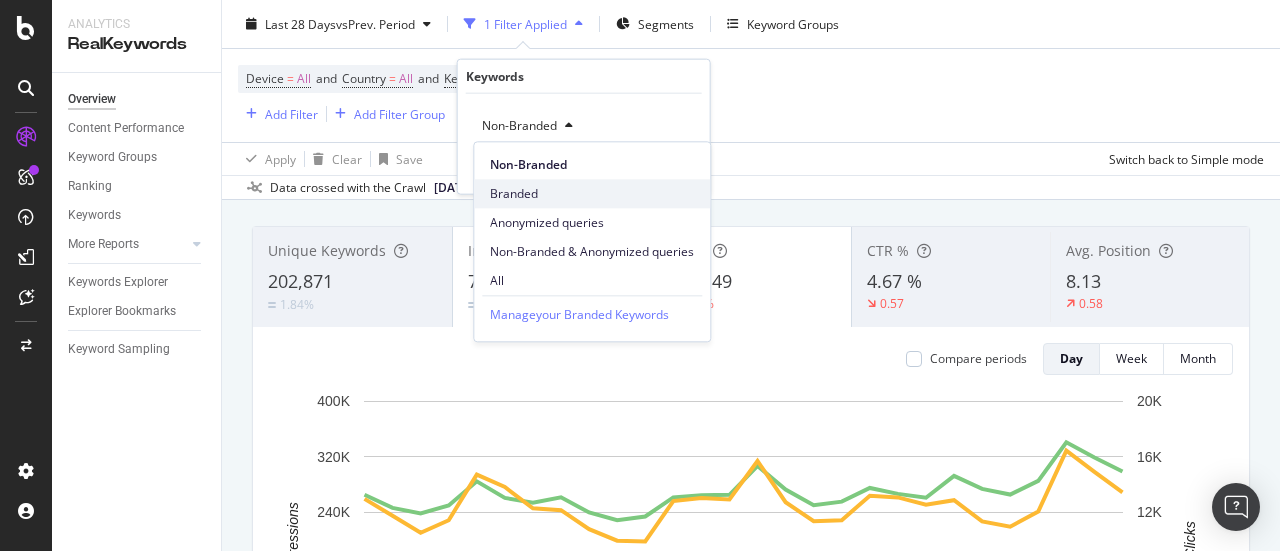click on "Branded" at bounding box center (592, 194) 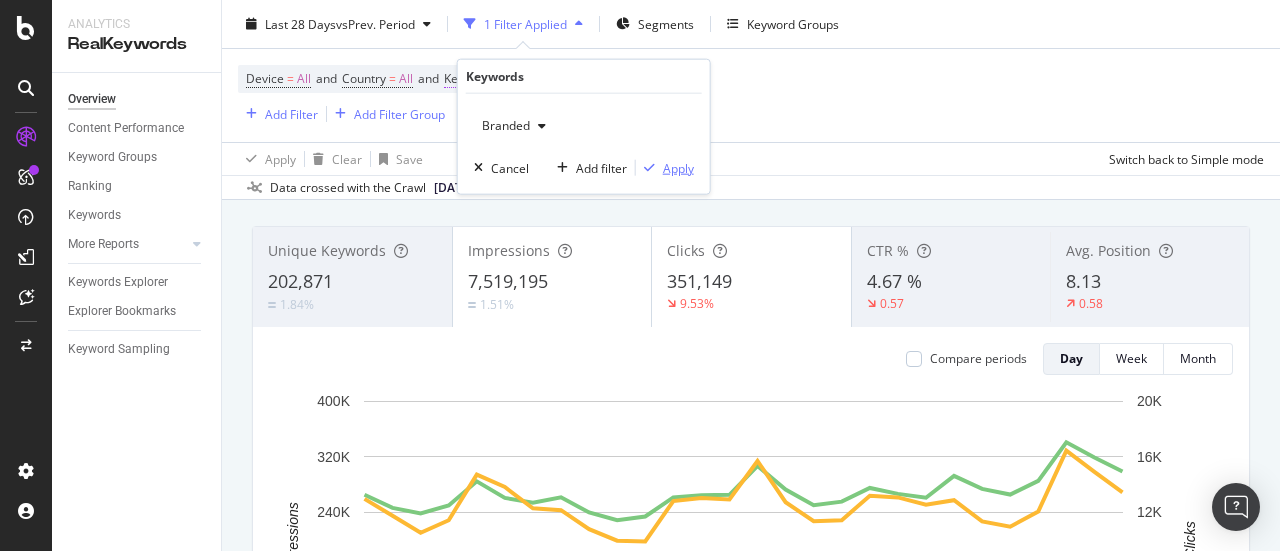 click on "Apply" at bounding box center [678, 167] 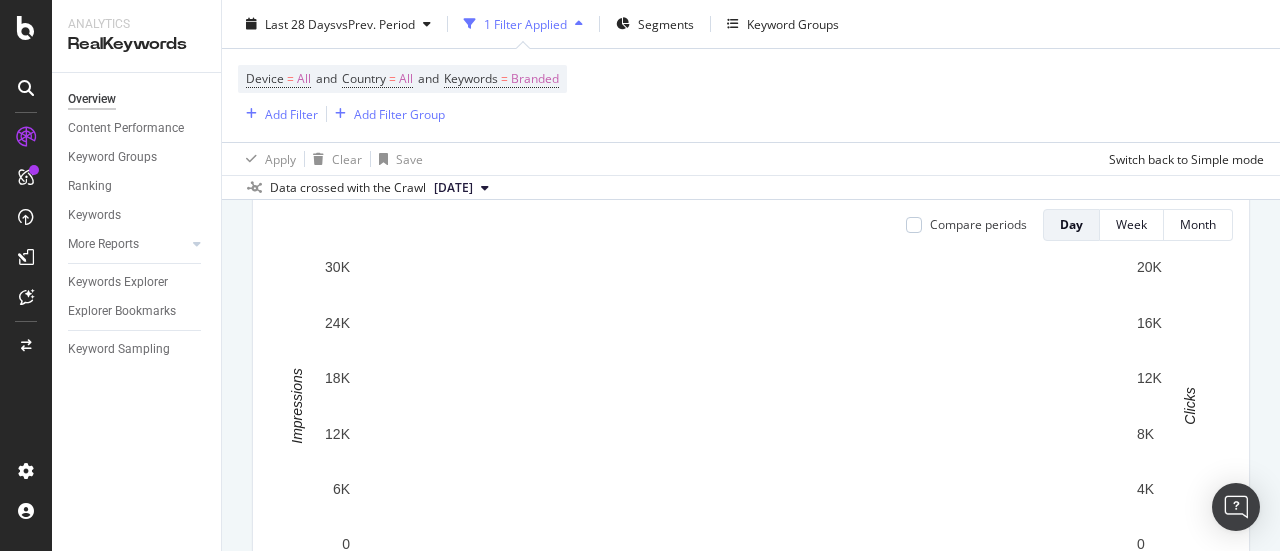 scroll, scrollTop: 0, scrollLeft: 0, axis: both 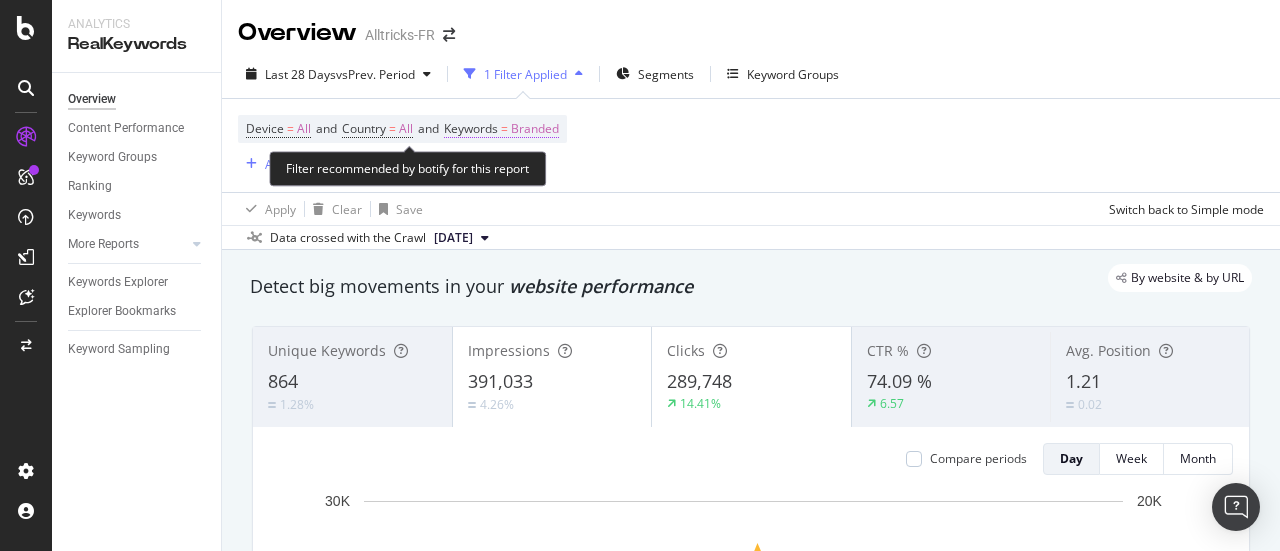 click on "Branded" at bounding box center [535, 129] 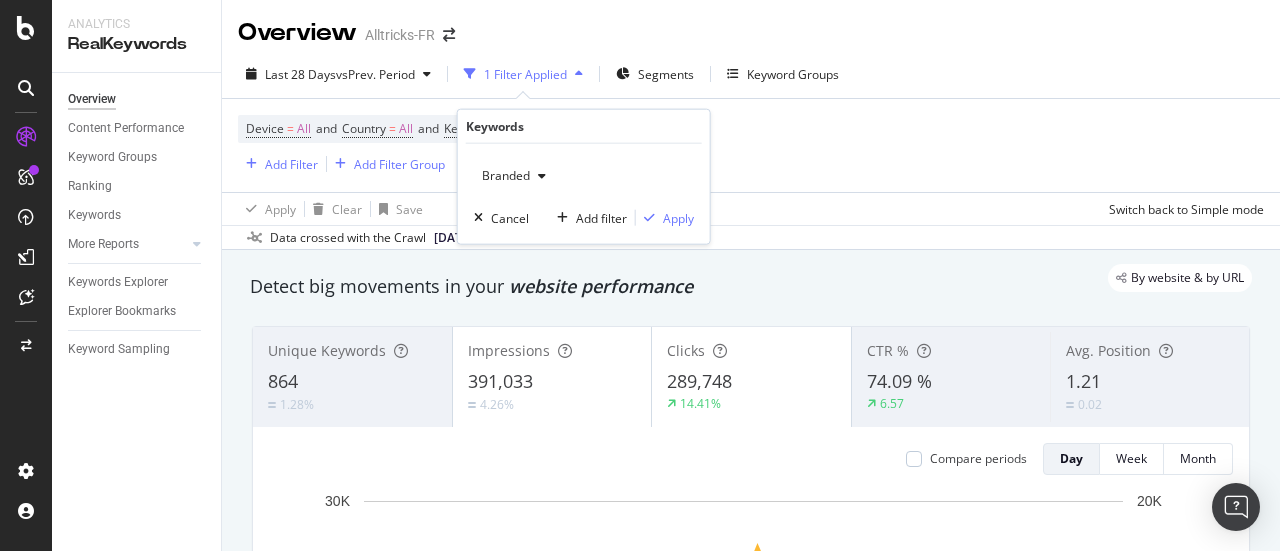 click on "Branded" at bounding box center [514, 176] 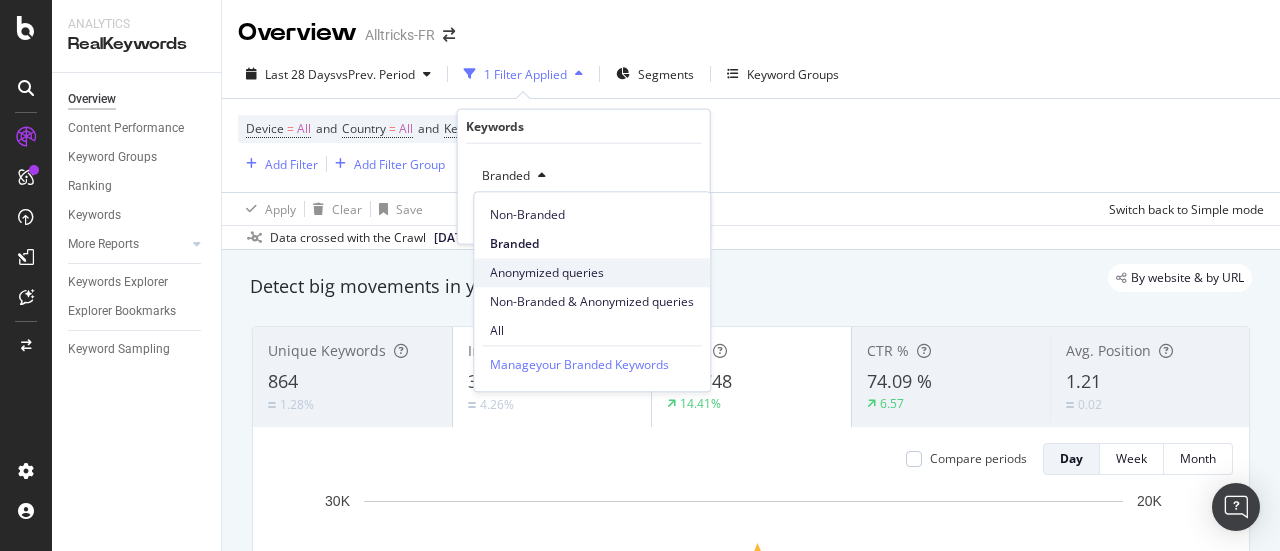click on "Anonymized queries" at bounding box center (592, 273) 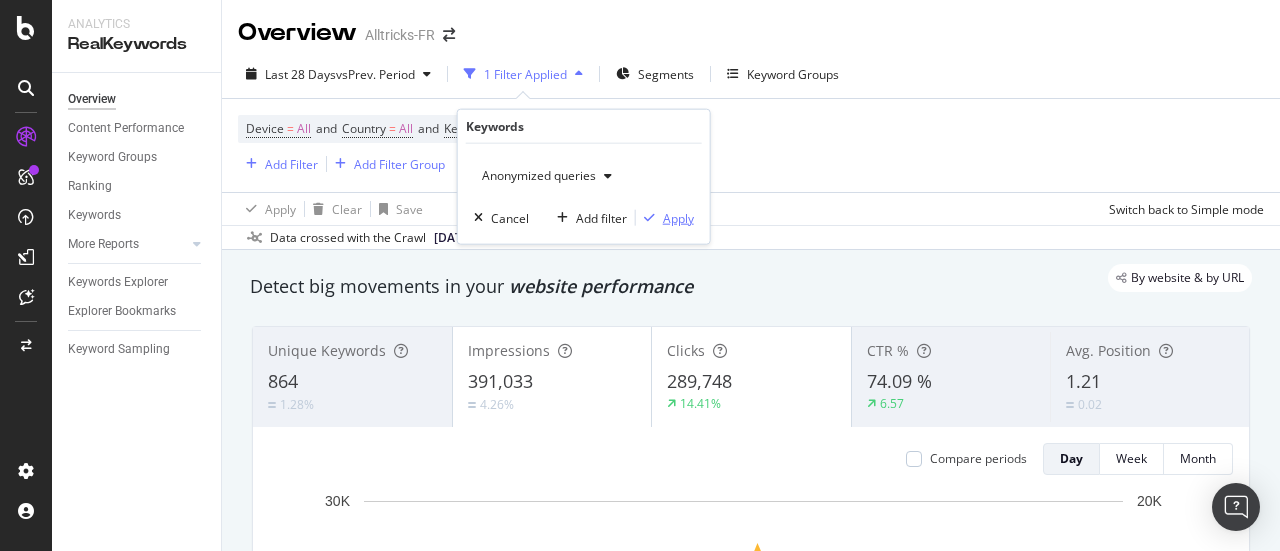 click on "Apply" at bounding box center [678, 217] 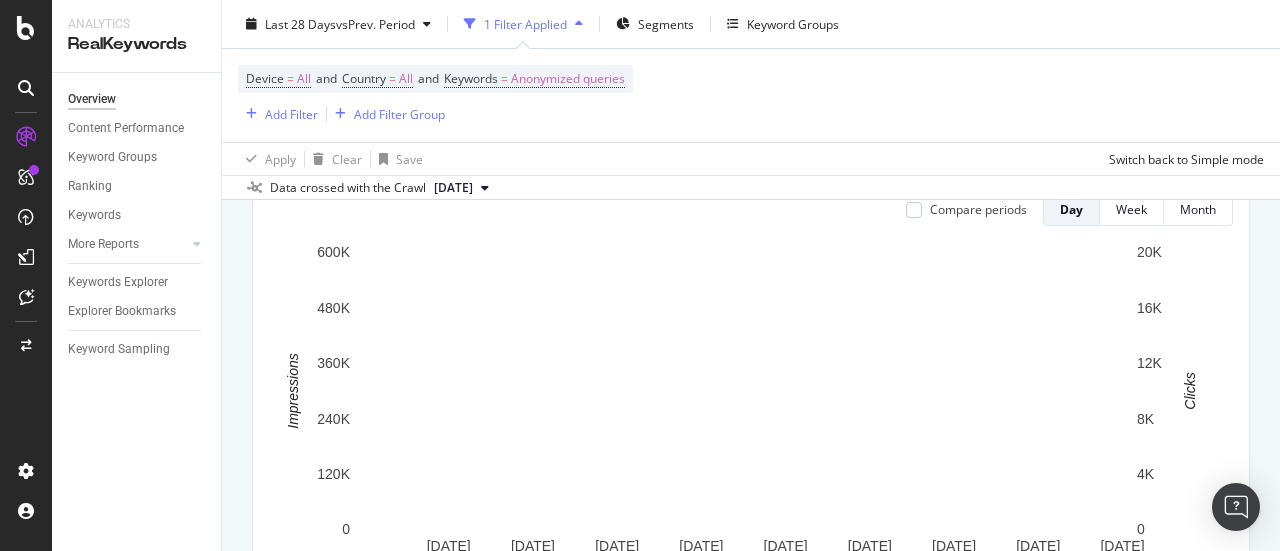 scroll, scrollTop: 0, scrollLeft: 0, axis: both 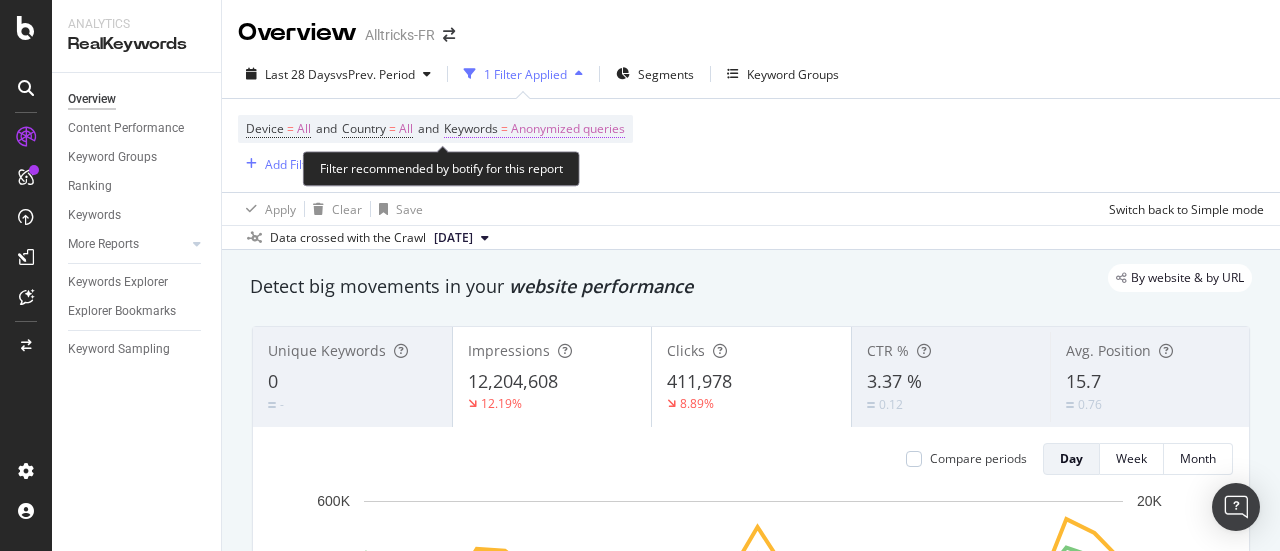 click on "Anonymized queries" at bounding box center (568, 129) 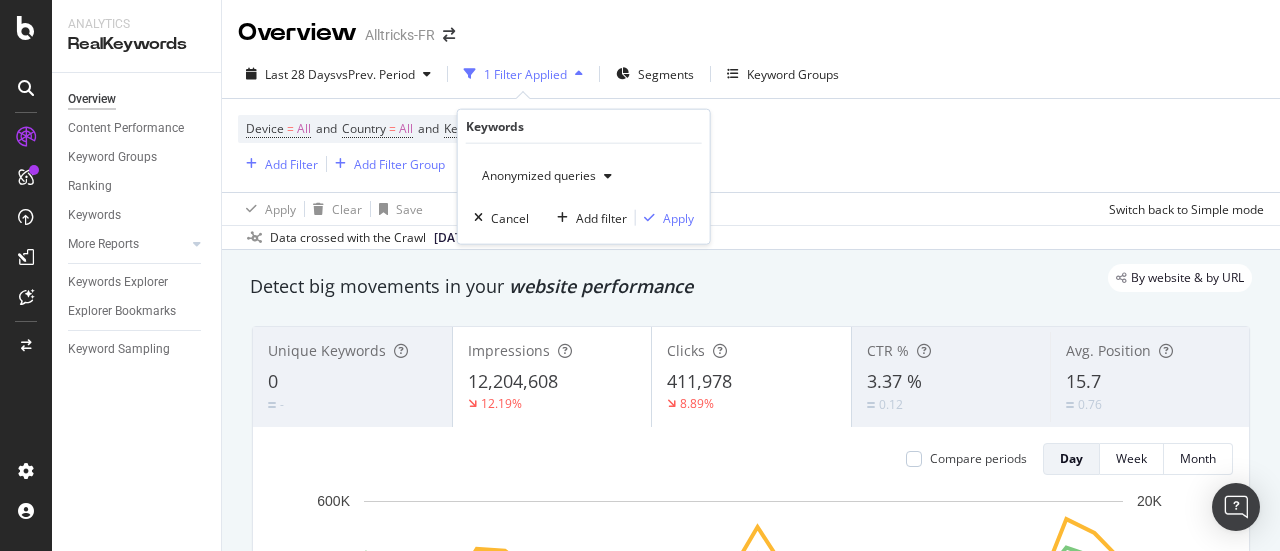 click on "Anonymized queries" at bounding box center (535, 175) 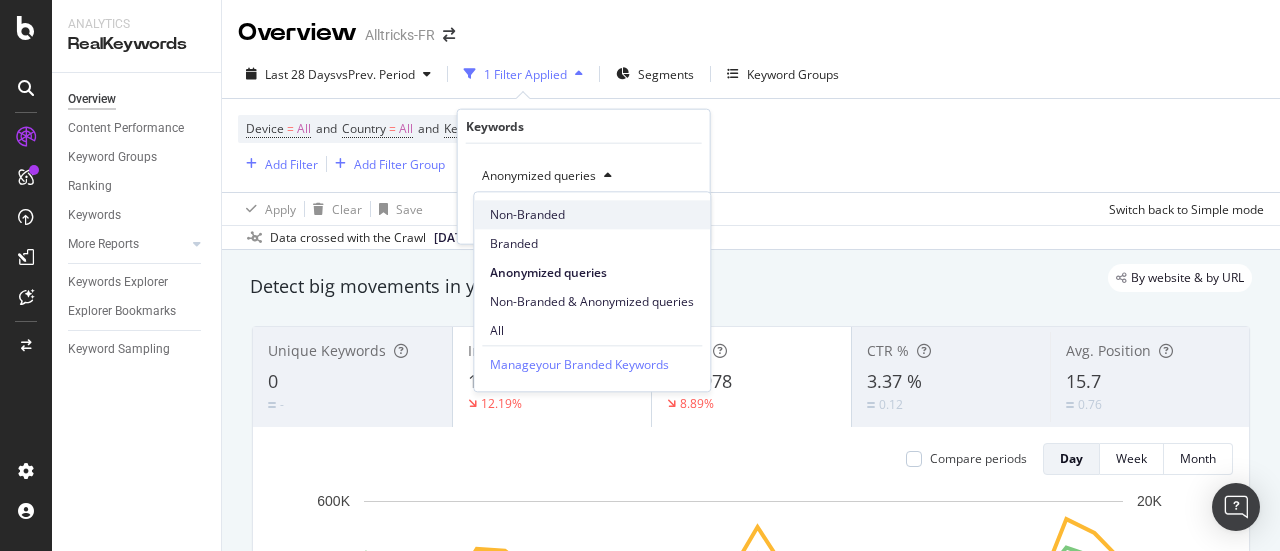 click on "Non-Branded" at bounding box center [592, 215] 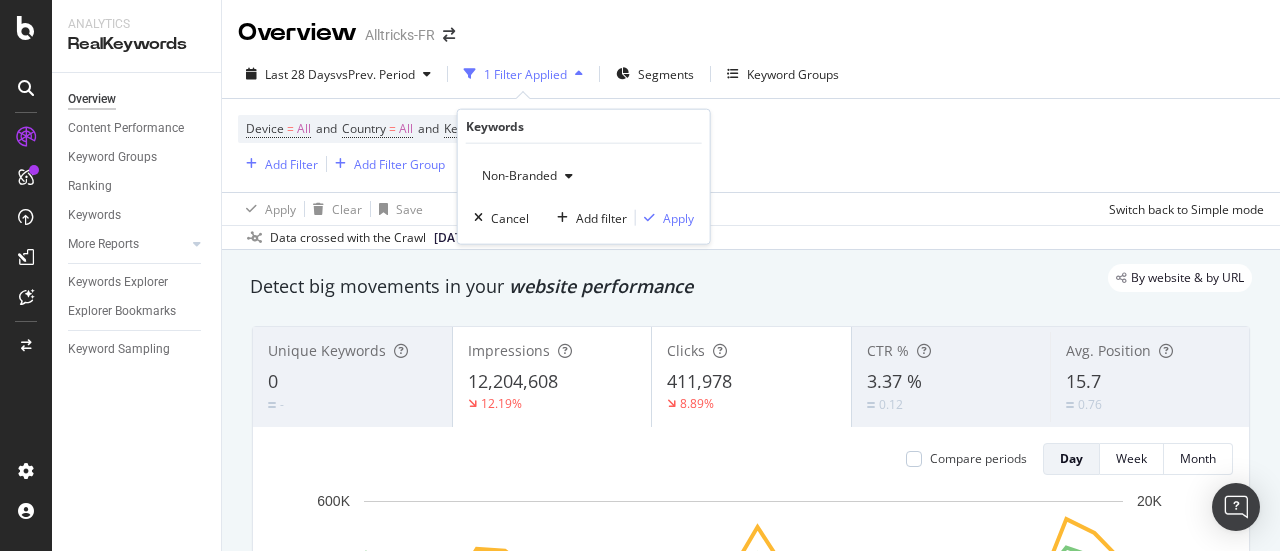 click on "Non-Branded Cancel Add filter Apply" at bounding box center [584, 194] 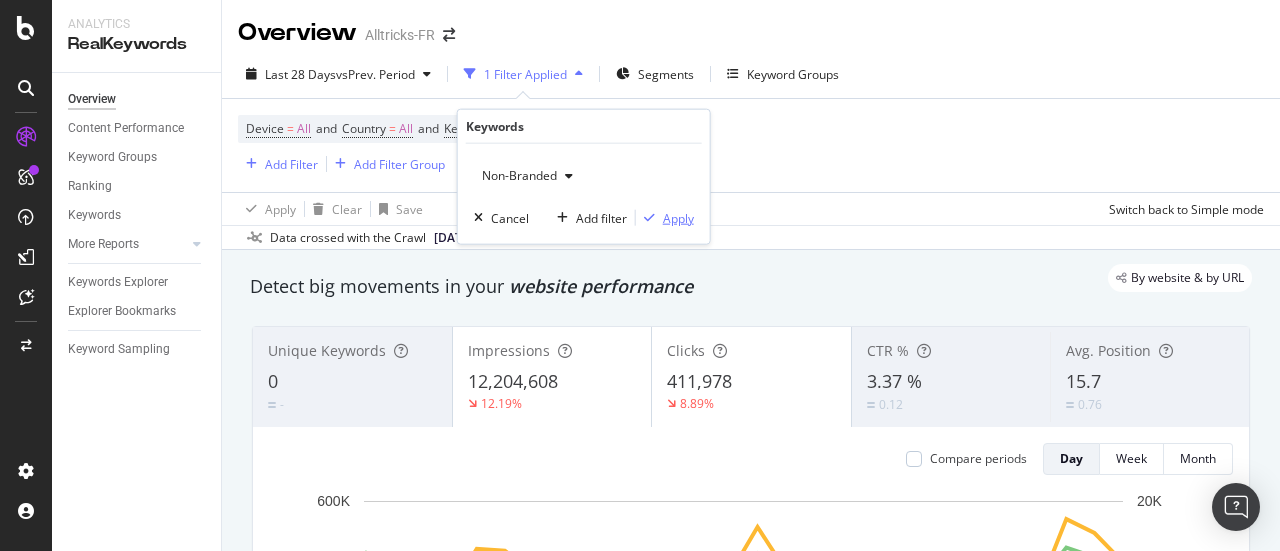 click on "Apply" at bounding box center [678, 217] 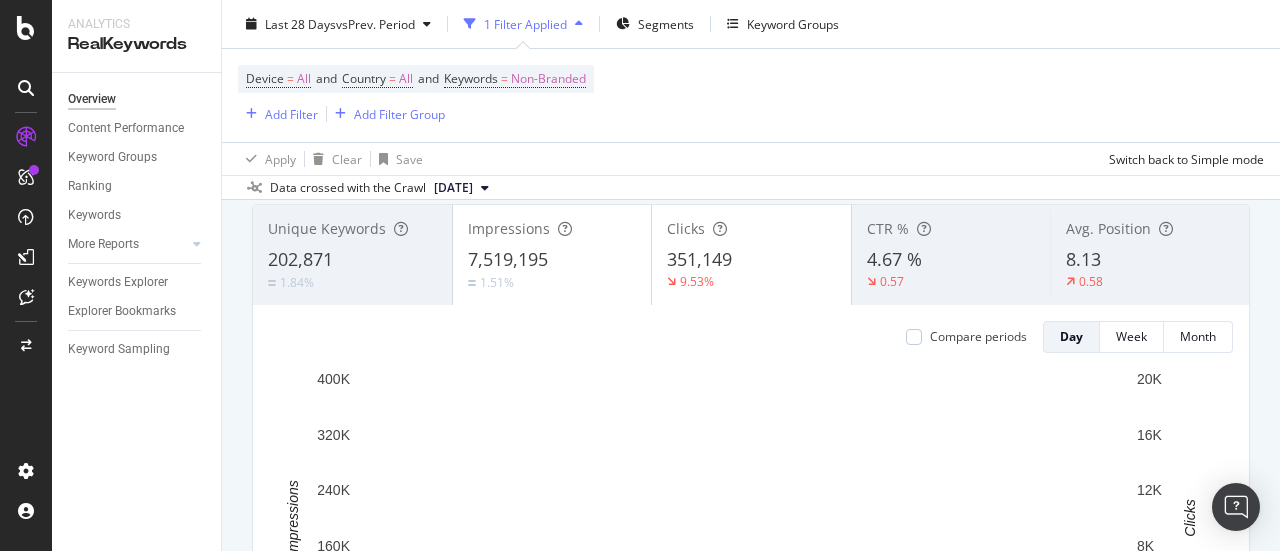 scroll, scrollTop: 0, scrollLeft: 0, axis: both 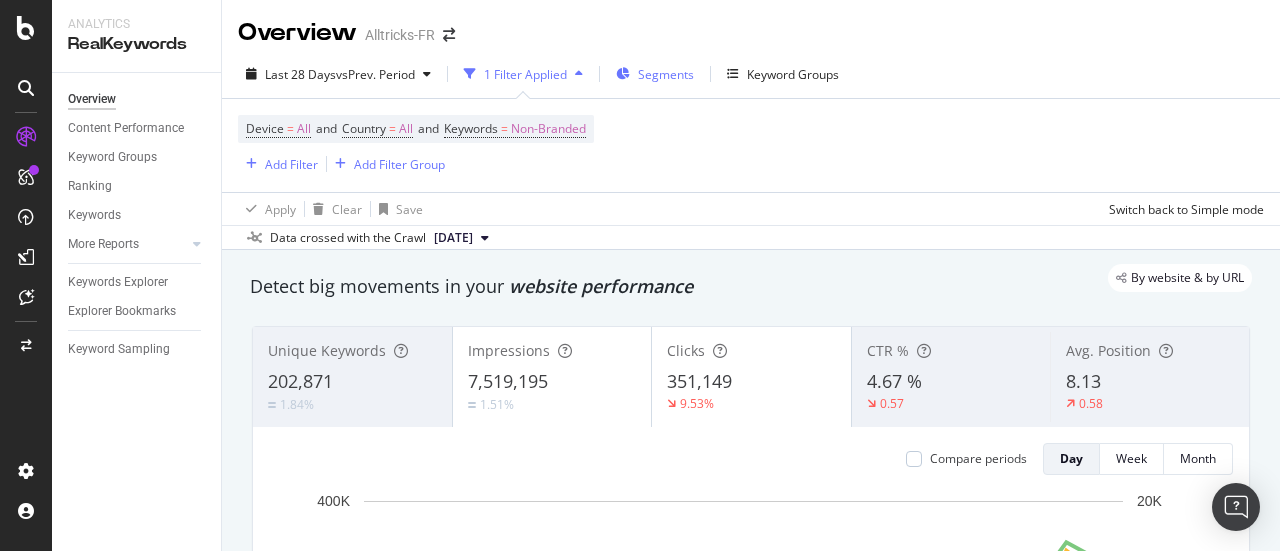 click on "Segments" at bounding box center [666, 74] 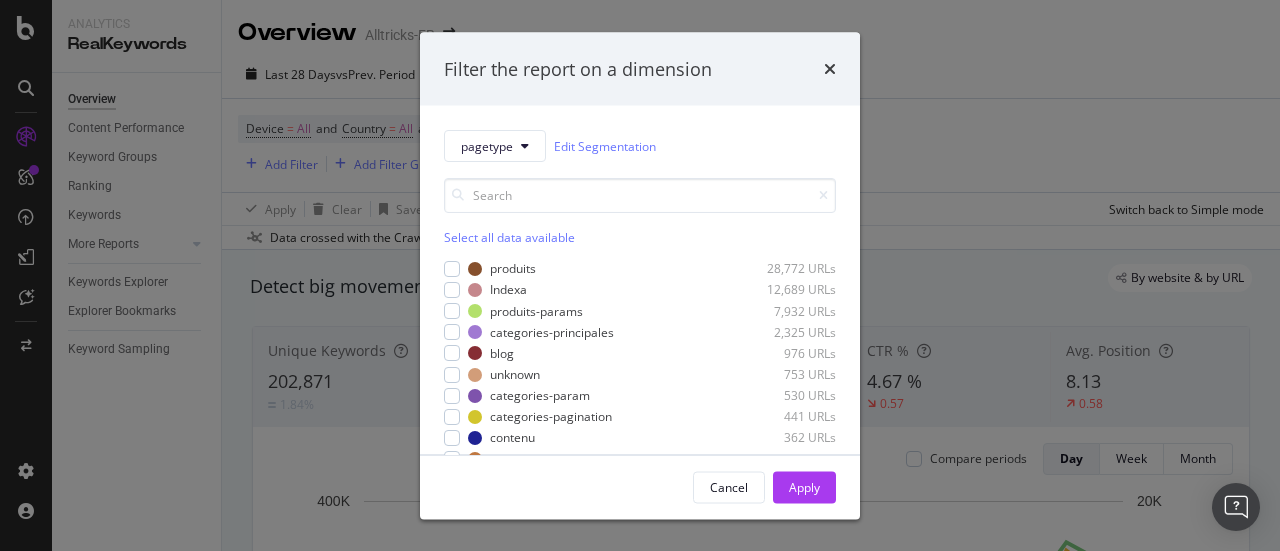 click on "Filter the report on a dimension pagetype Edit Segmentation Select all data available produits 28,772   URLs Indexa 12,689   URLs produits-params 7,932   URLs categories-principales 2,325   URLs blog 976   URLs unknown 753   URLs categories-param 530   URLs categories-pagination 441   URLs contenu 362   URLs facettes 253   URLs connect 191   URLs parcours-client 81   URLs tribu 37   URLs occasions 8   URLs shorturl 7   URLs home 6   URLs Cancel Apply" at bounding box center [640, 275] 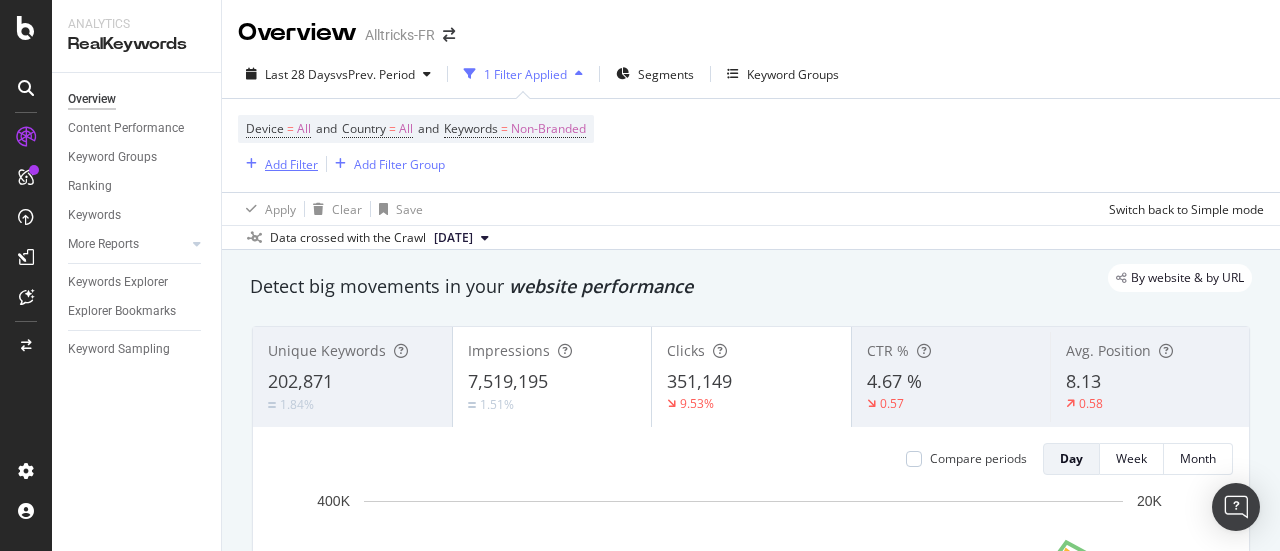 click on "Add Filter" at bounding box center (291, 164) 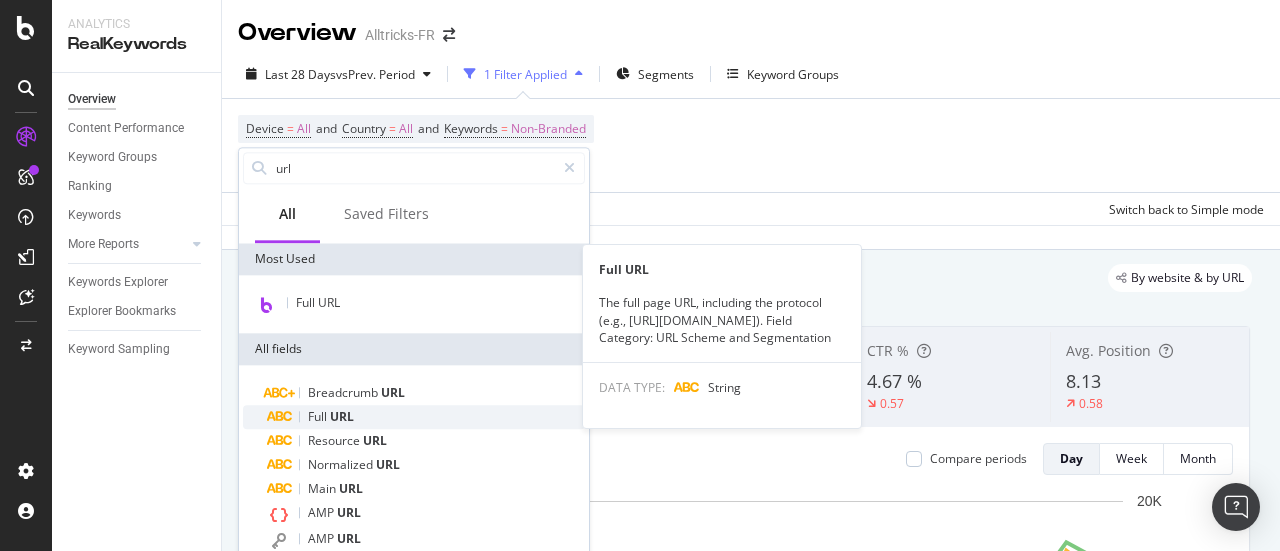 type on "url" 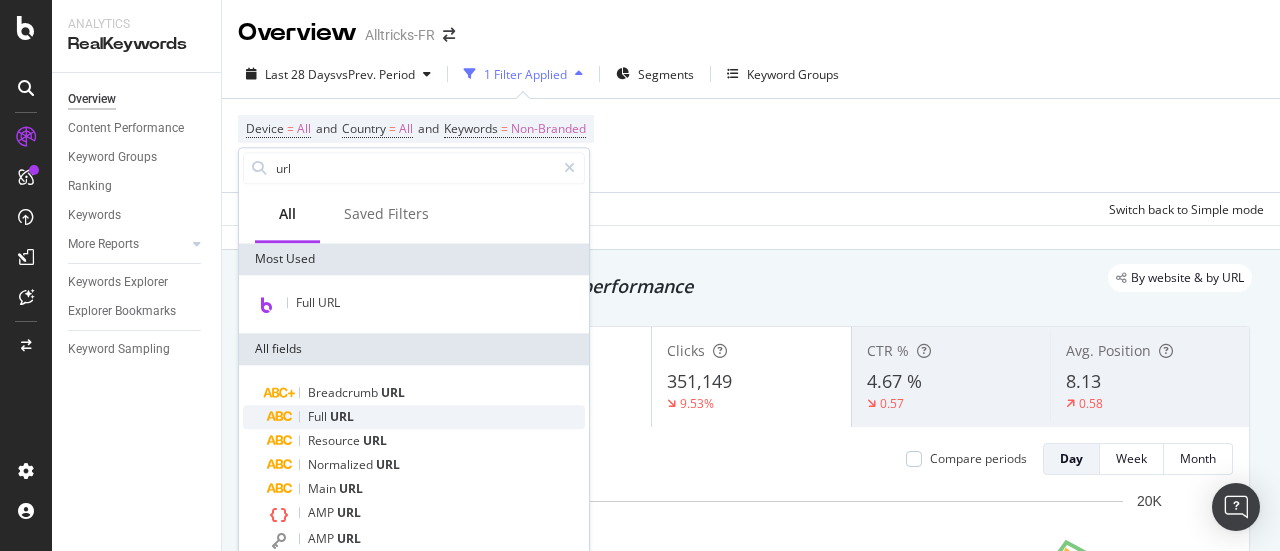 click on "Full" at bounding box center [319, 416] 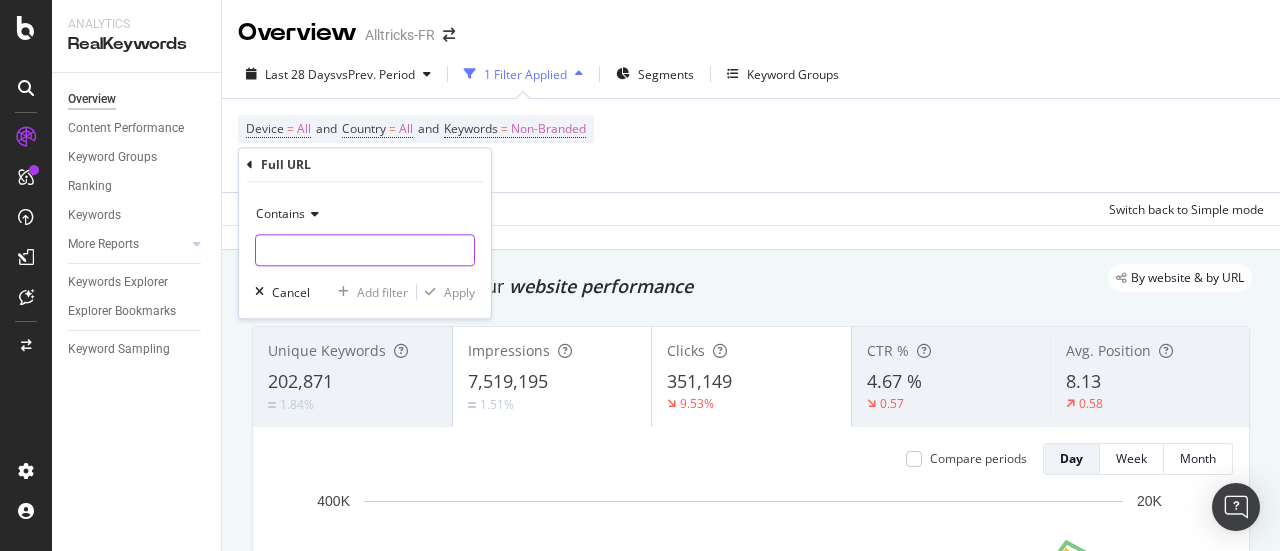 click at bounding box center (365, 250) 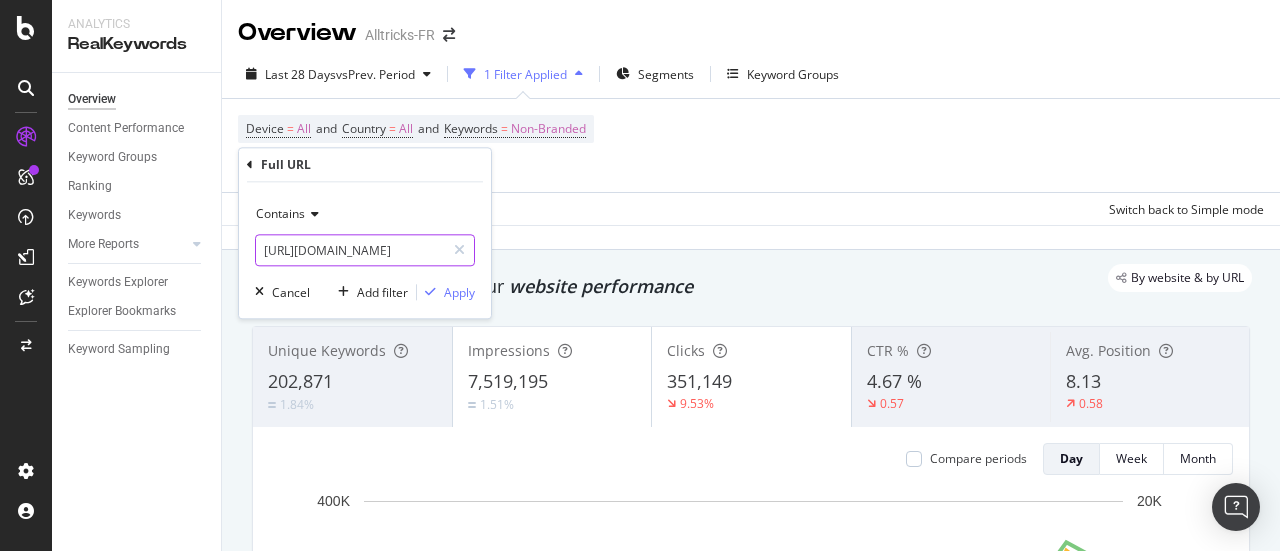 scroll, scrollTop: 0, scrollLeft: 0, axis: both 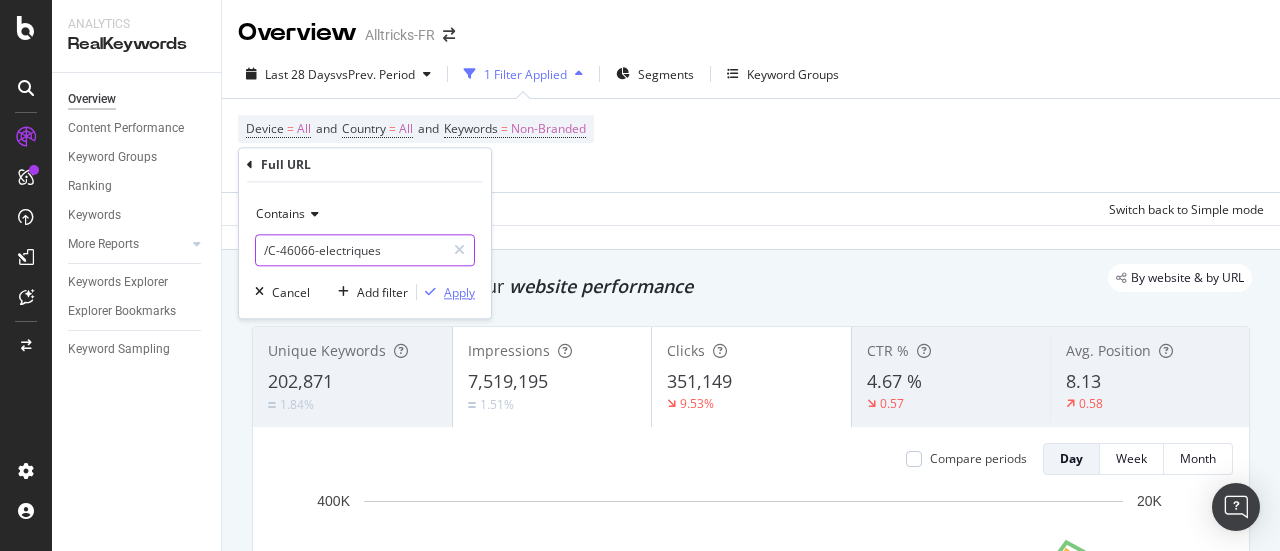 type on "/C-46066-electriques" 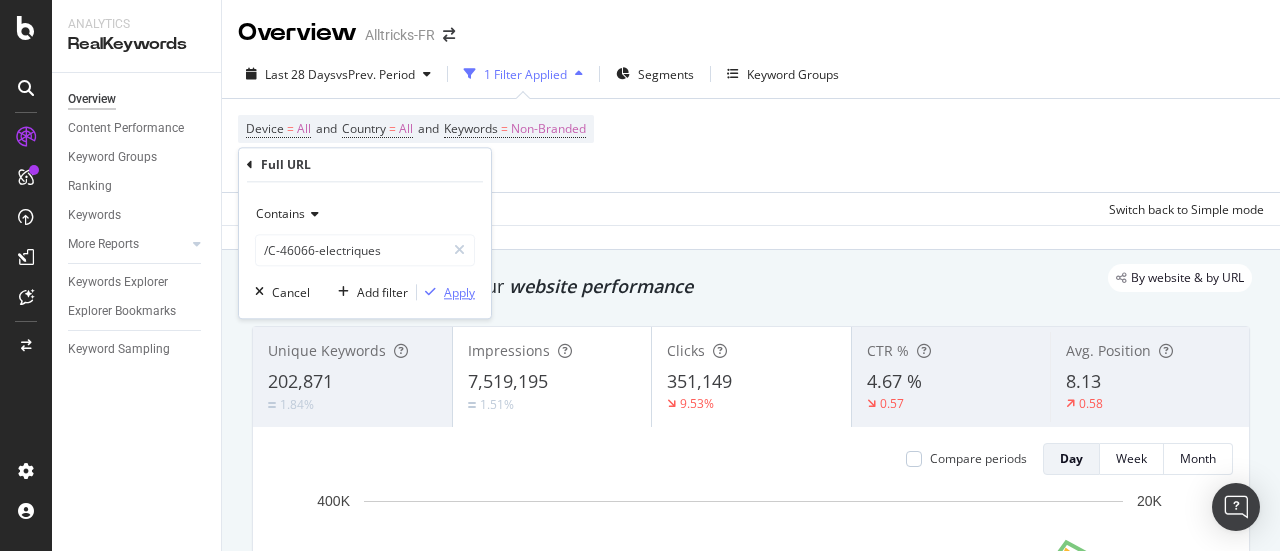 click on "Apply" at bounding box center [459, 292] 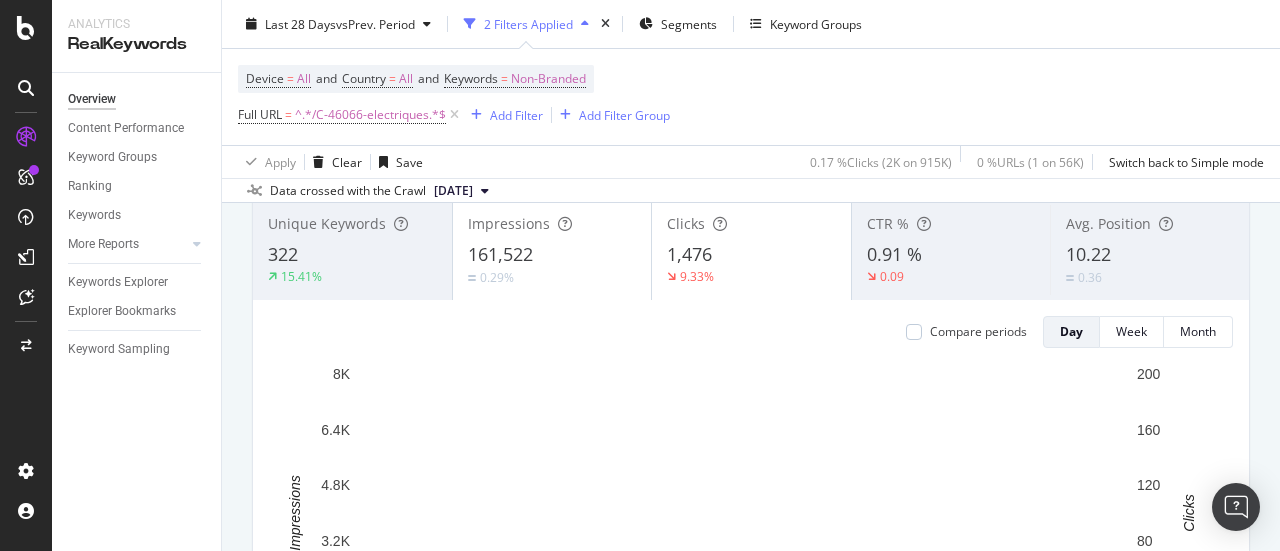 scroll, scrollTop: 100, scrollLeft: 0, axis: vertical 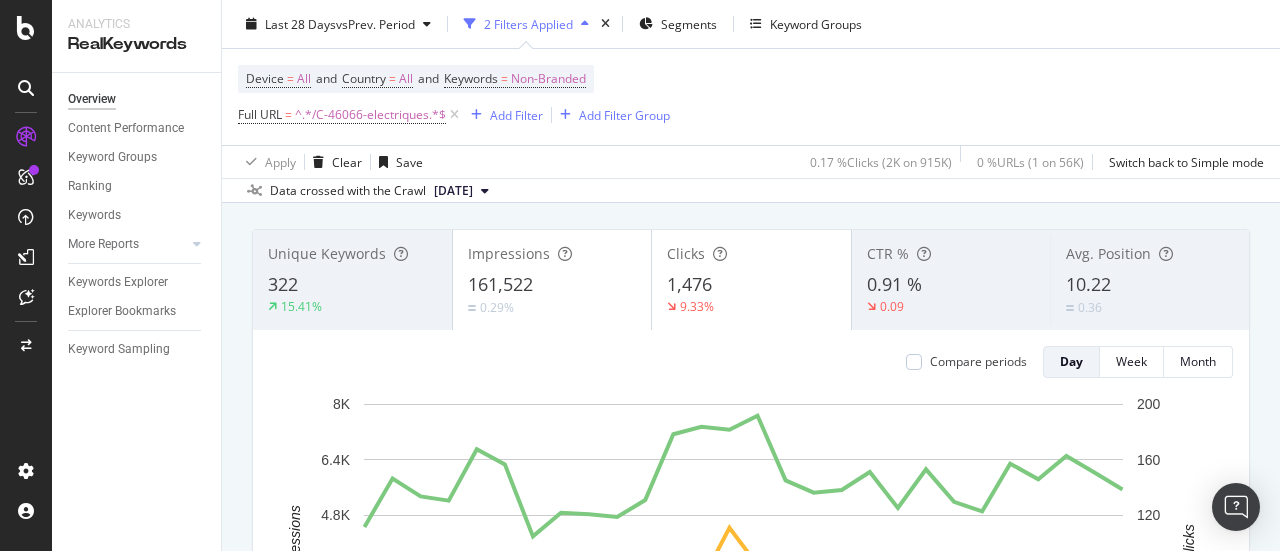 click on "Avg. Position" at bounding box center (1108, 253) 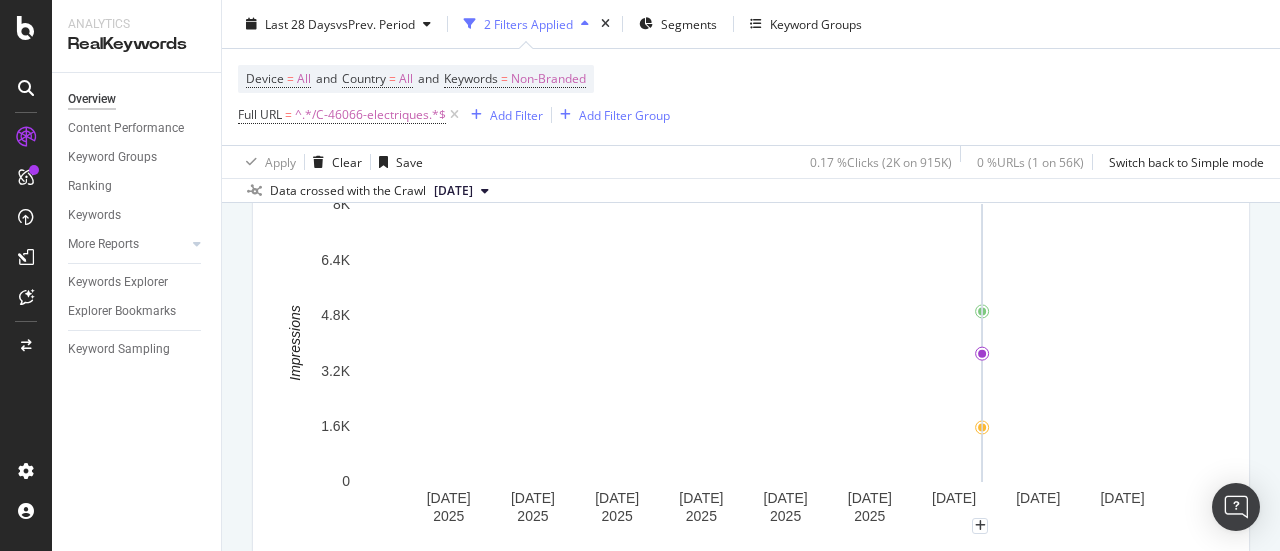 scroll, scrollTop: 0, scrollLeft: 0, axis: both 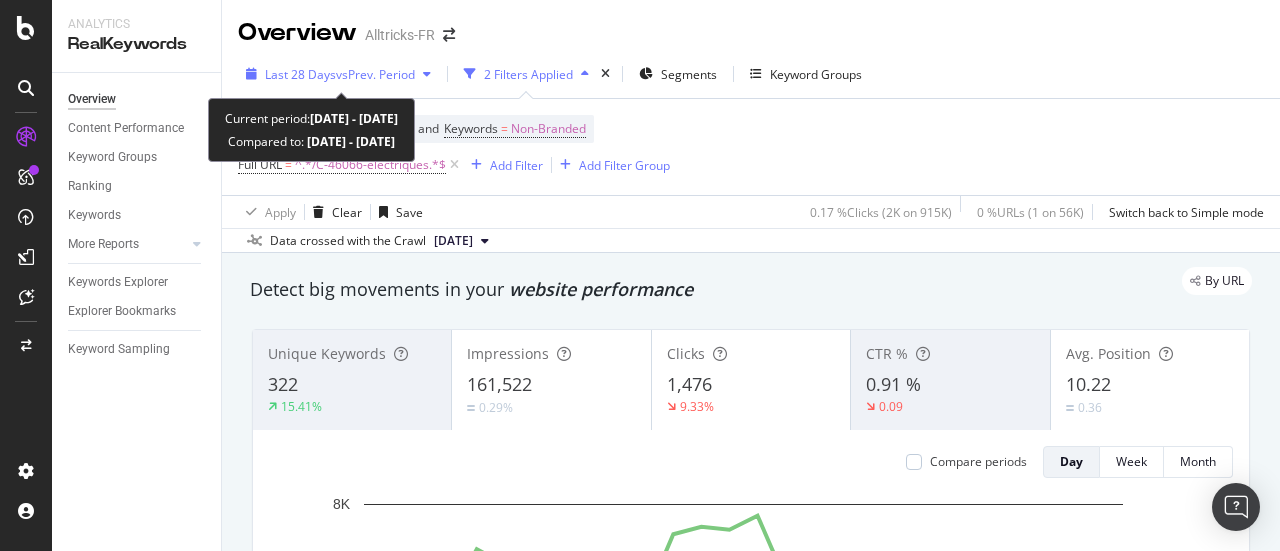click on "vs  Prev. Period" at bounding box center (375, 74) 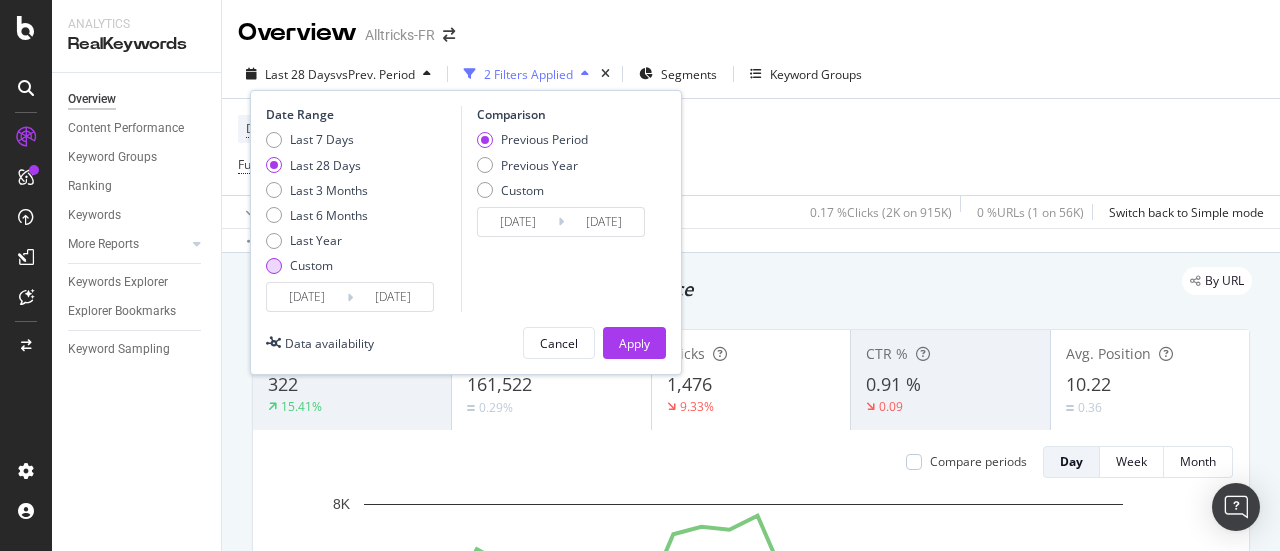 click on "Custom" at bounding box center [311, 265] 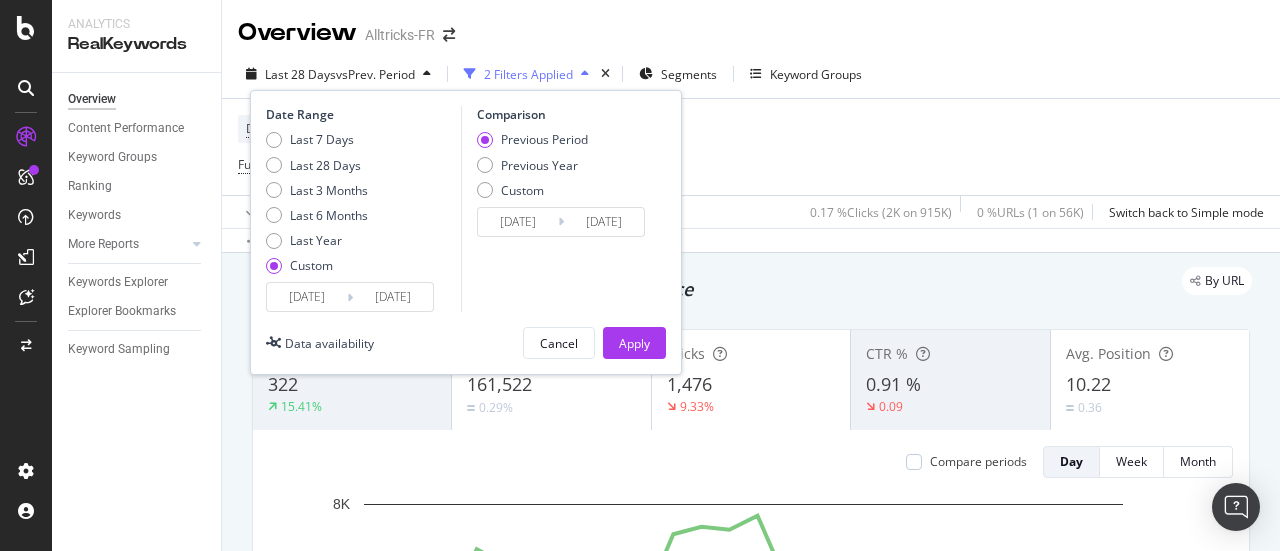 click on "[DATE]" at bounding box center [307, 297] 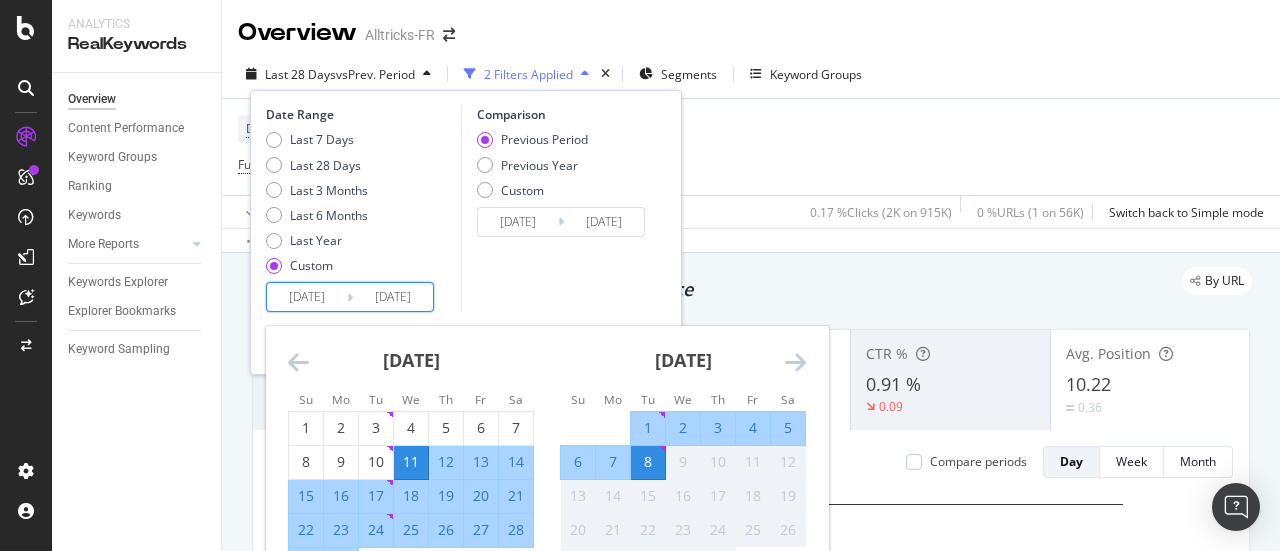 click at bounding box center (298, 362) 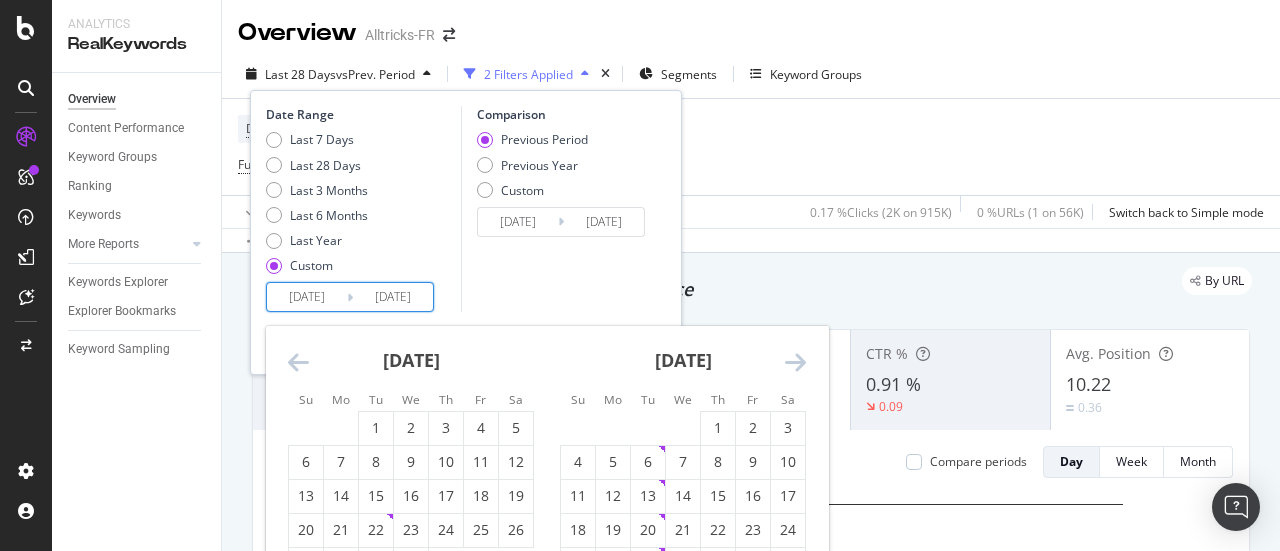 click at bounding box center (298, 362) 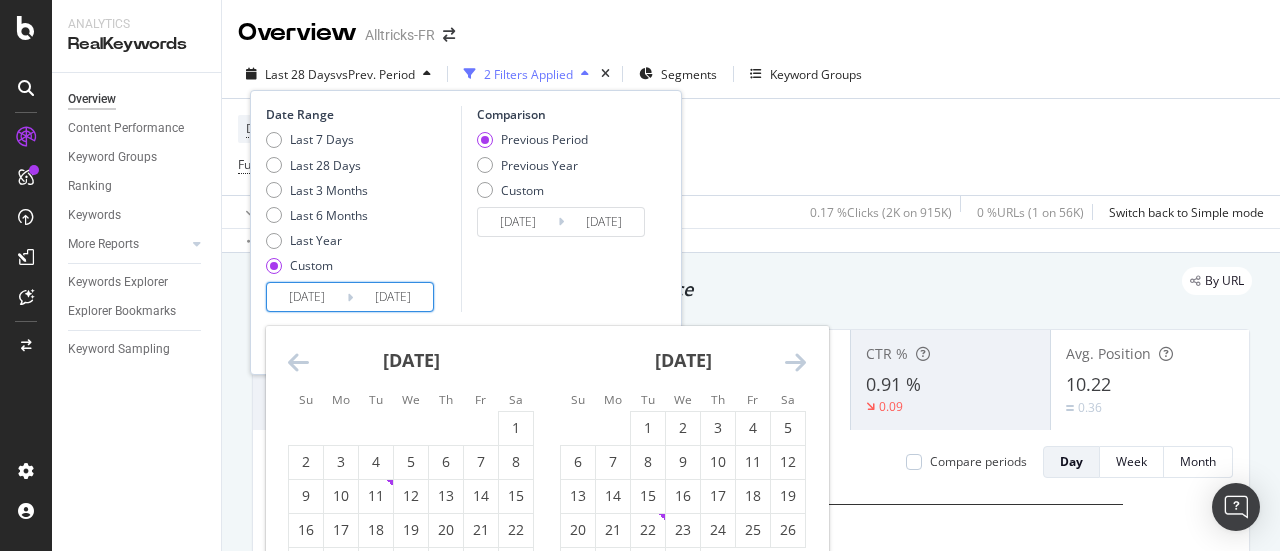 click at bounding box center [298, 362] 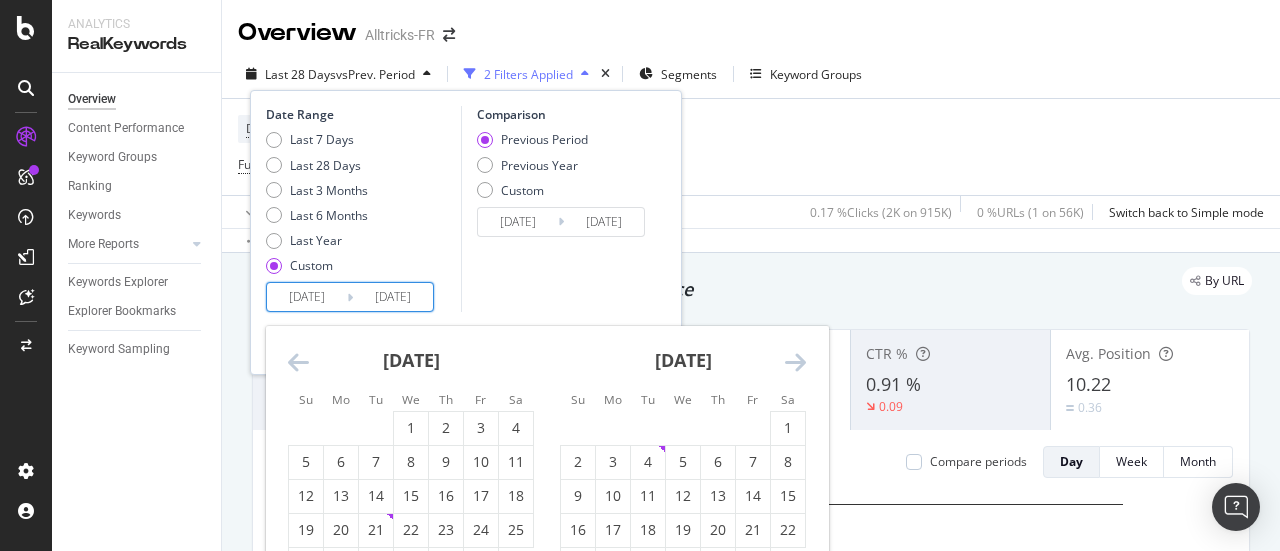 click at bounding box center [298, 362] 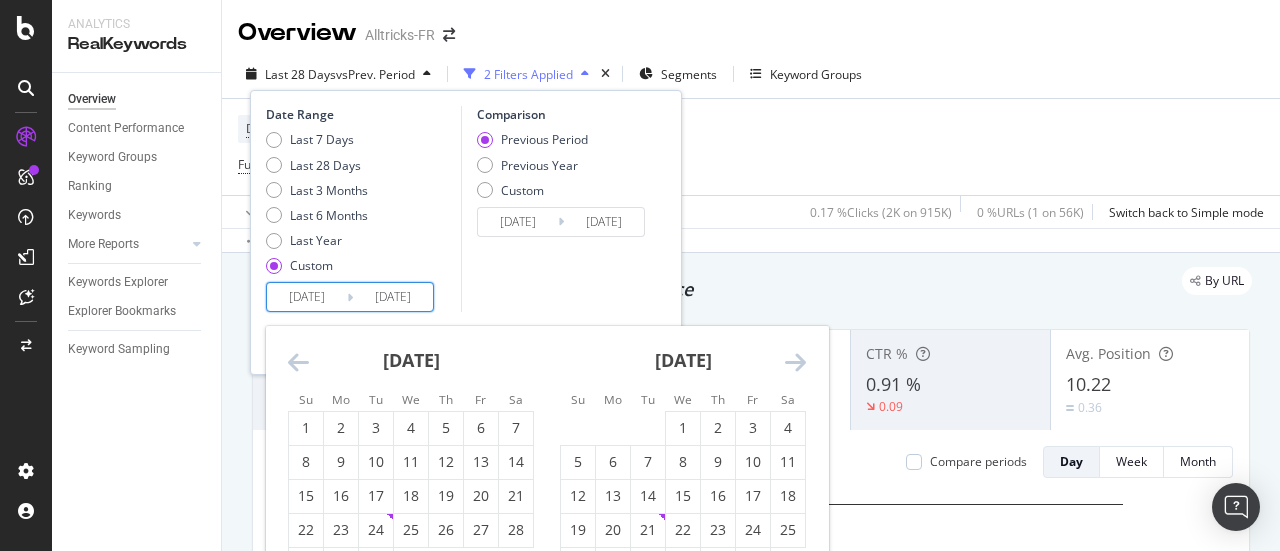 click at bounding box center [298, 362] 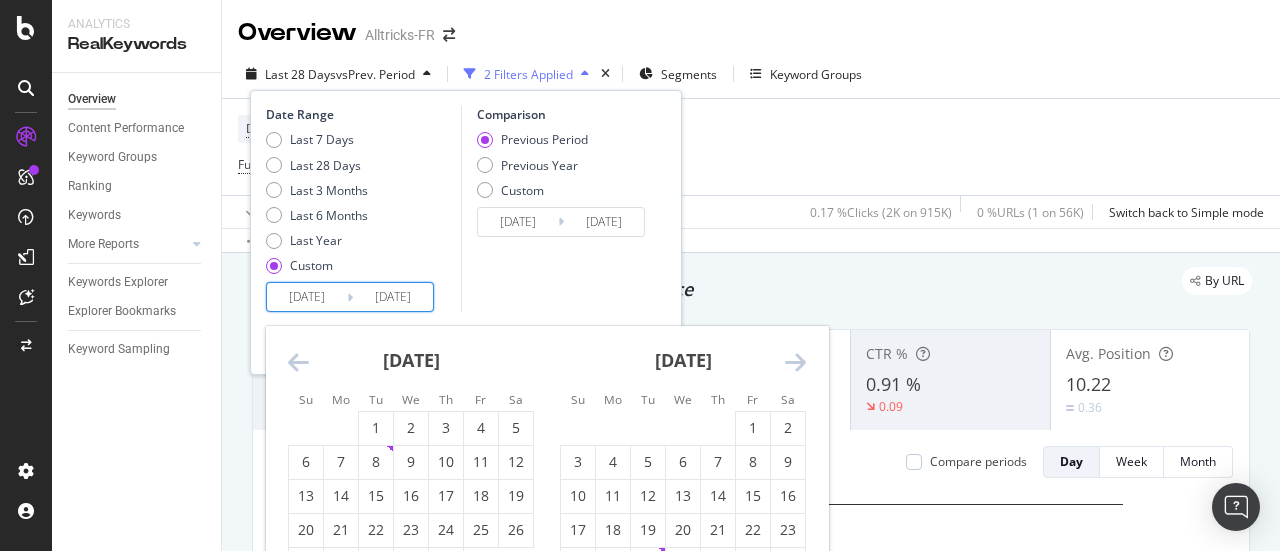 click at bounding box center [298, 362] 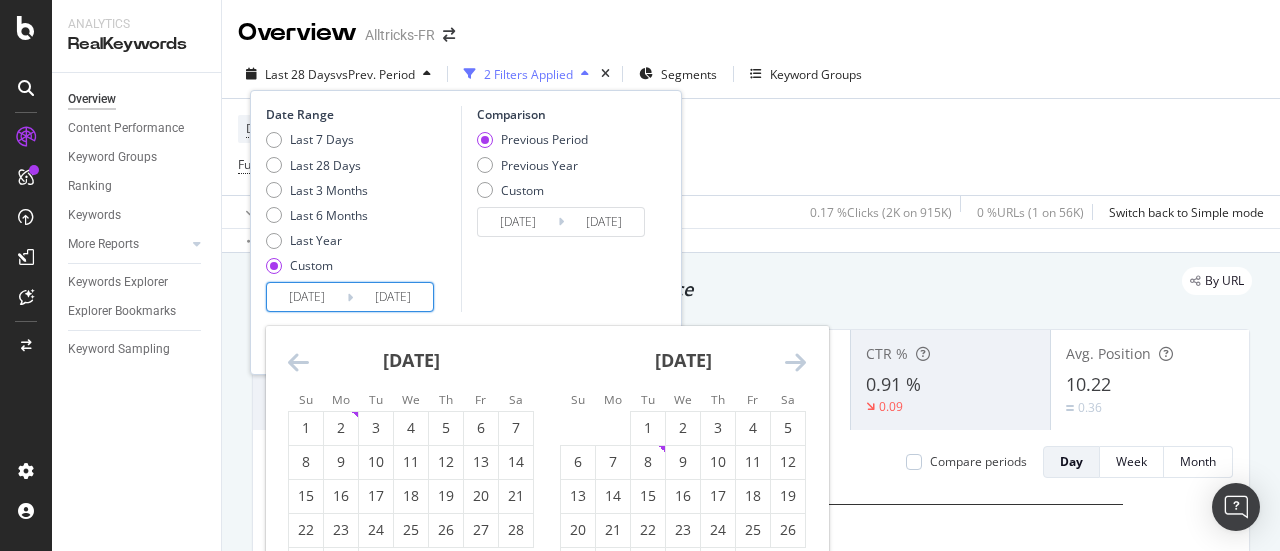 click at bounding box center (298, 362) 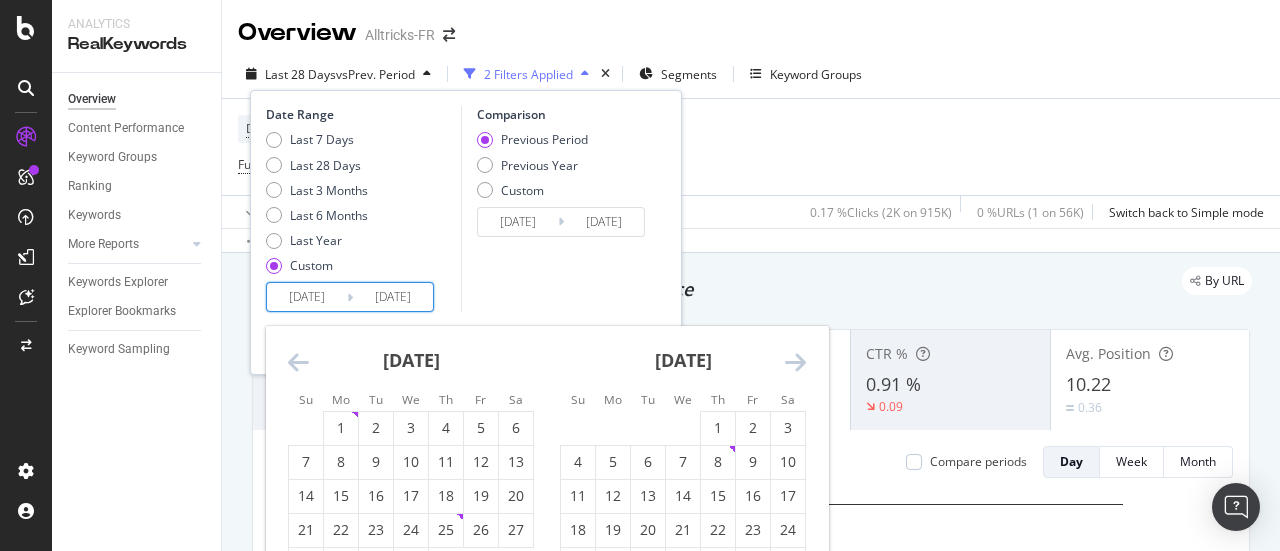 click at bounding box center [298, 362] 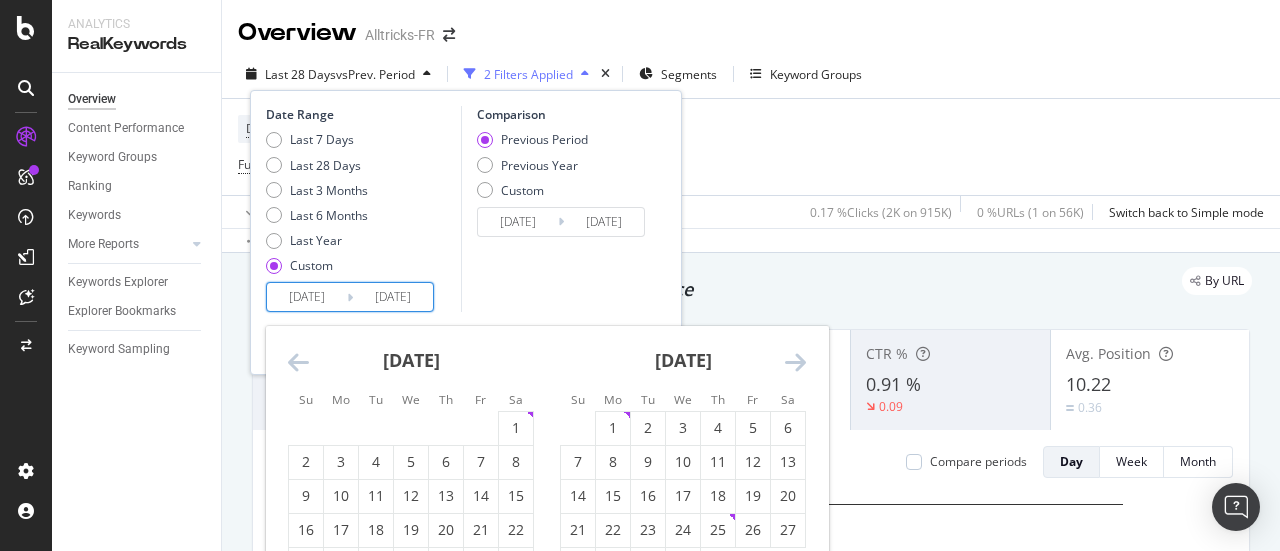 click at bounding box center [298, 362] 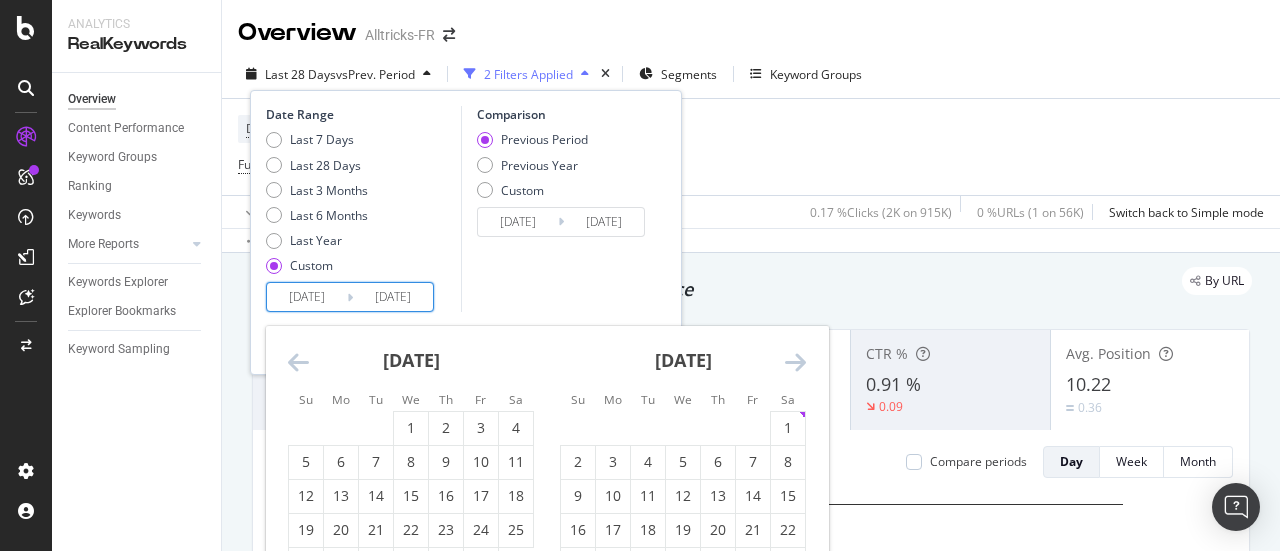 click at bounding box center (298, 362) 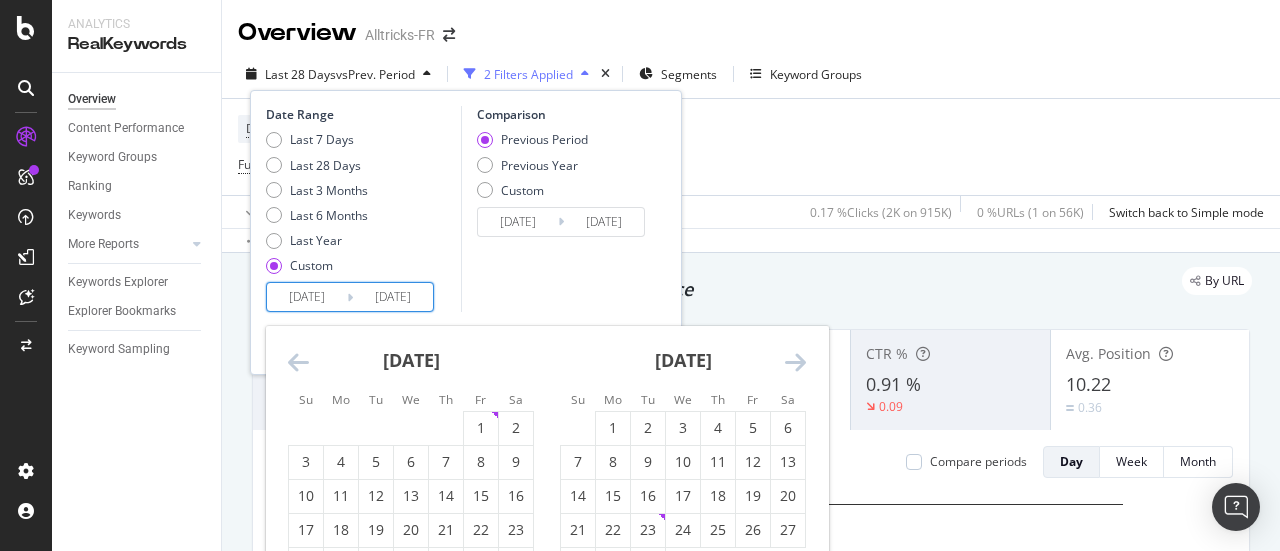 click at bounding box center (298, 362) 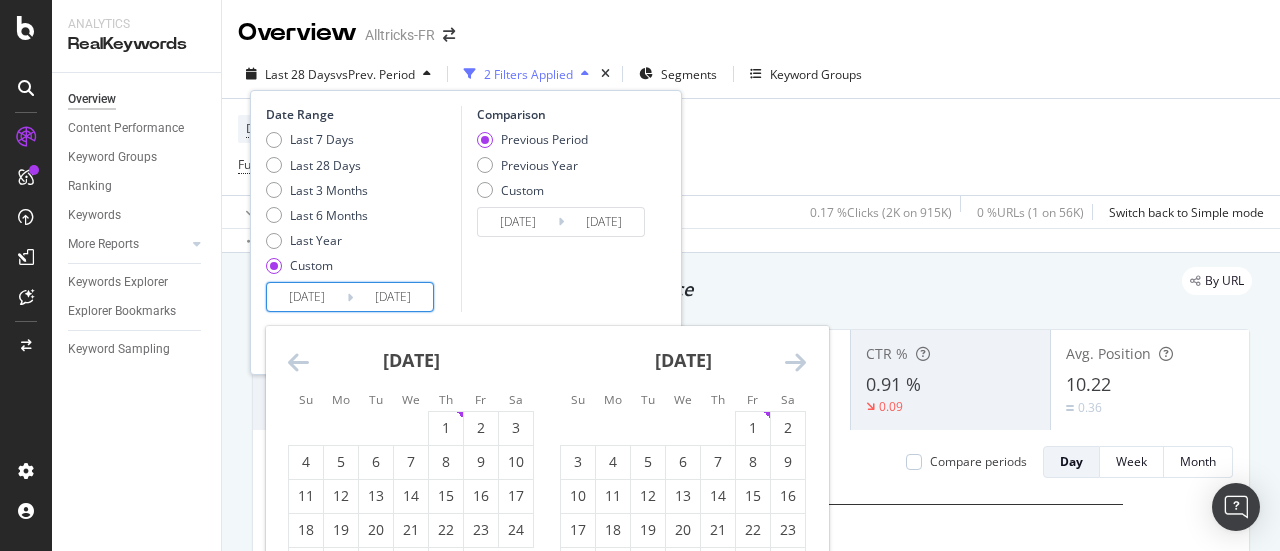 click at bounding box center (298, 362) 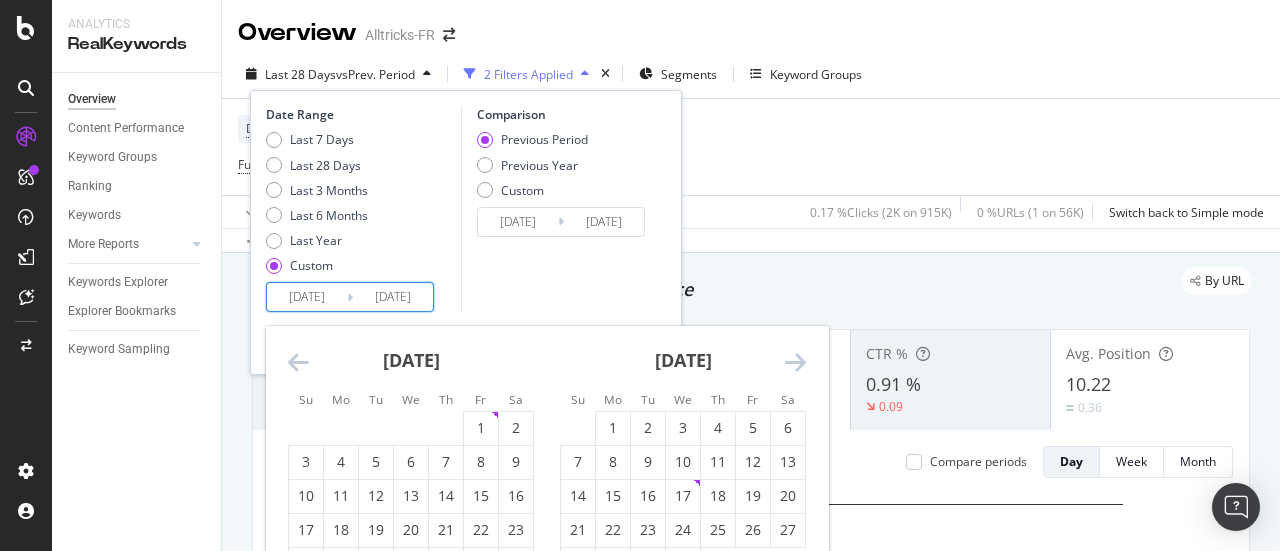 click at bounding box center (298, 362) 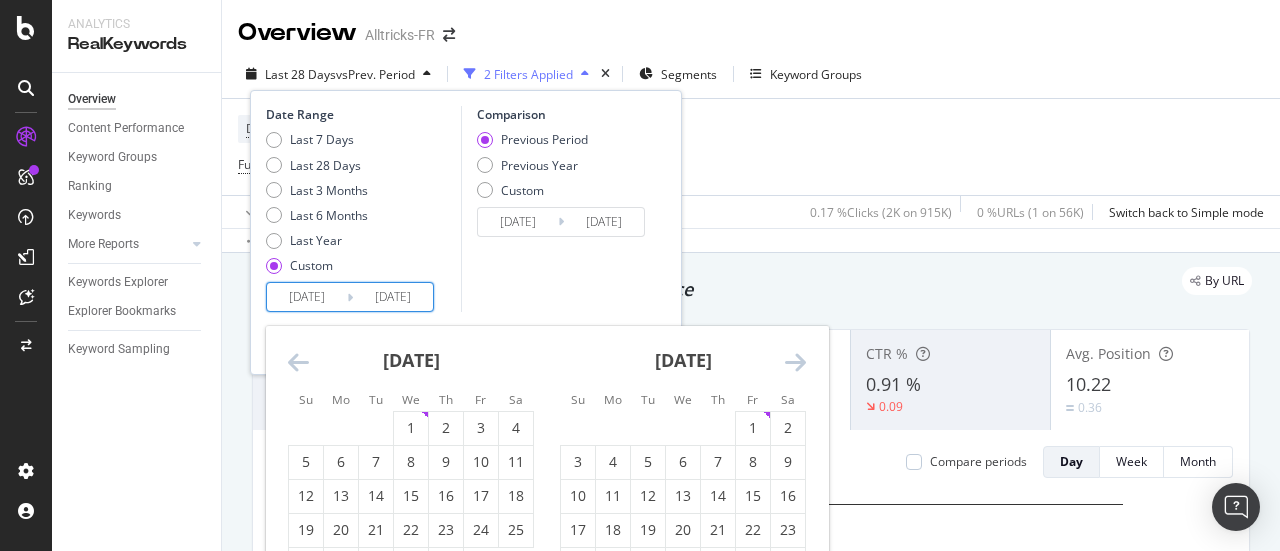 click at bounding box center (298, 362) 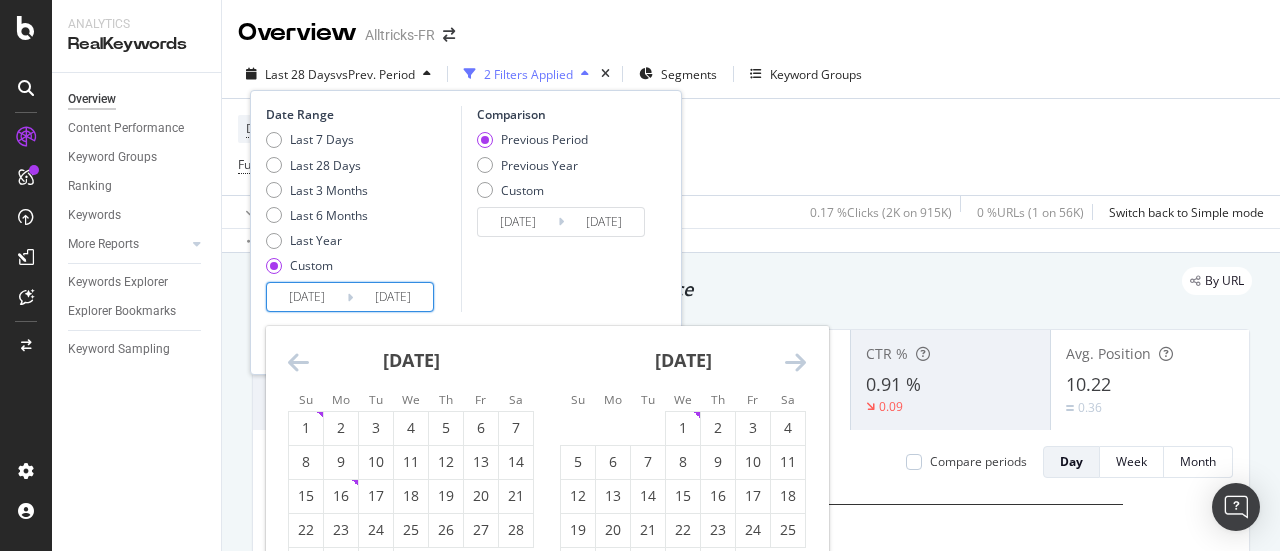 click at bounding box center (298, 362) 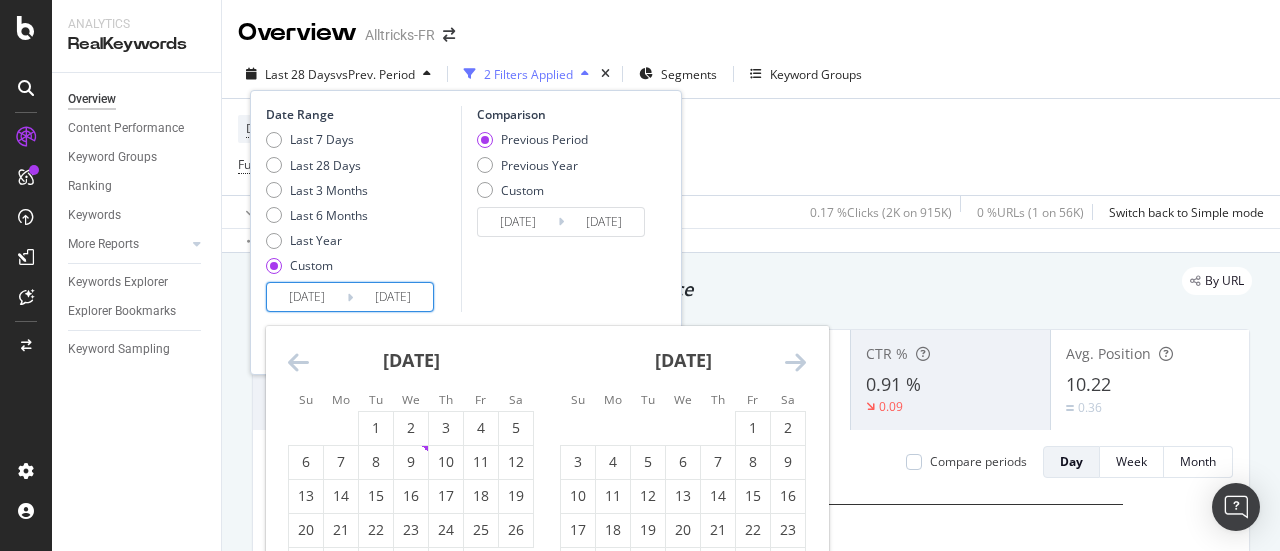 click at bounding box center [298, 362] 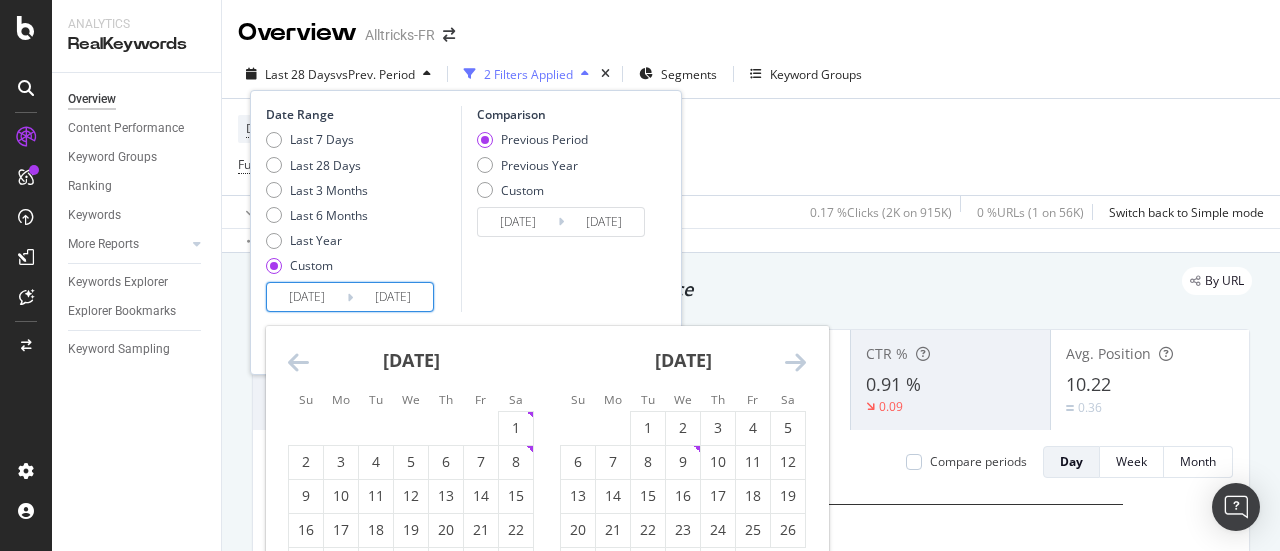click at bounding box center [298, 362] 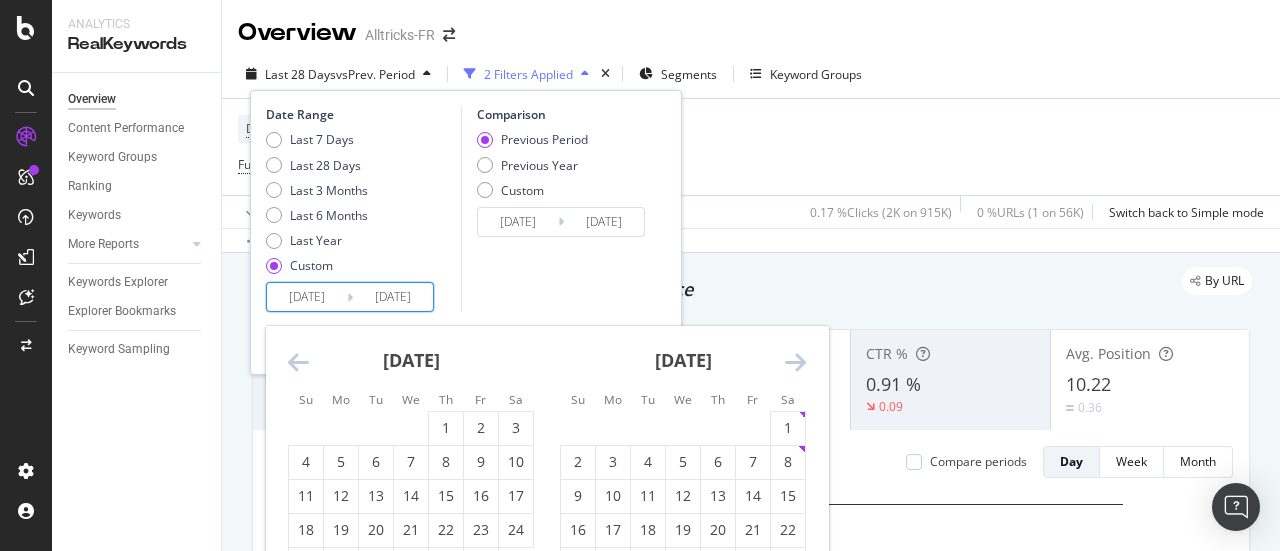 click at bounding box center [298, 362] 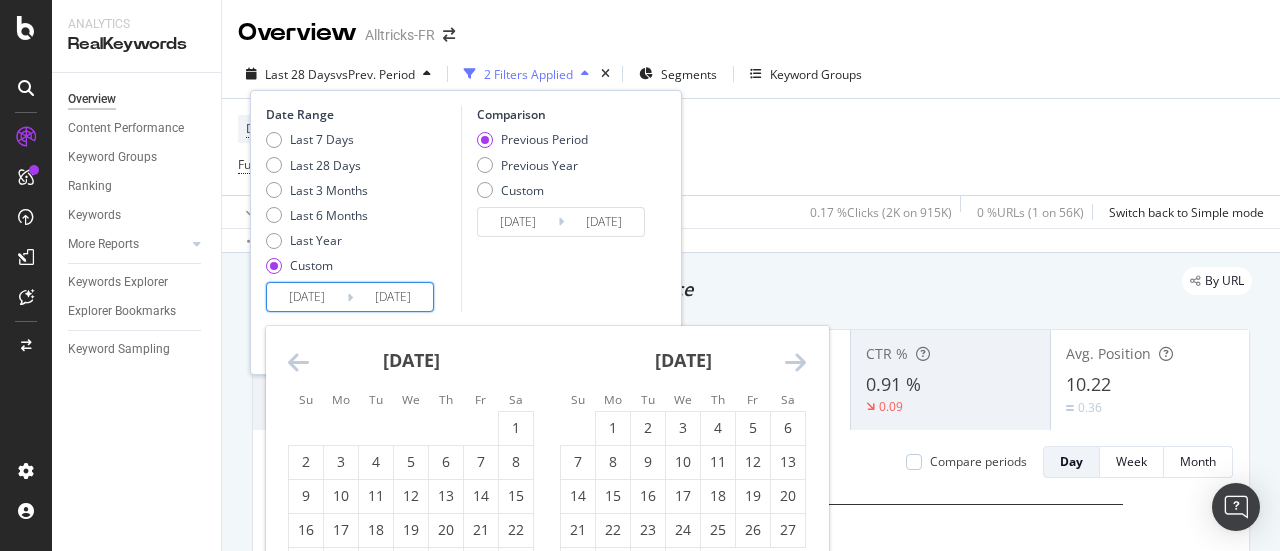 click at bounding box center (298, 362) 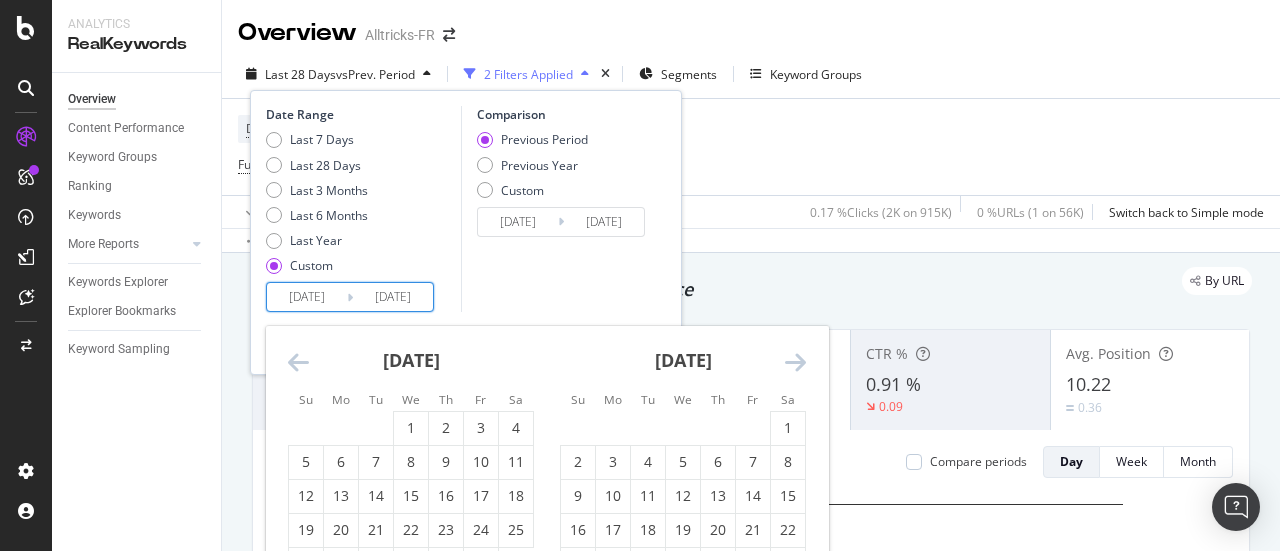 click at bounding box center [298, 362] 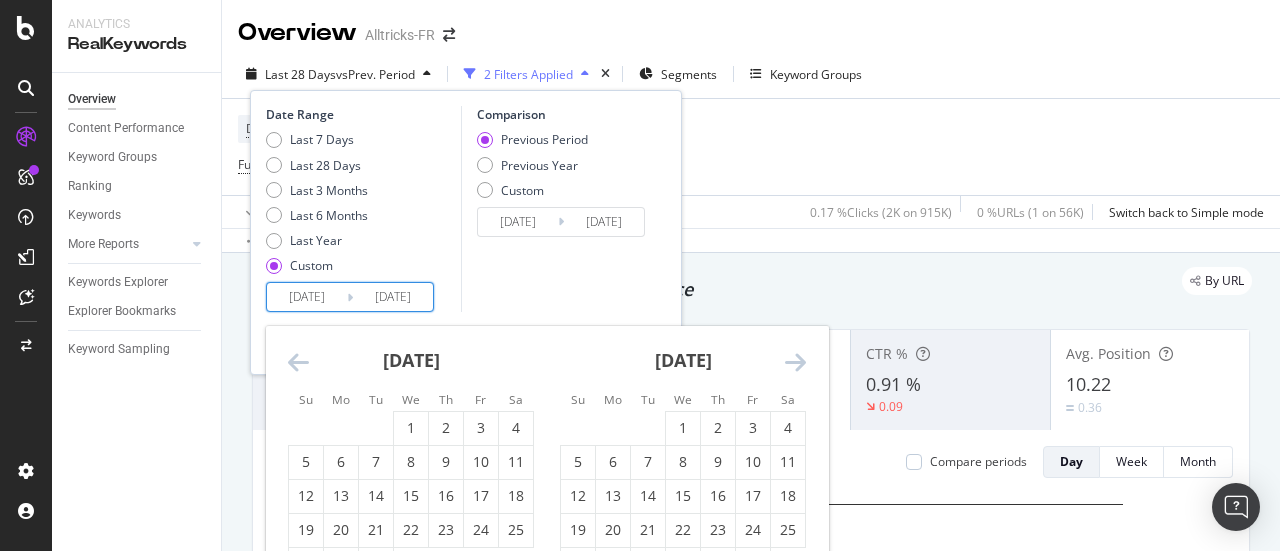click at bounding box center (298, 362) 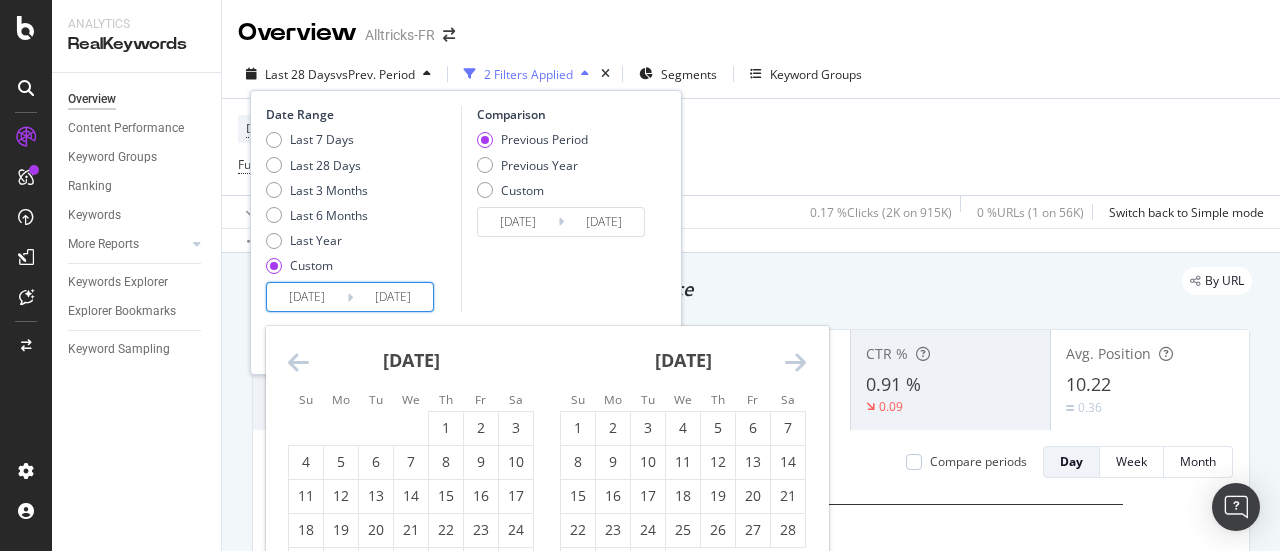 click at bounding box center [298, 362] 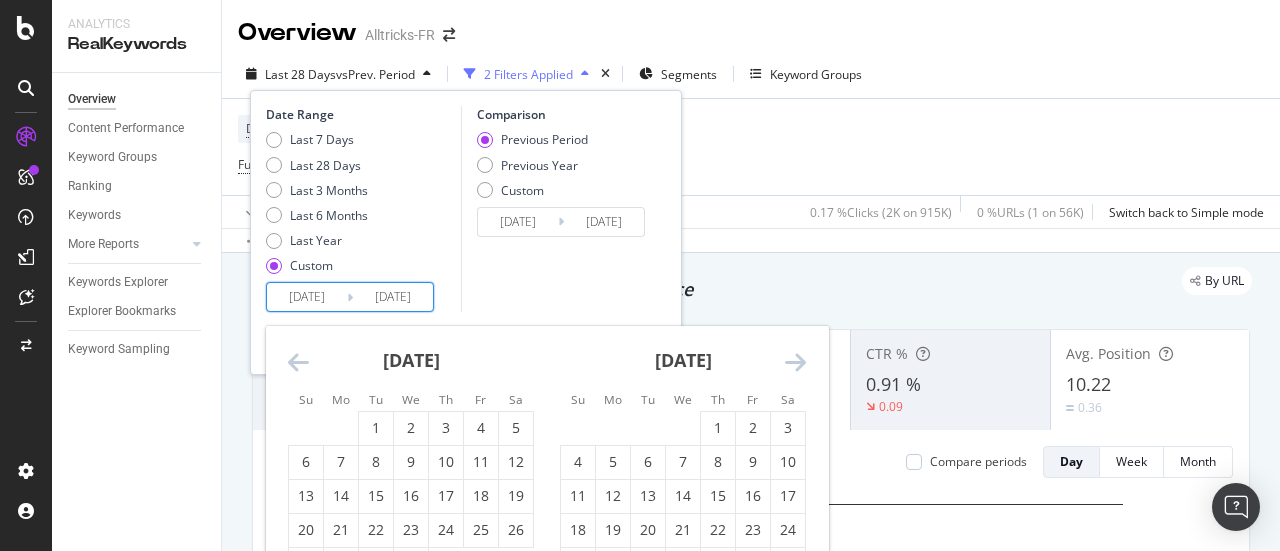 click at bounding box center (298, 362) 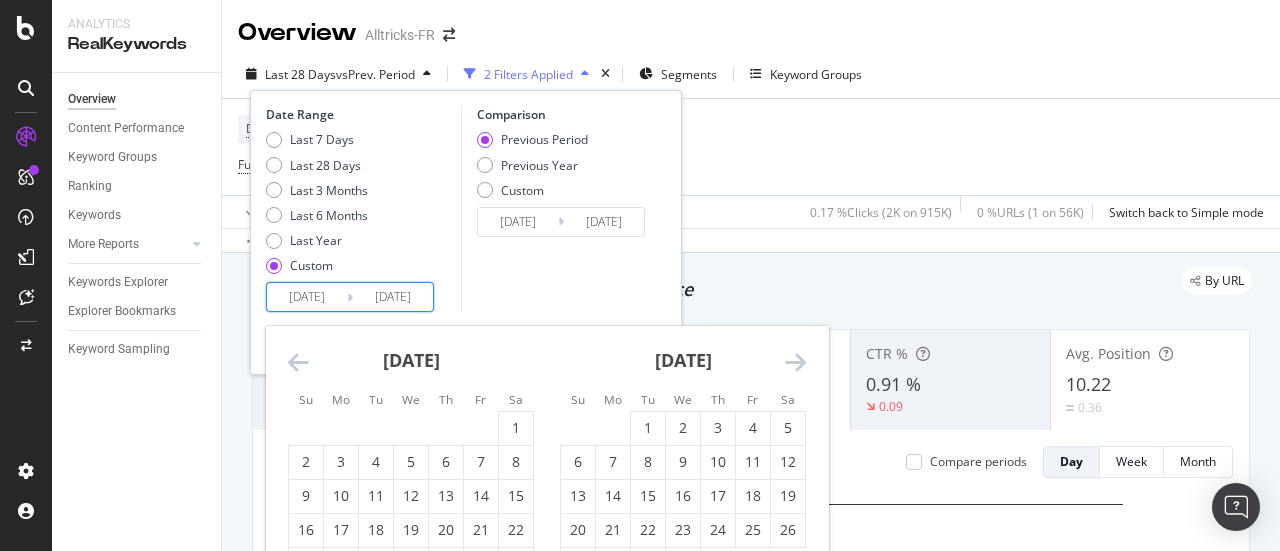 click at bounding box center [298, 362] 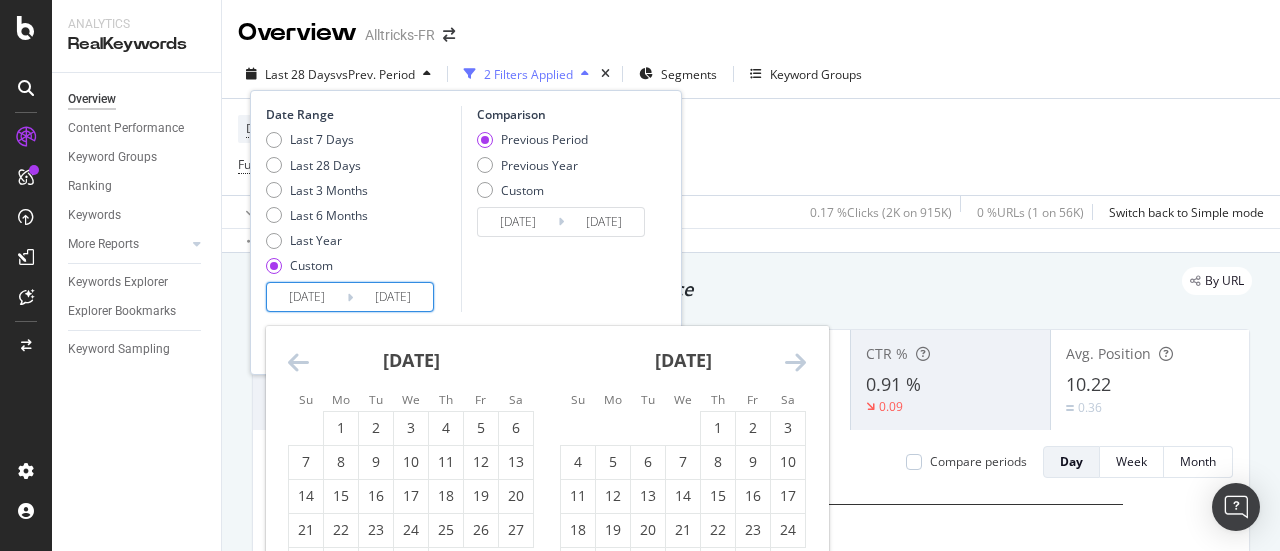 click at bounding box center [298, 362] 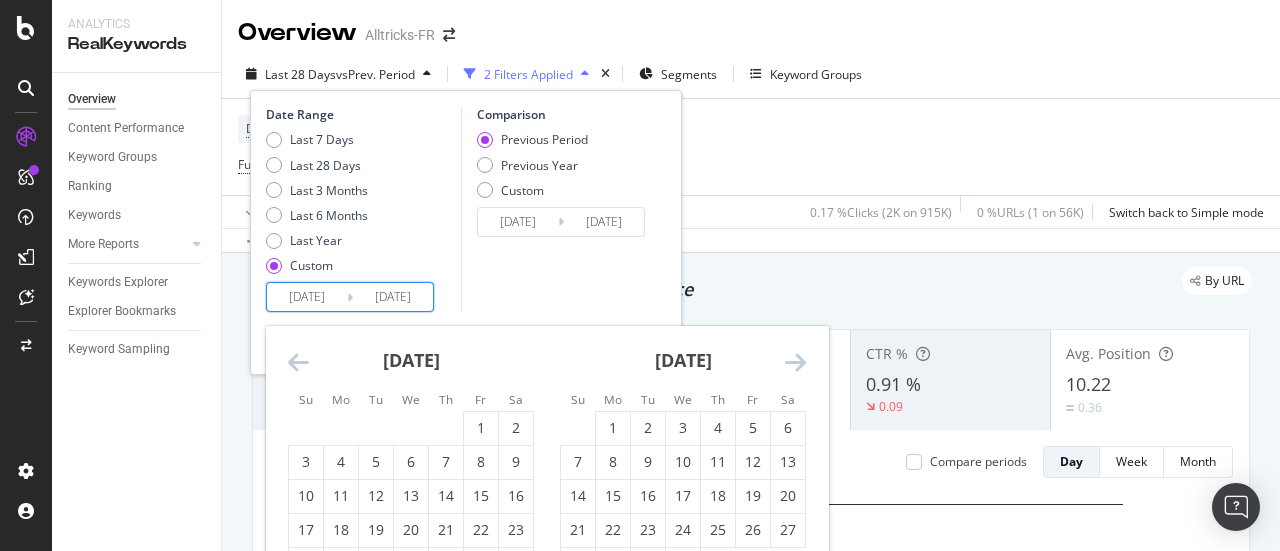 click at bounding box center [298, 362] 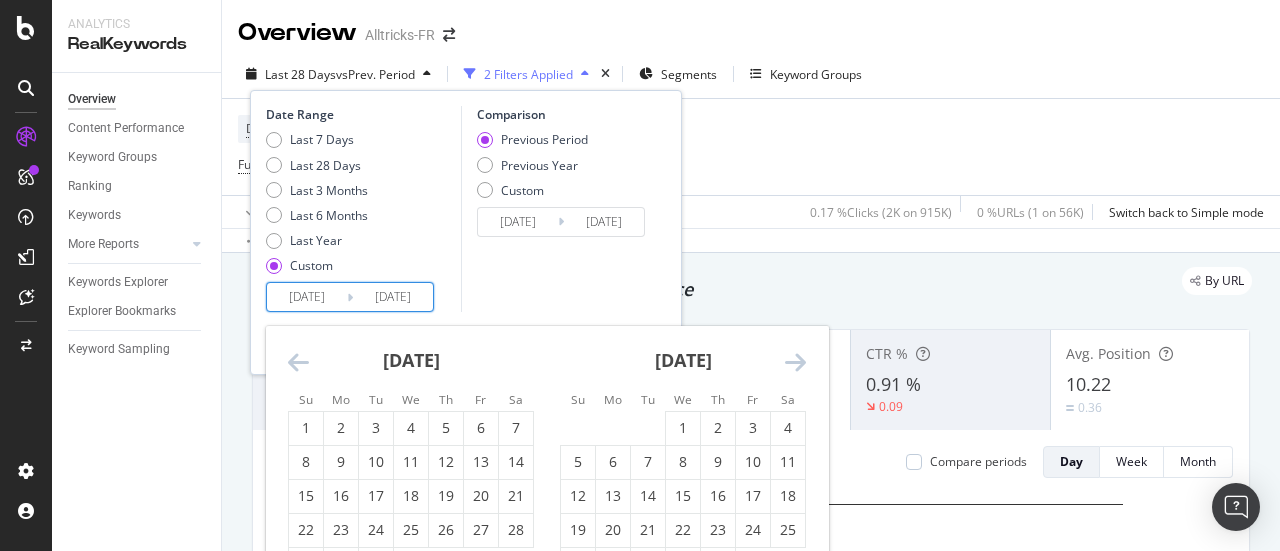 click at bounding box center [298, 362] 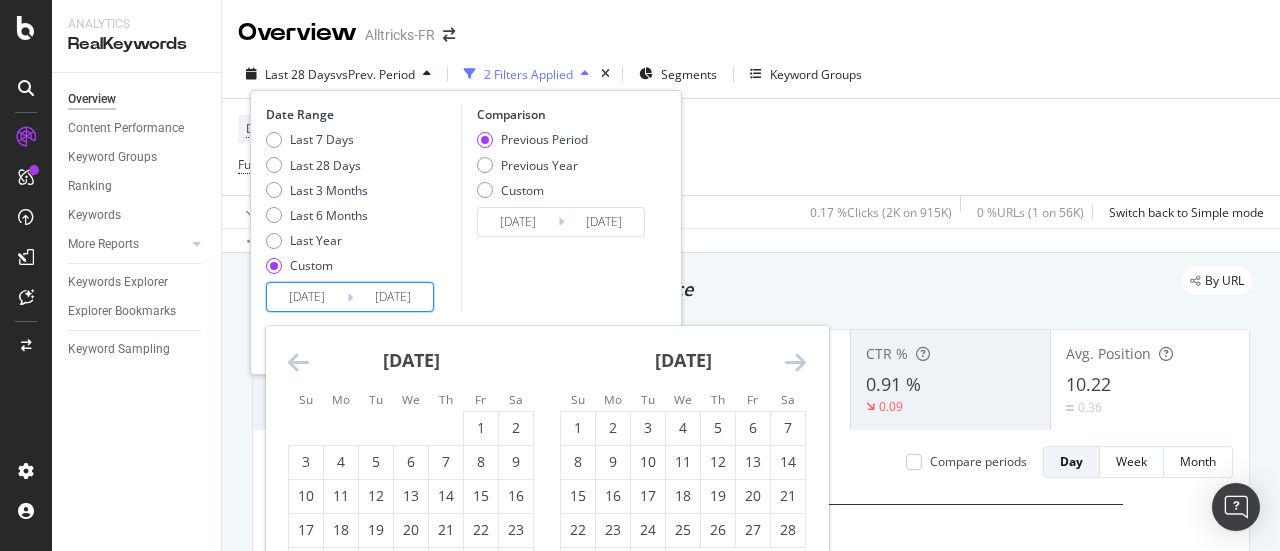 click at bounding box center (298, 362) 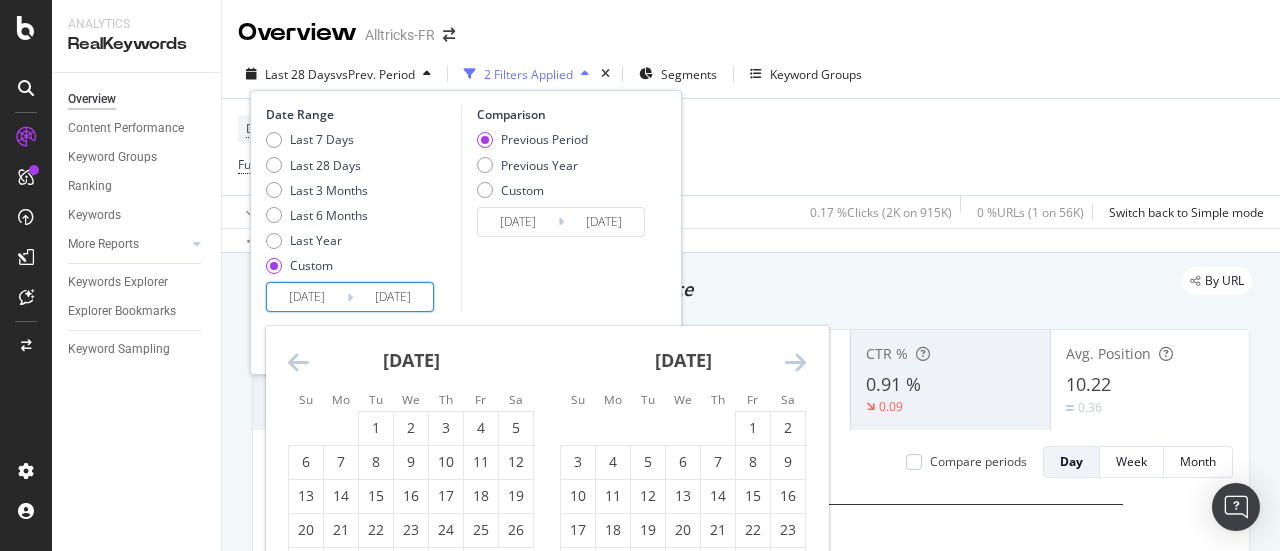 click at bounding box center (298, 362) 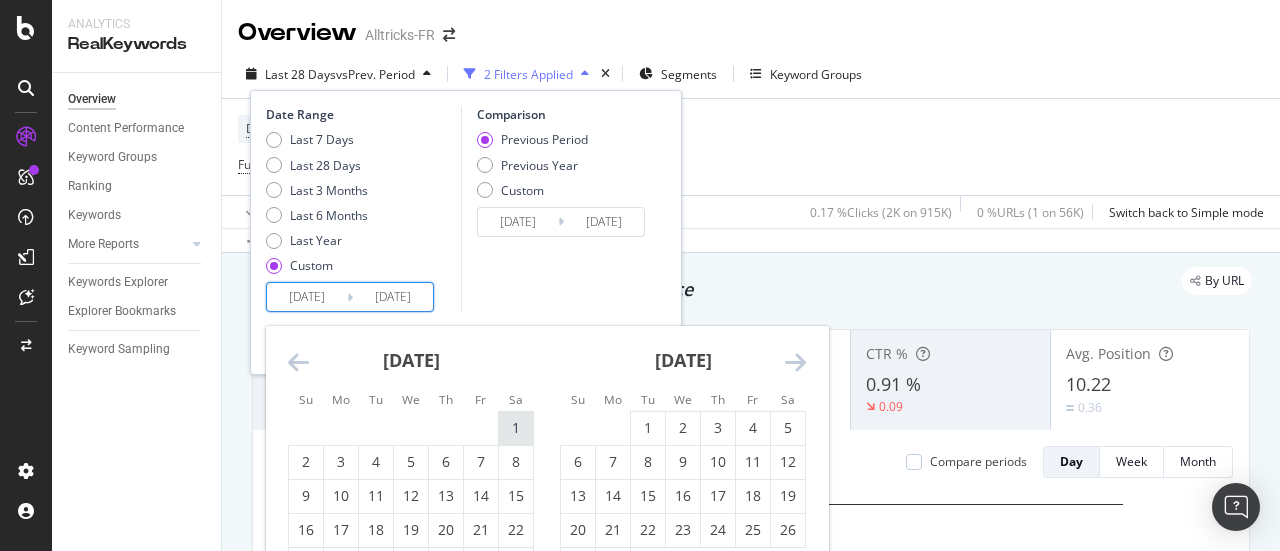 click on "1" at bounding box center [516, 428] 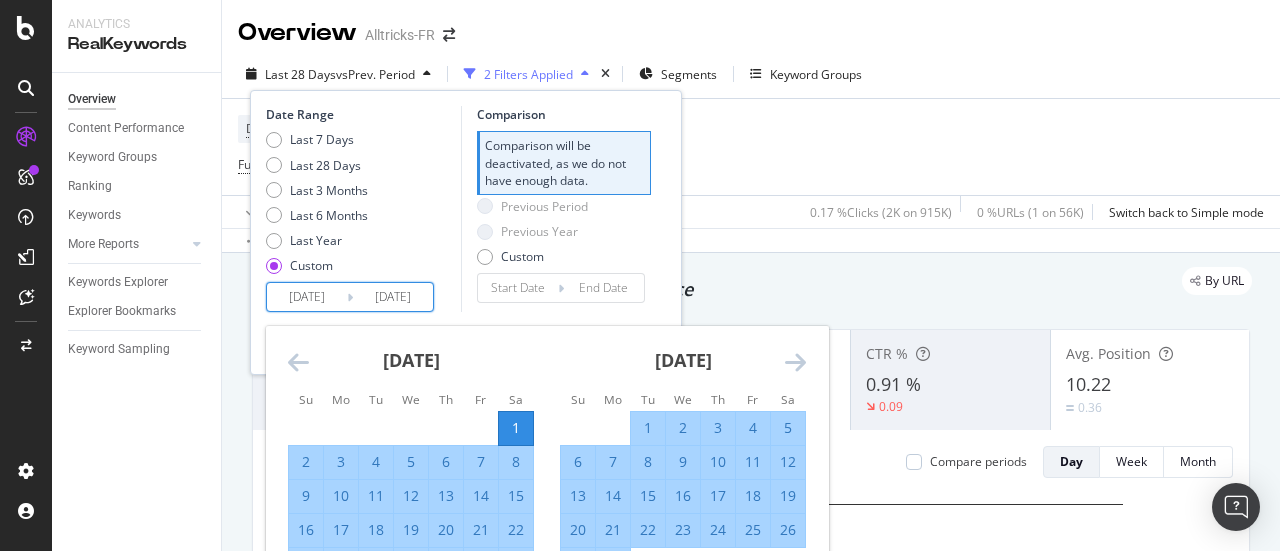 click on "Date Range Last 7 Days Last 28 Days Last 3 Months Last 6 Months Last Year Custom [DATE] Navigate forward to interact with the calendar and select a date. Press the question mark key to get the keyboard shortcuts for changing dates. Su Mo Tu We Th Fr Sa Su Mo Tu We Th Fr Sa [DATE] 1 2 3 4 5 6 7 8 9 10 11 12 13 14 15 16 17 18 19 20 21 22 23 24 25 26 27 28 29 30 [DATE] 1 2 3 4 5 6 7 8 9 10 11 12 13 14 15 16 17 18 19 20 21 22 23 24 25 26 27 28 29 30 31 [DATE] 1 2 3 4 5 6 7 8 9 10 11 12 13 14 15 16 17 18 19 20 21 22 23 24 25 26 27 [DATE] 1 2 3 4 5 6 7 8 9 10 11 12 13 14 15 16 17 18 19 20 21 22 23 24 25 26 27 28 29 30 31 Crawl Date [DATE] Navigate backward to interact with the calendar and select a date. Press the question mark key to get the keyboard shortcuts for changing dates." at bounding box center [361, 209] 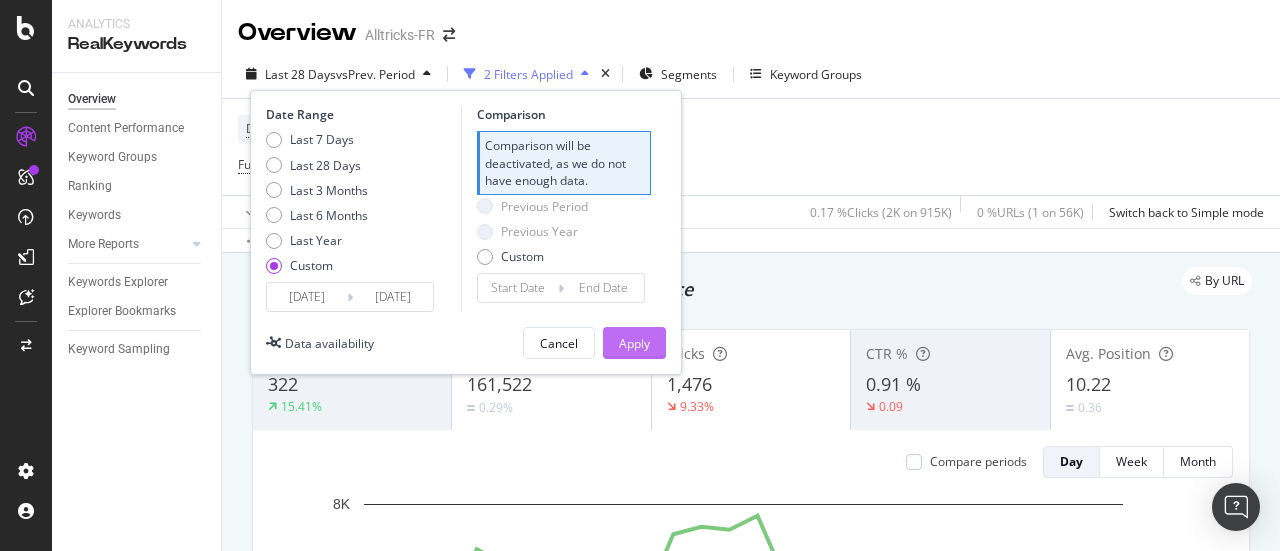 click on "Apply" at bounding box center (634, 343) 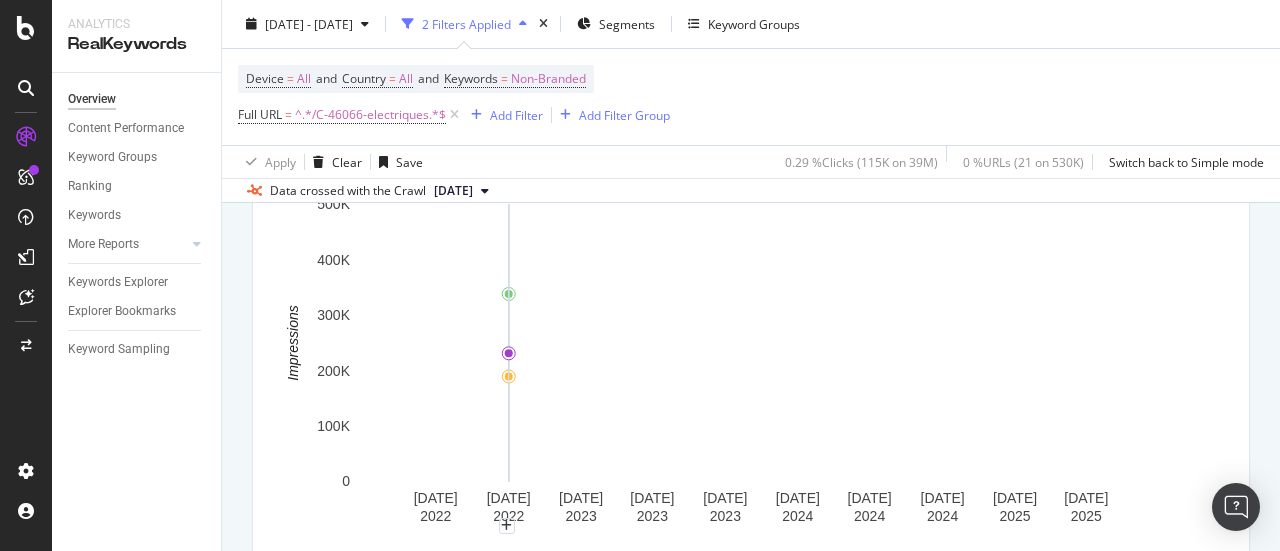 scroll, scrollTop: 0, scrollLeft: 0, axis: both 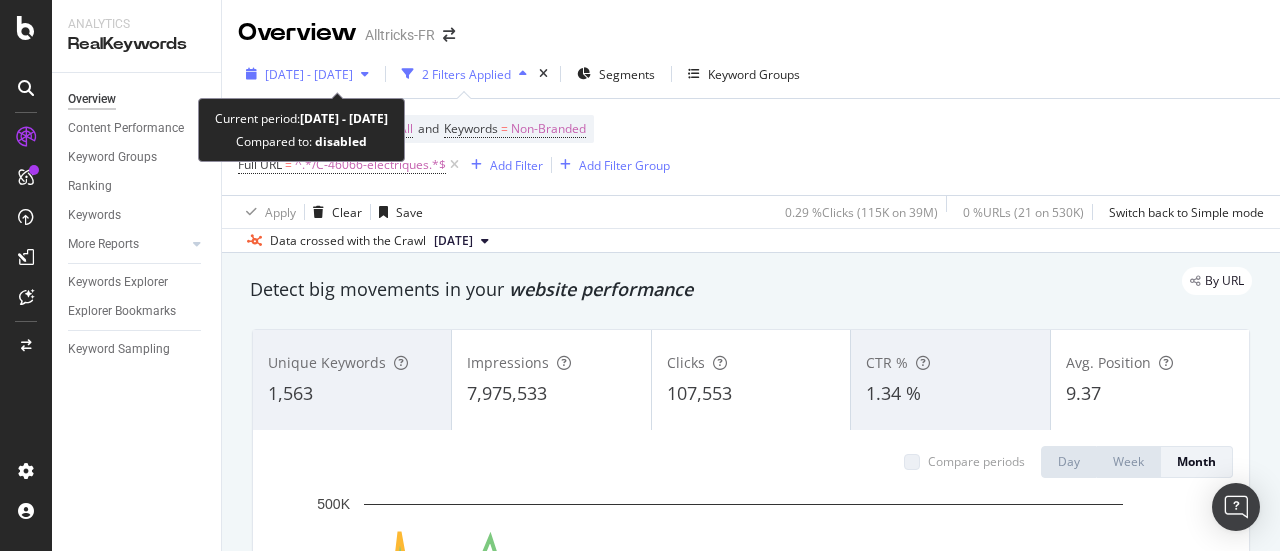 click on "[DATE] - [DATE]" at bounding box center (309, 74) 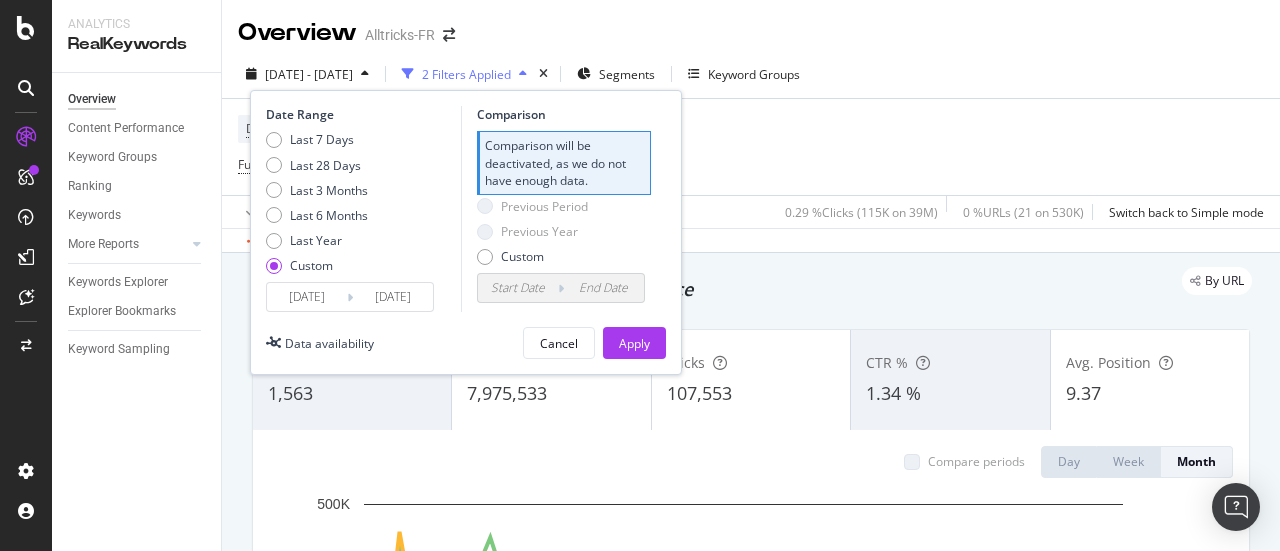 click on "[DATE]" at bounding box center [307, 297] 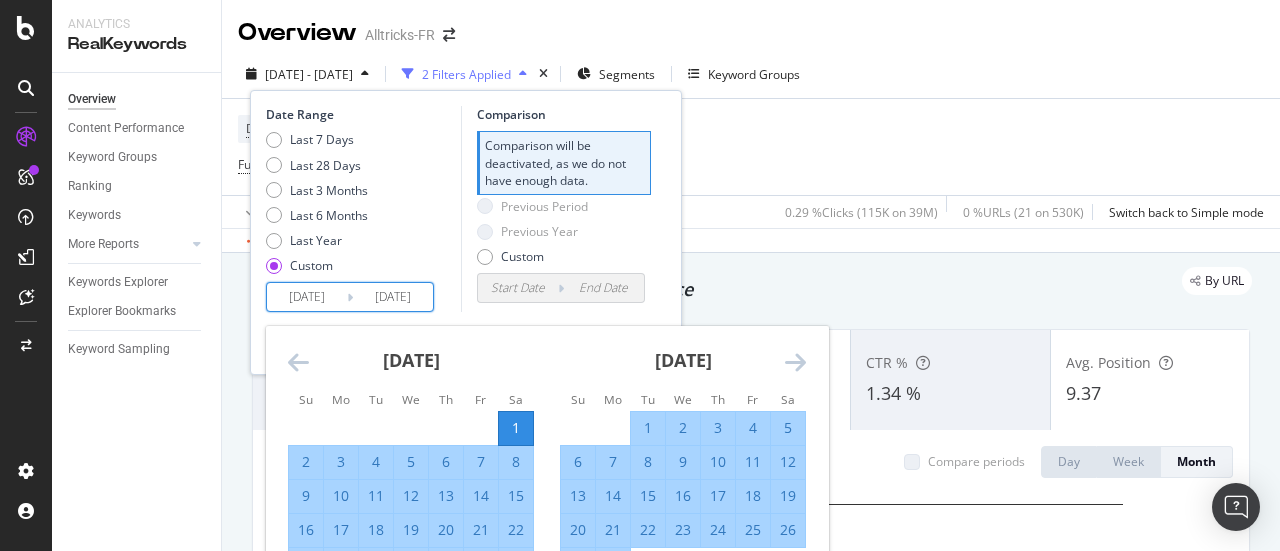 click at bounding box center (298, 362) 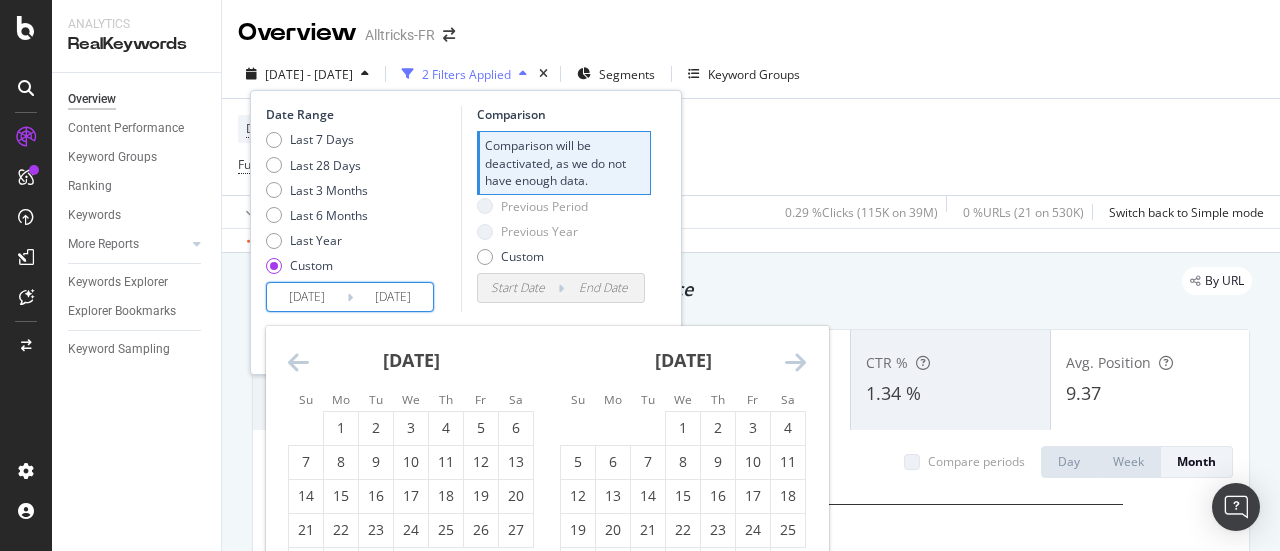 click at bounding box center [298, 362] 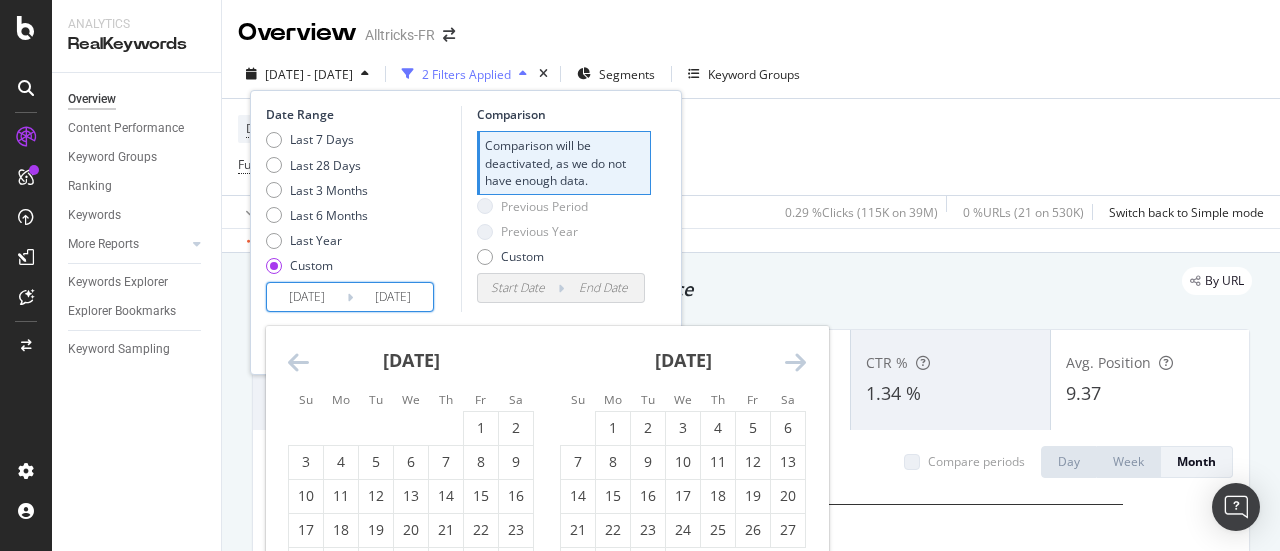 click at bounding box center [298, 362] 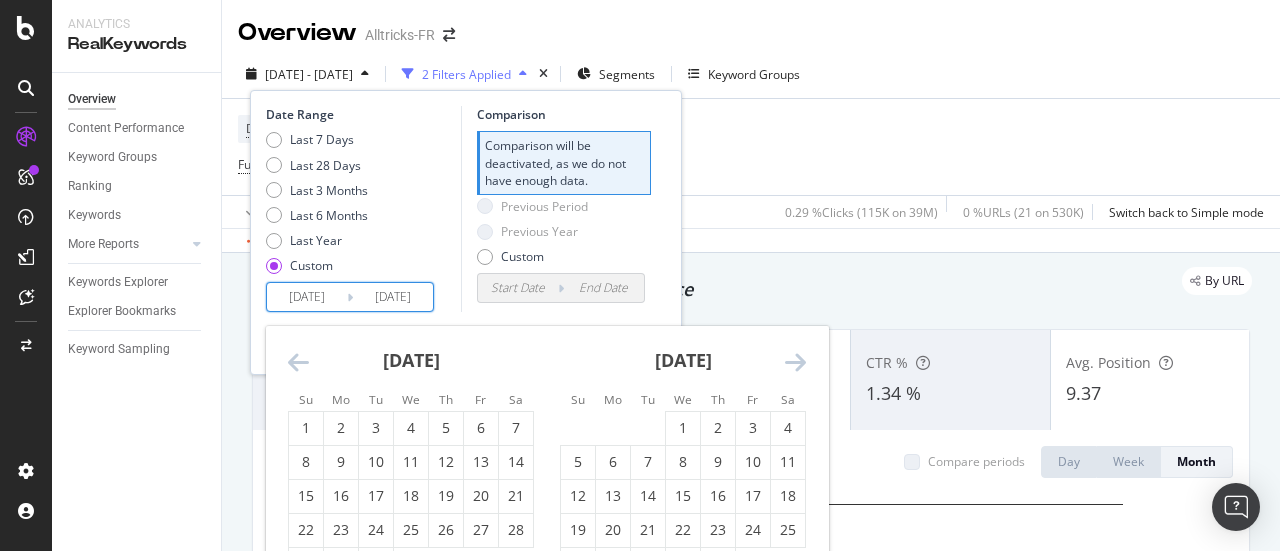 click at bounding box center [298, 362] 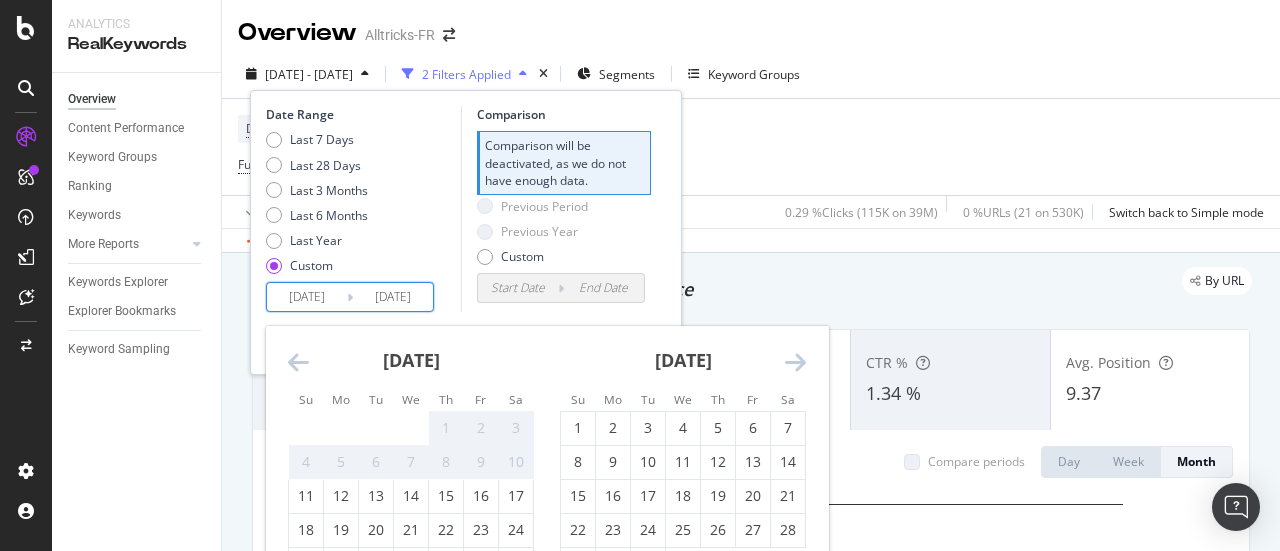 click at bounding box center (298, 362) 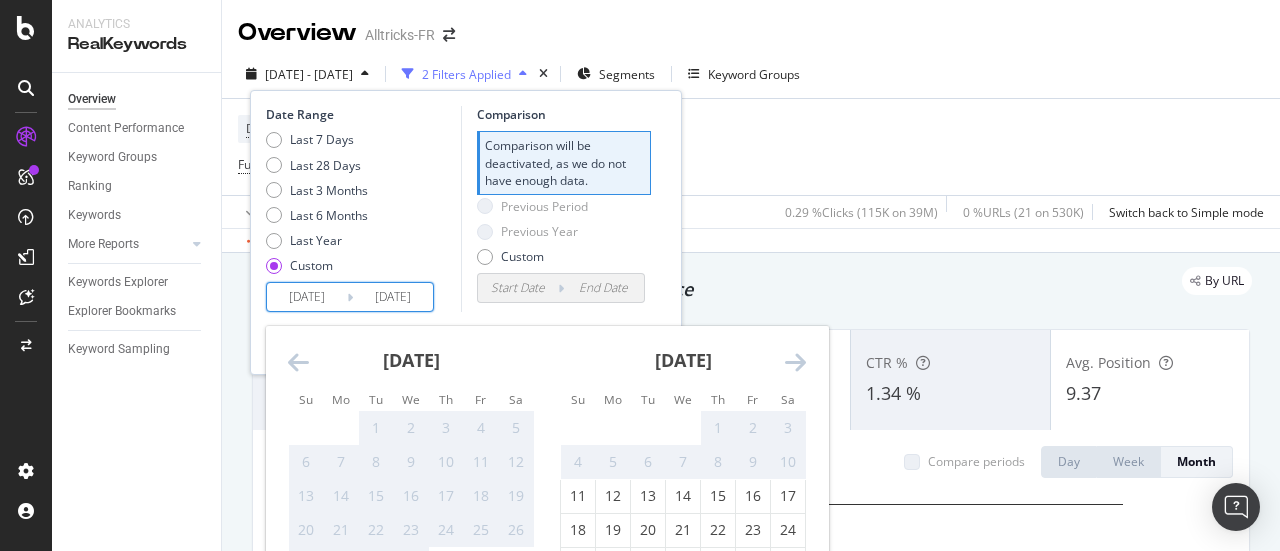 click at bounding box center [298, 362] 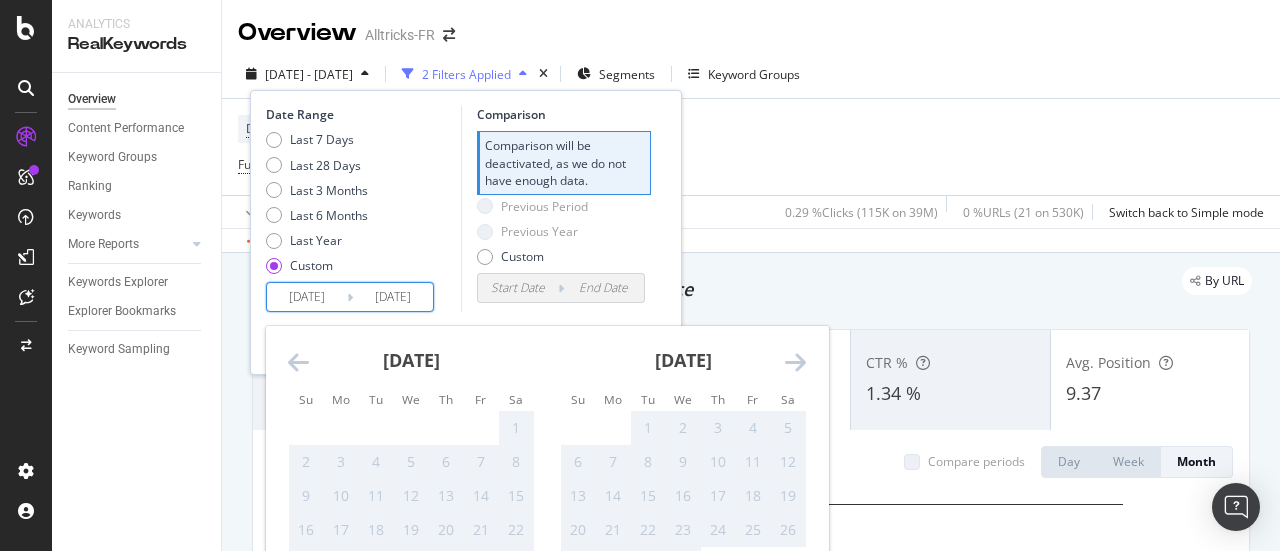 click at bounding box center (795, 362) 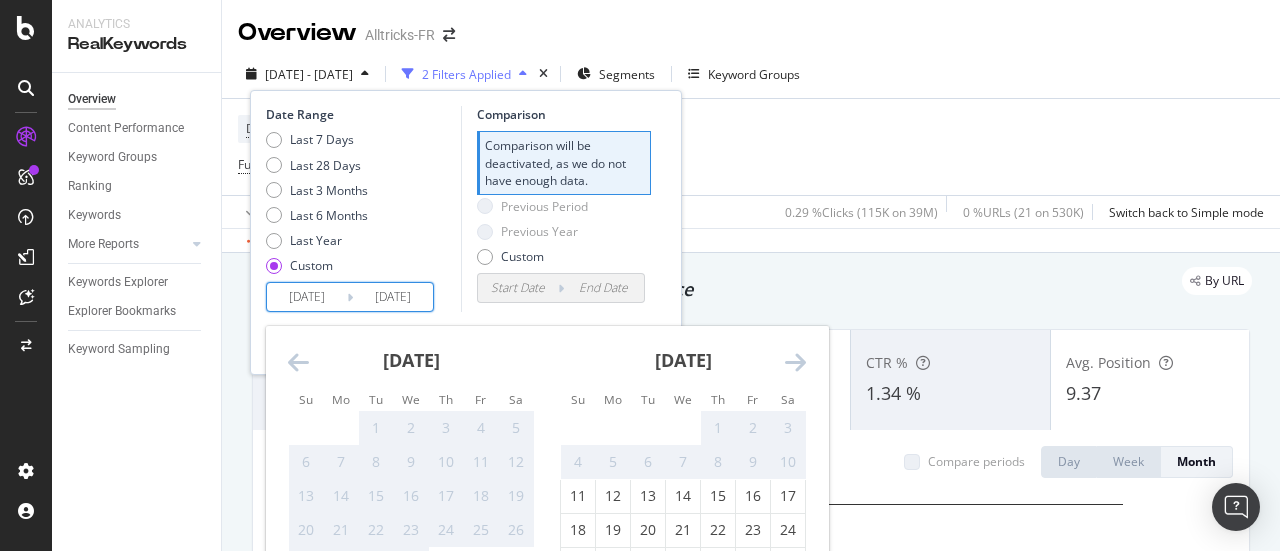 scroll, scrollTop: 100, scrollLeft: 0, axis: vertical 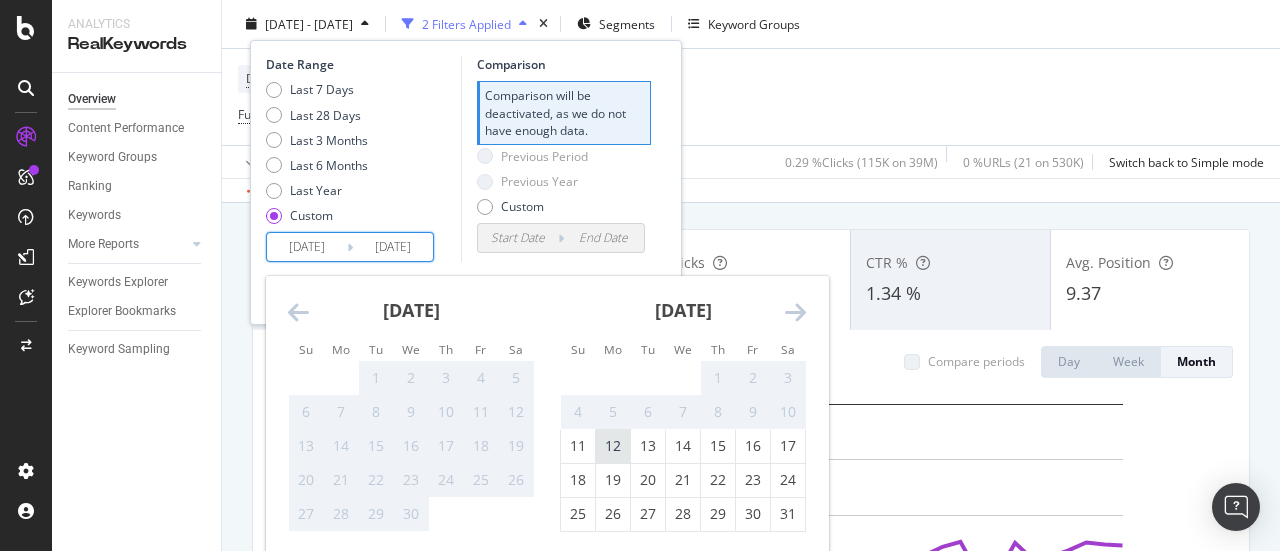 click on "12" at bounding box center (613, 446) 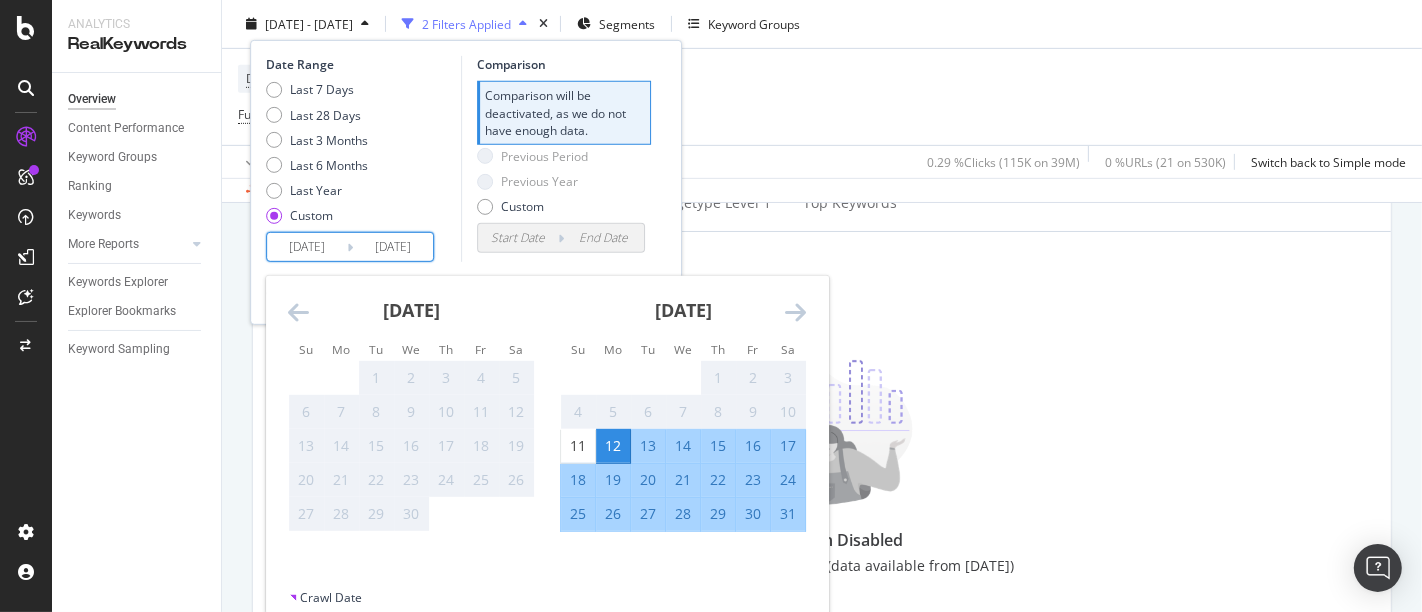 scroll, scrollTop: 922, scrollLeft: 0, axis: vertical 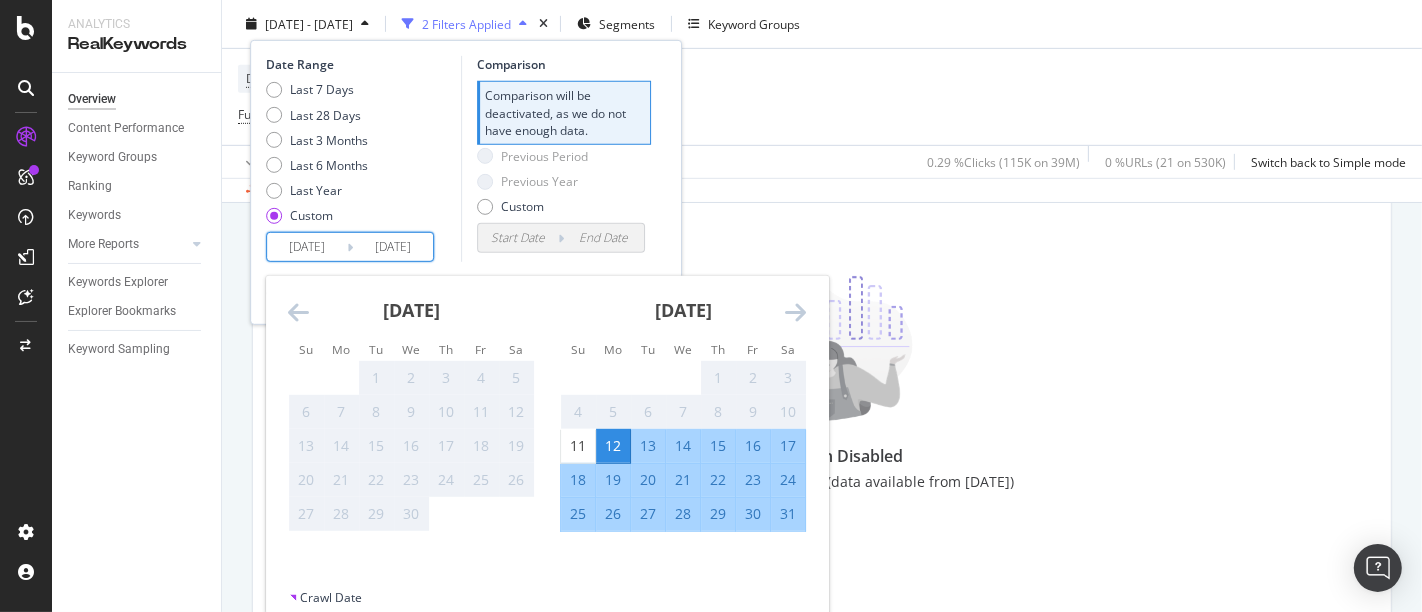 click on "Previous Period Previous Year Custom" at bounding box center [564, 185] 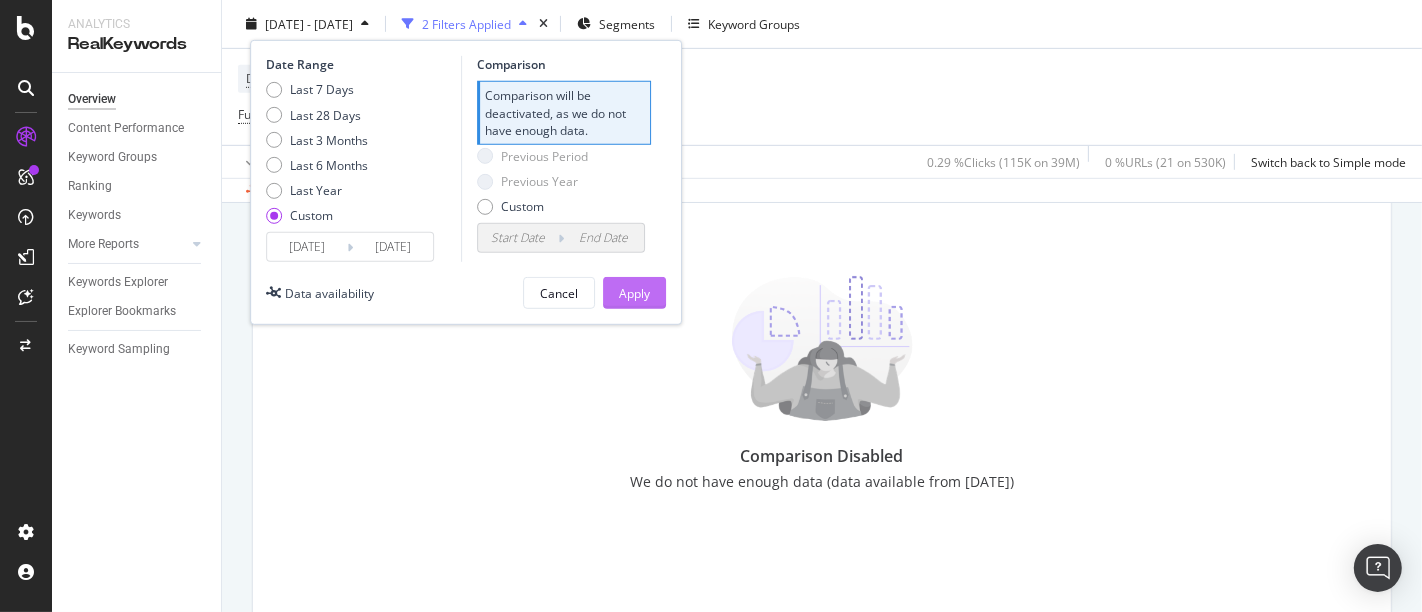 click on "Apply" at bounding box center (634, 292) 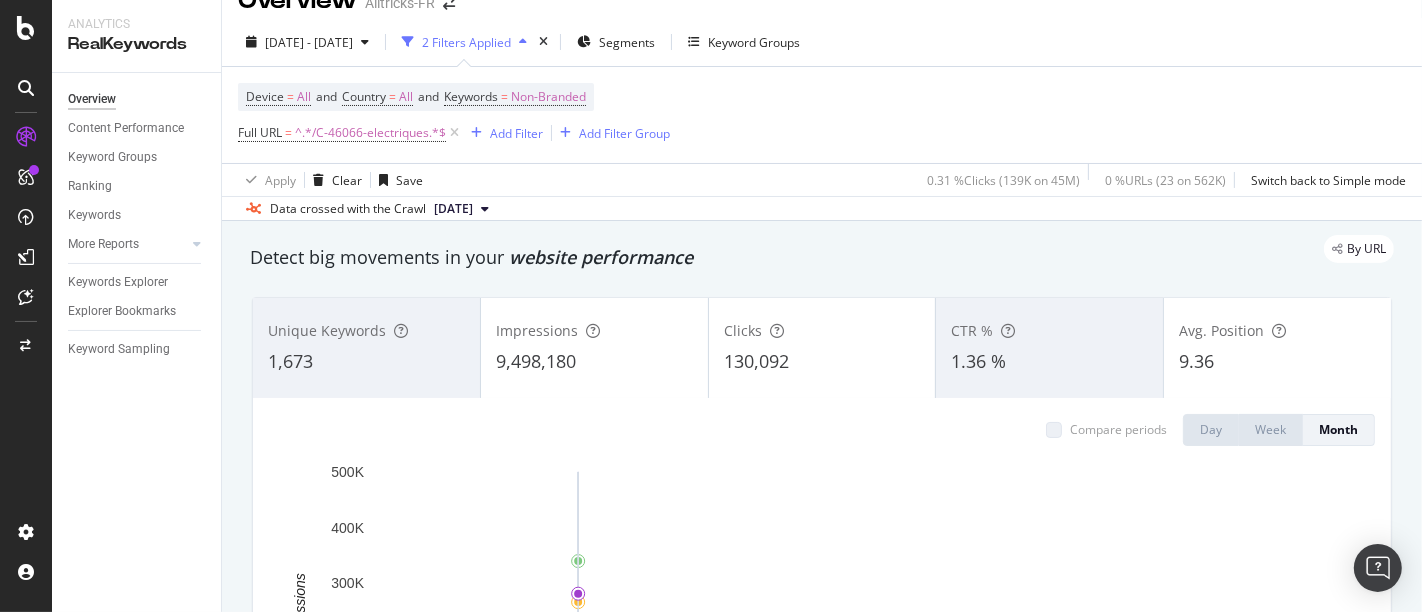 scroll, scrollTop: 0, scrollLeft: 0, axis: both 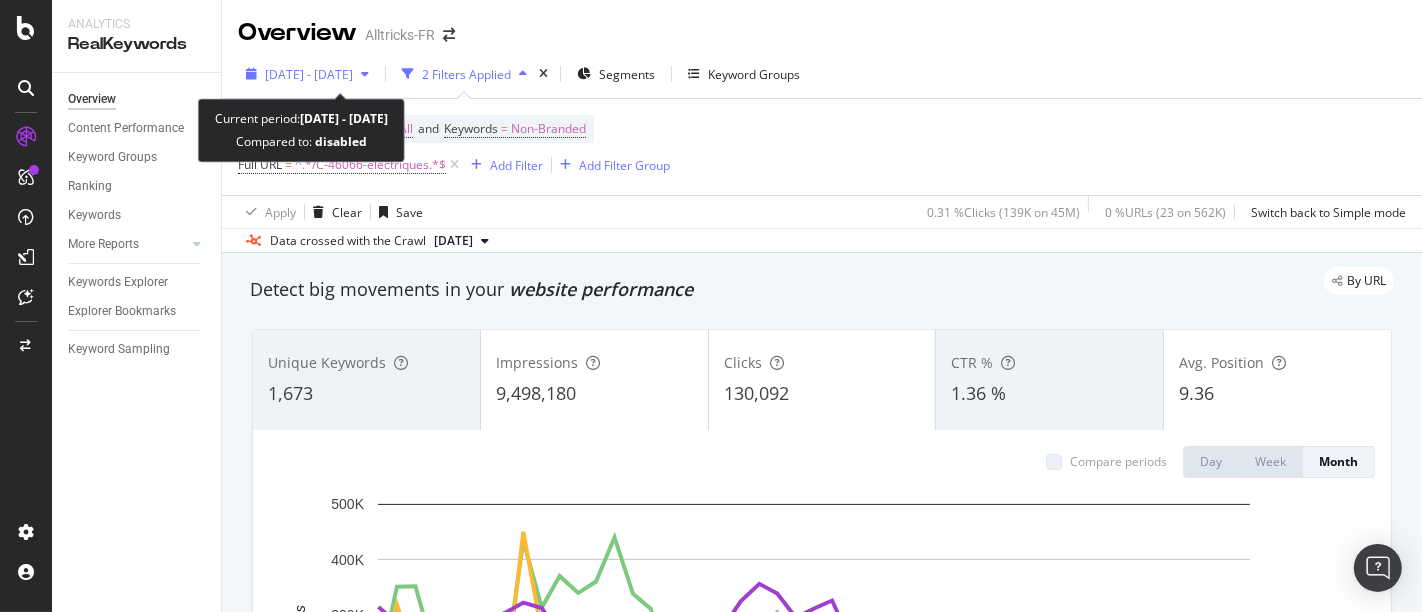 click on "[DATE] - [DATE]" at bounding box center [307, 74] 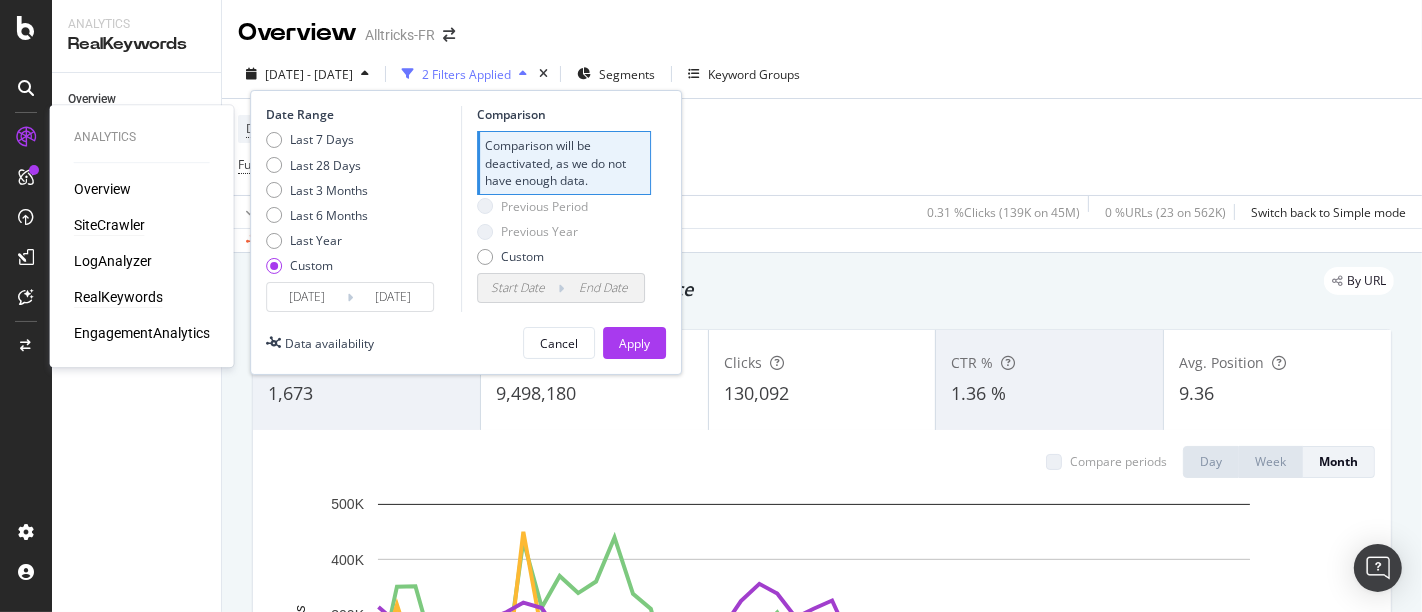 click on "SiteCrawler" at bounding box center (109, 225) 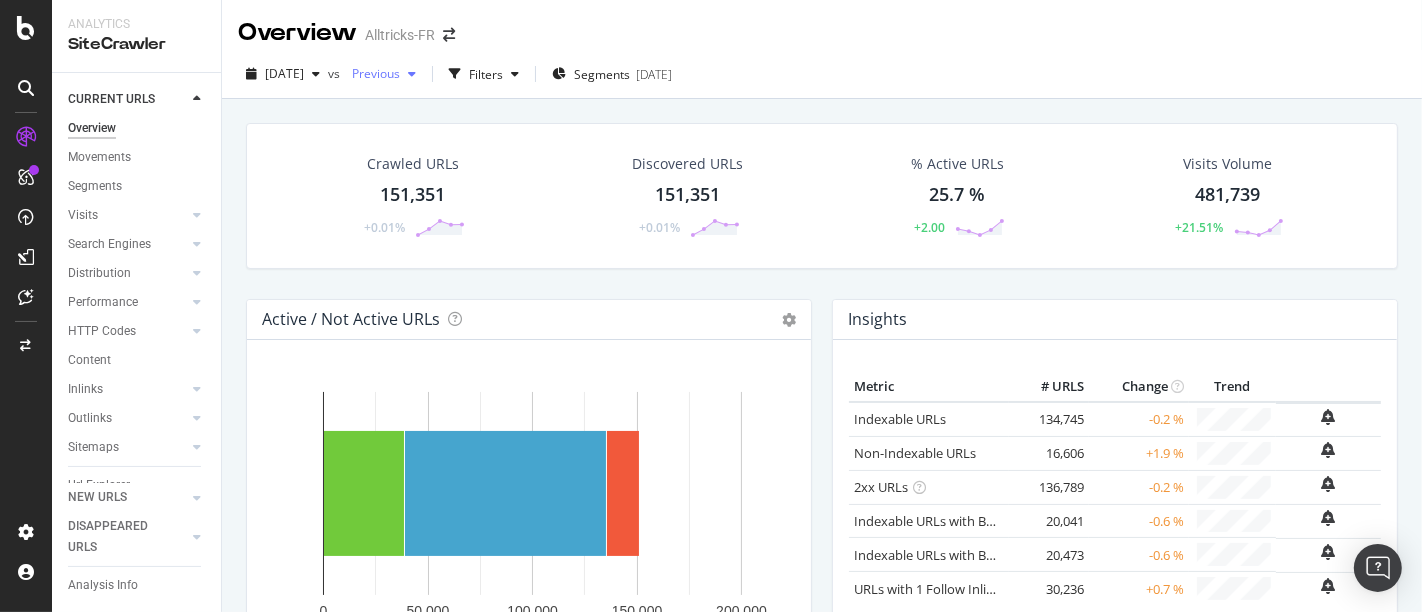 click on "Previous" at bounding box center [384, 74] 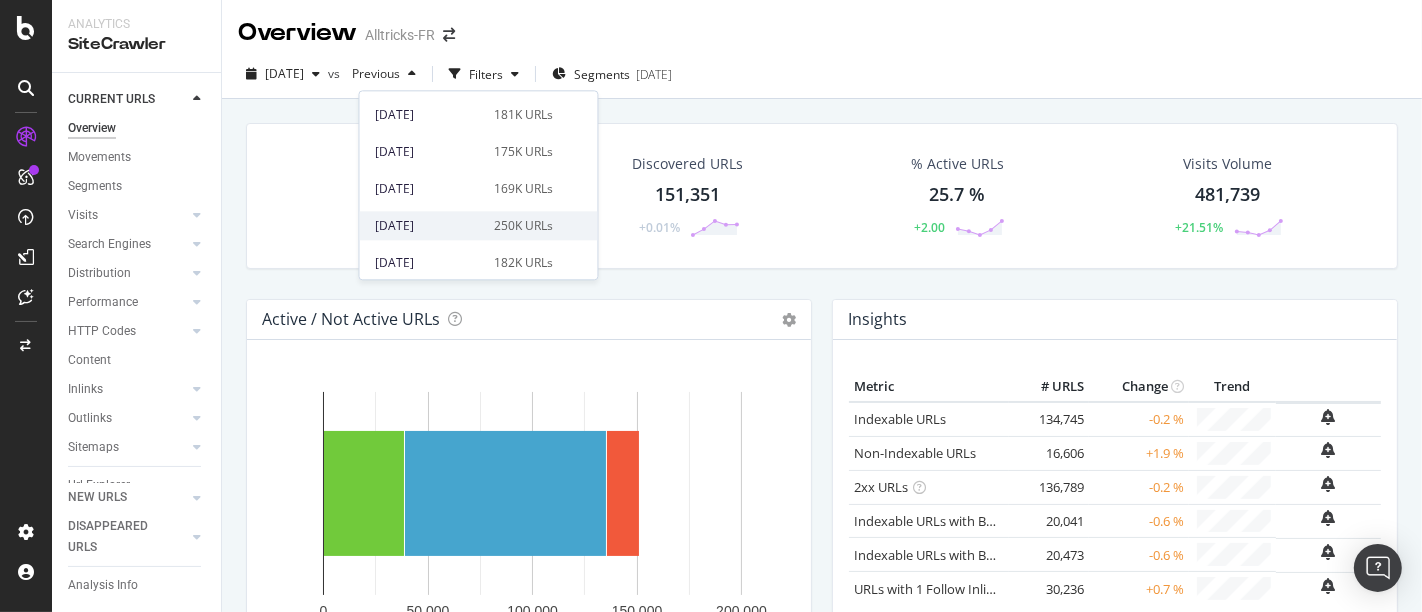 scroll, scrollTop: 1103, scrollLeft: 0, axis: vertical 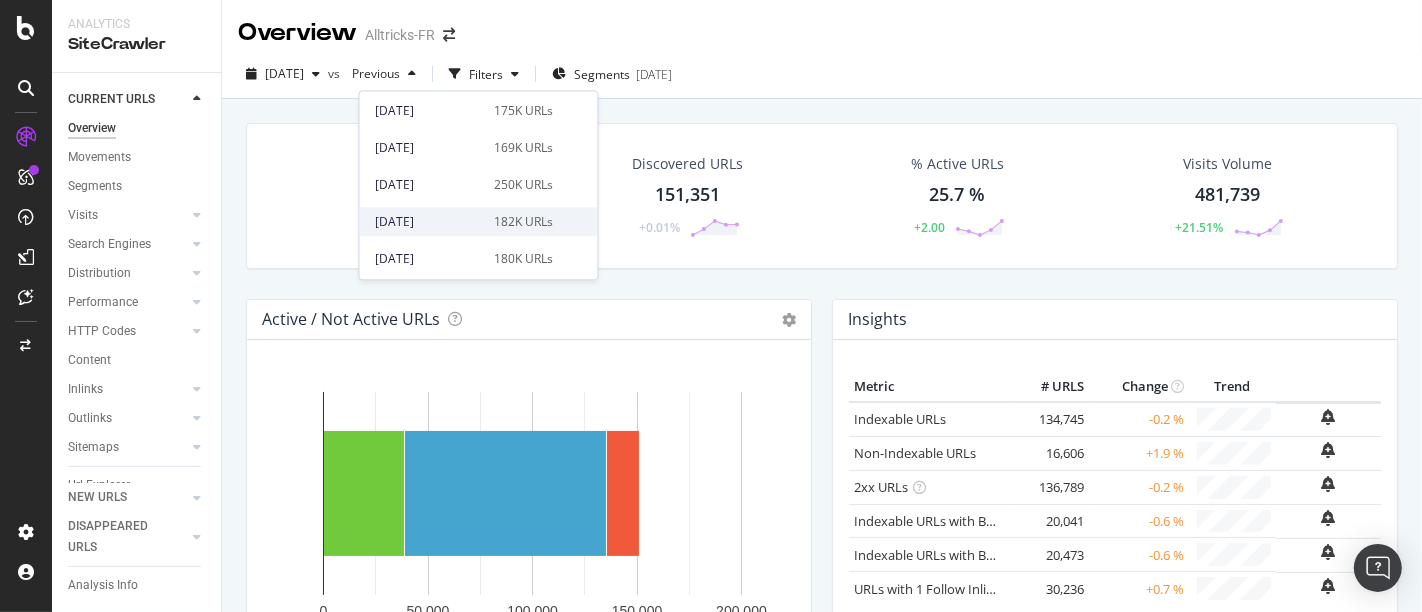 click on "[DATE] 182K URLs" at bounding box center [465, 222] 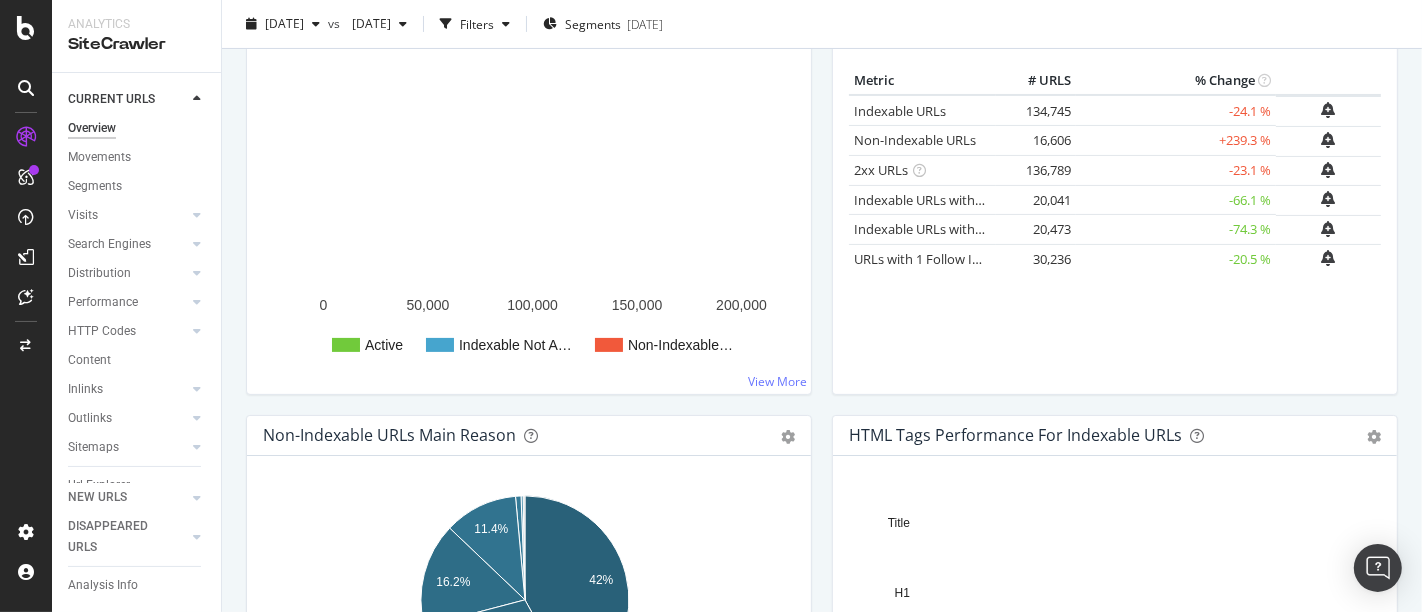 scroll, scrollTop: 0, scrollLeft: 0, axis: both 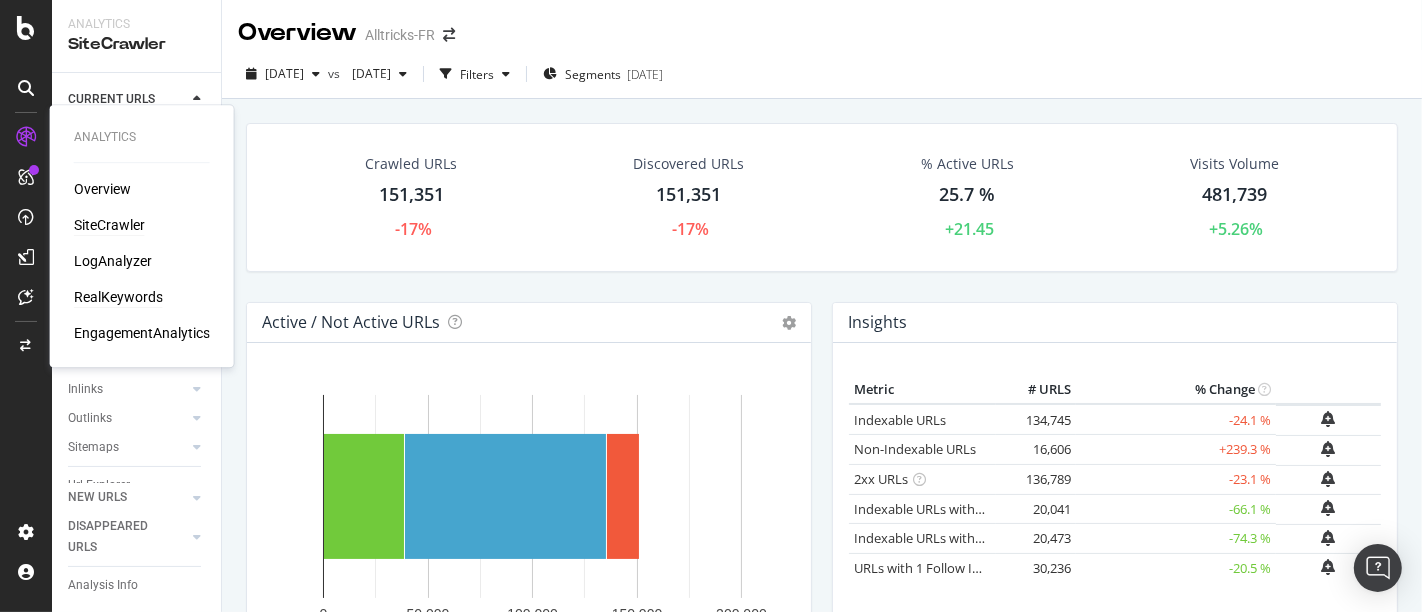 click on "RealKeywords" at bounding box center [118, 297] 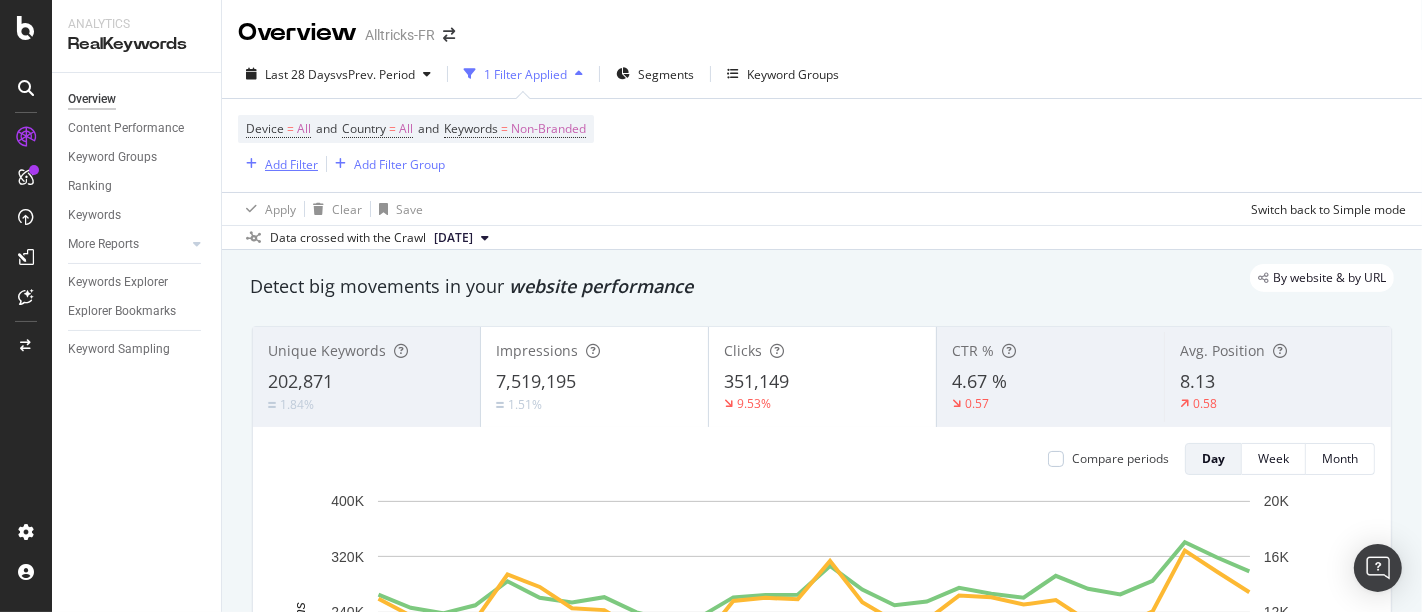 click on "Add Filter" at bounding box center (278, 164) 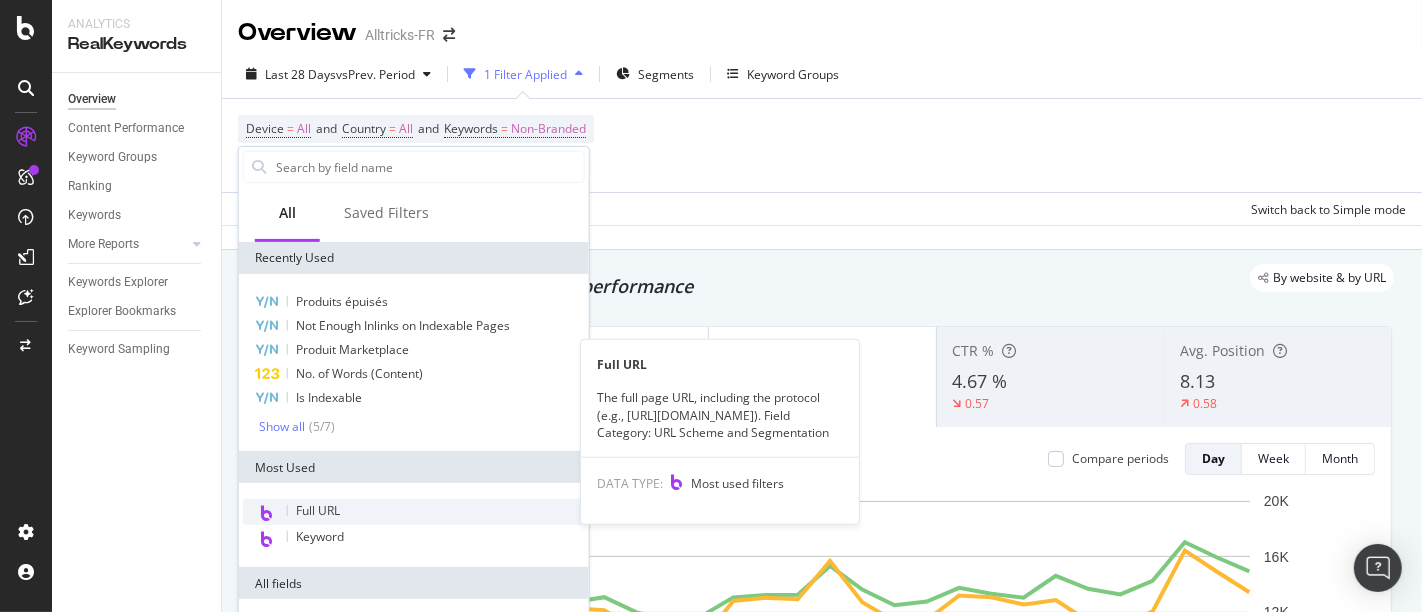 click on "Full URL" at bounding box center (414, 512) 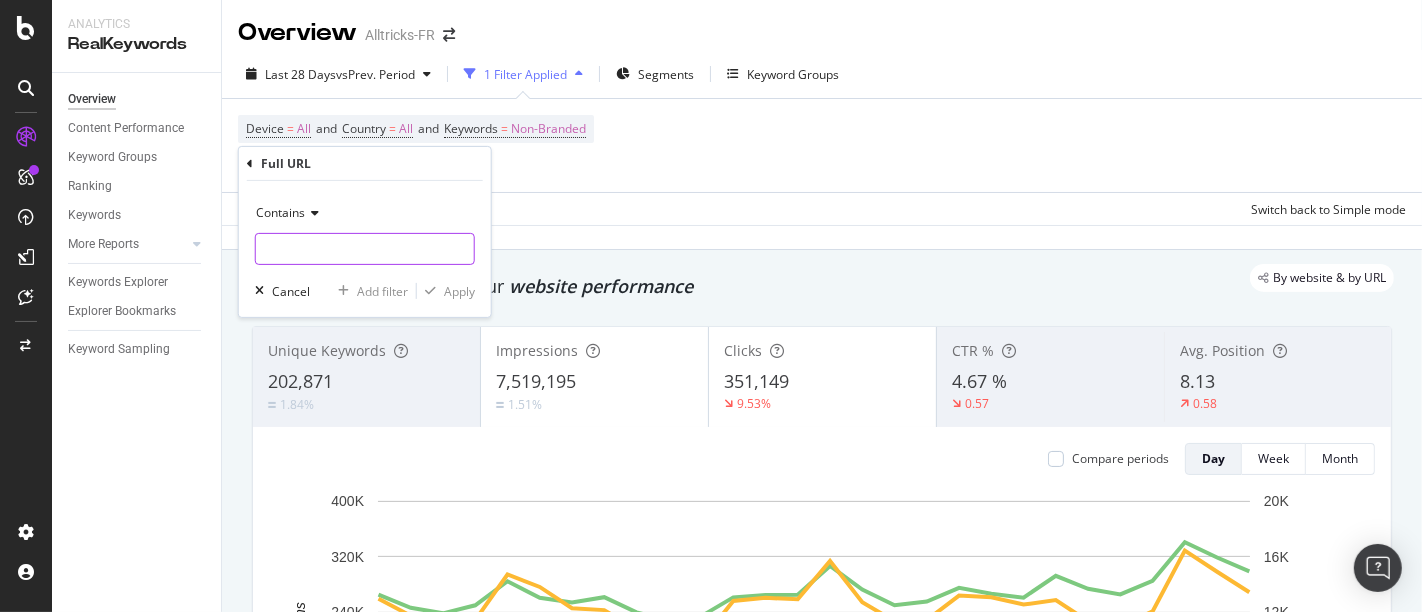 click at bounding box center [365, 249] 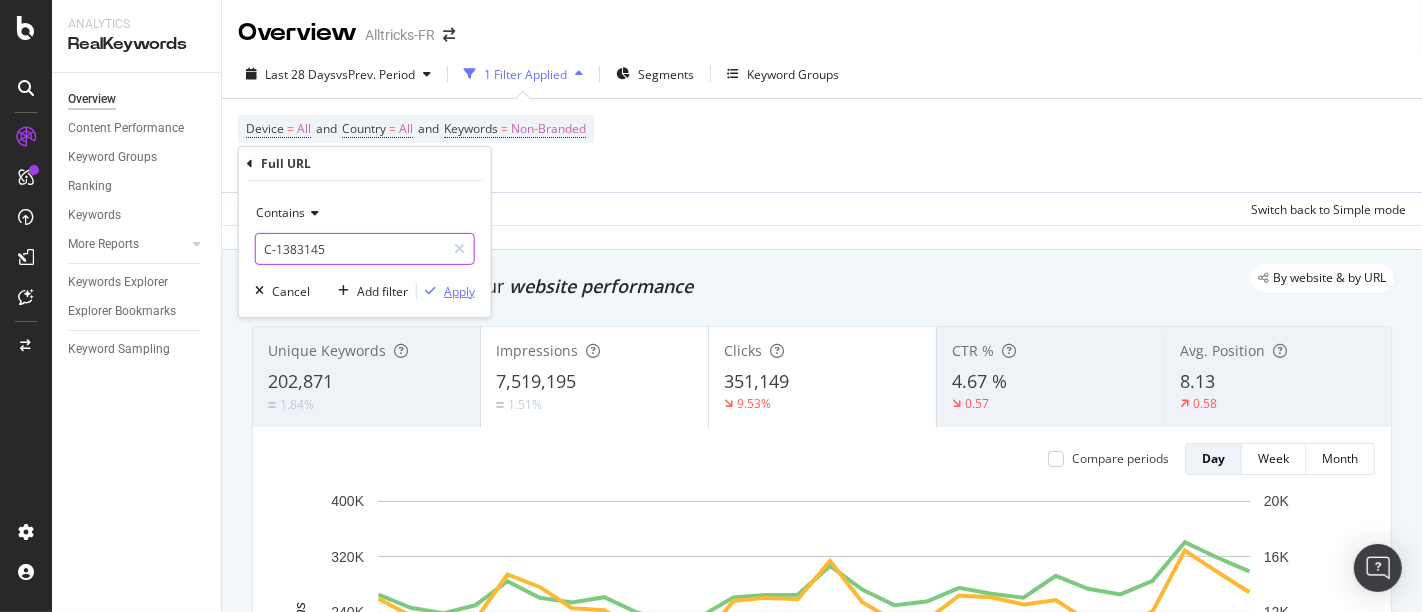 type on "C-1383145" 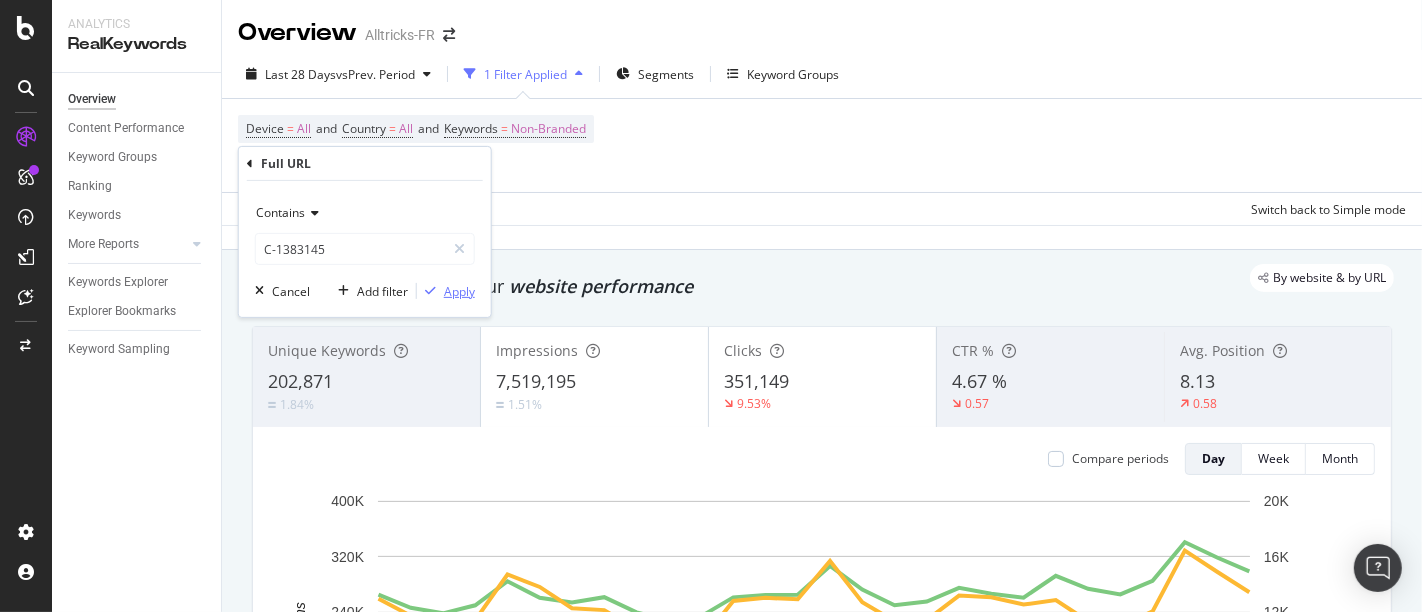 click on "Apply" at bounding box center [459, 290] 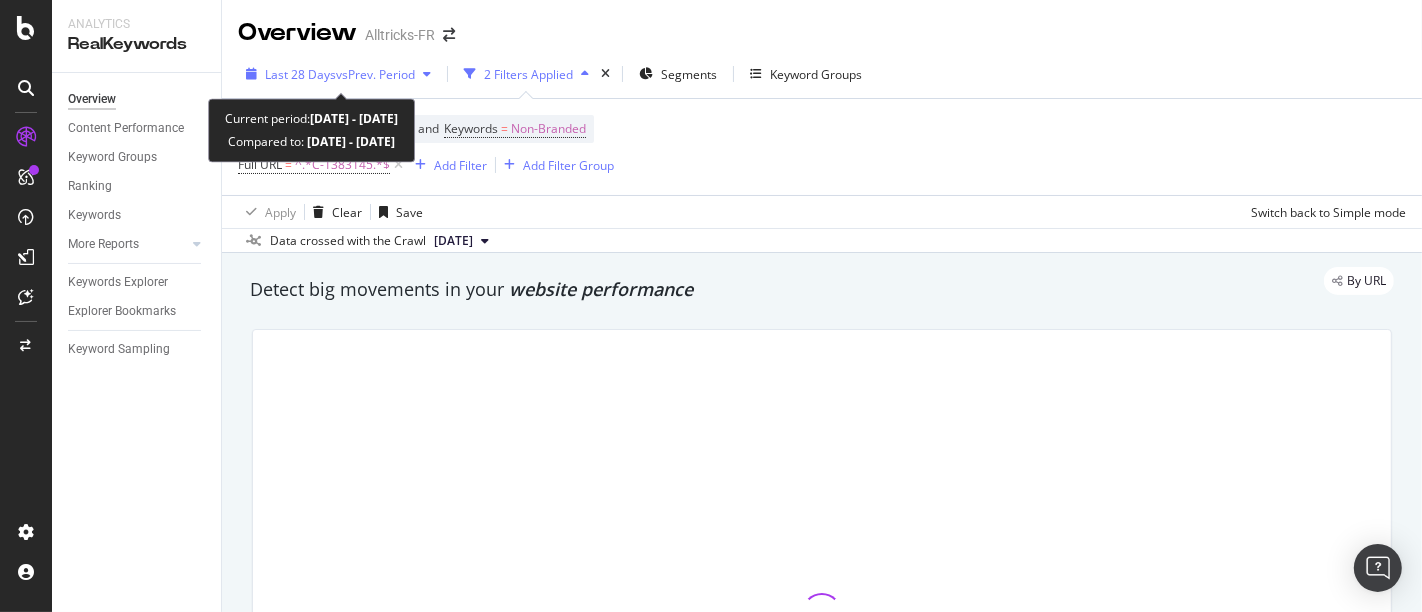 click on "Last 28 Days" at bounding box center (300, 74) 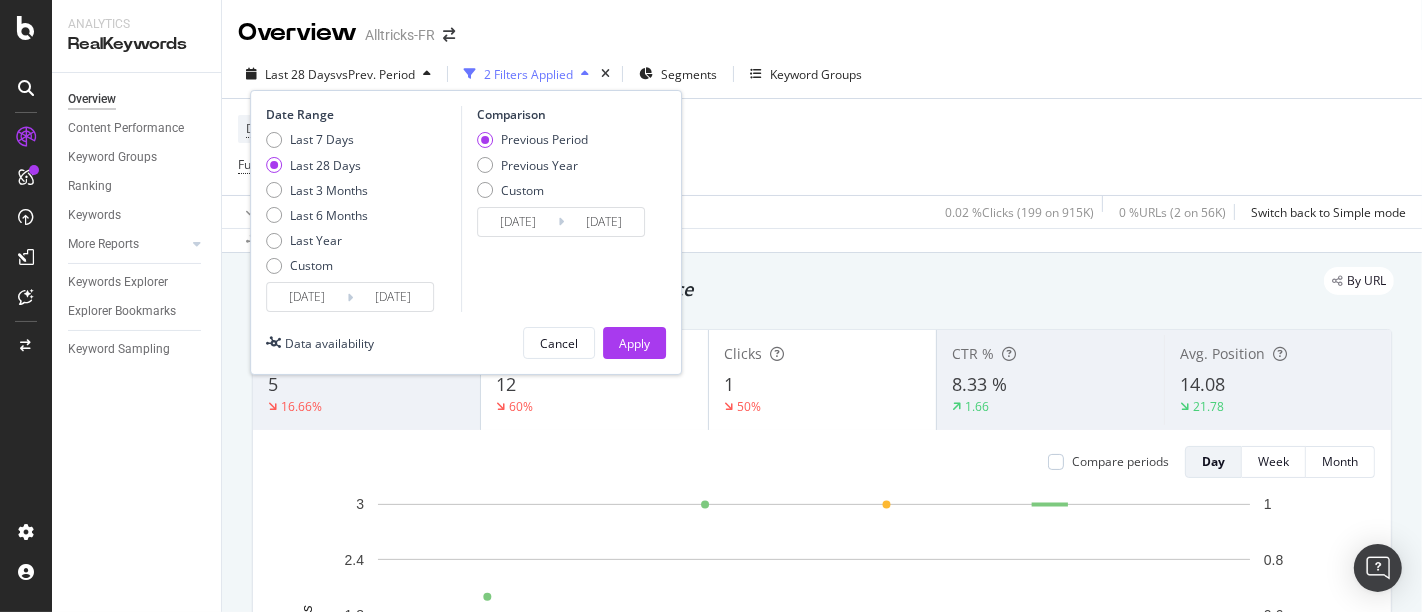 click on "[DATE]" at bounding box center [307, 297] 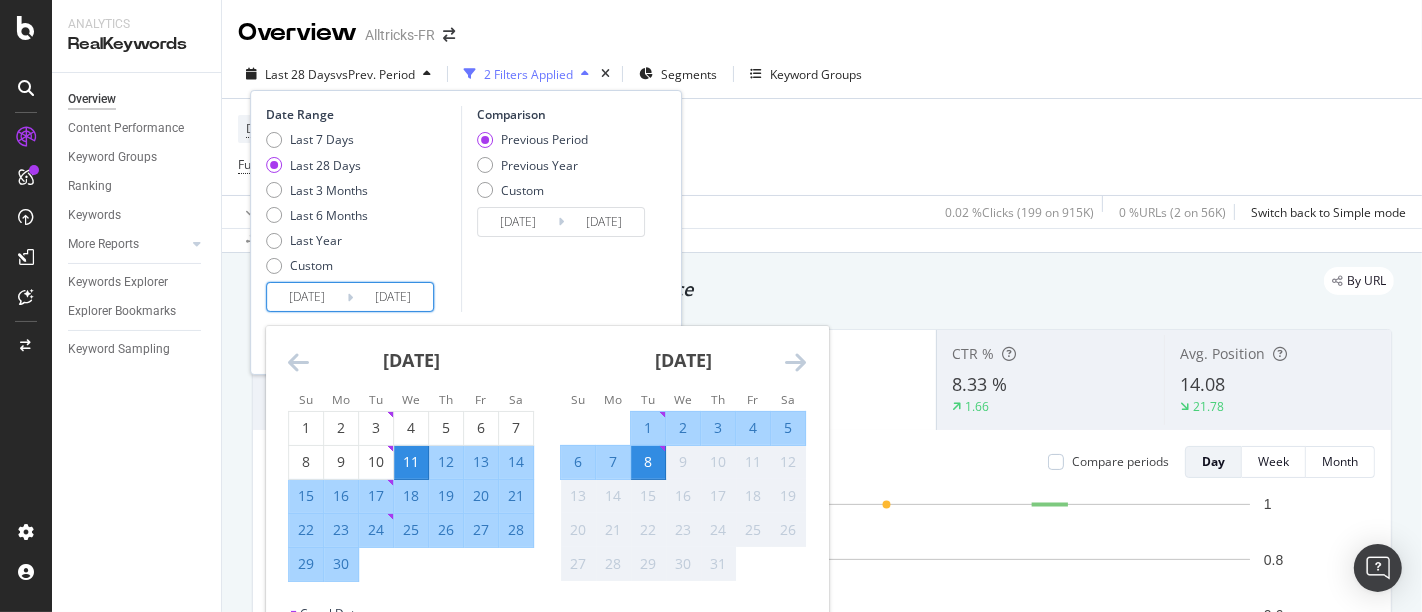 click at bounding box center (298, 362) 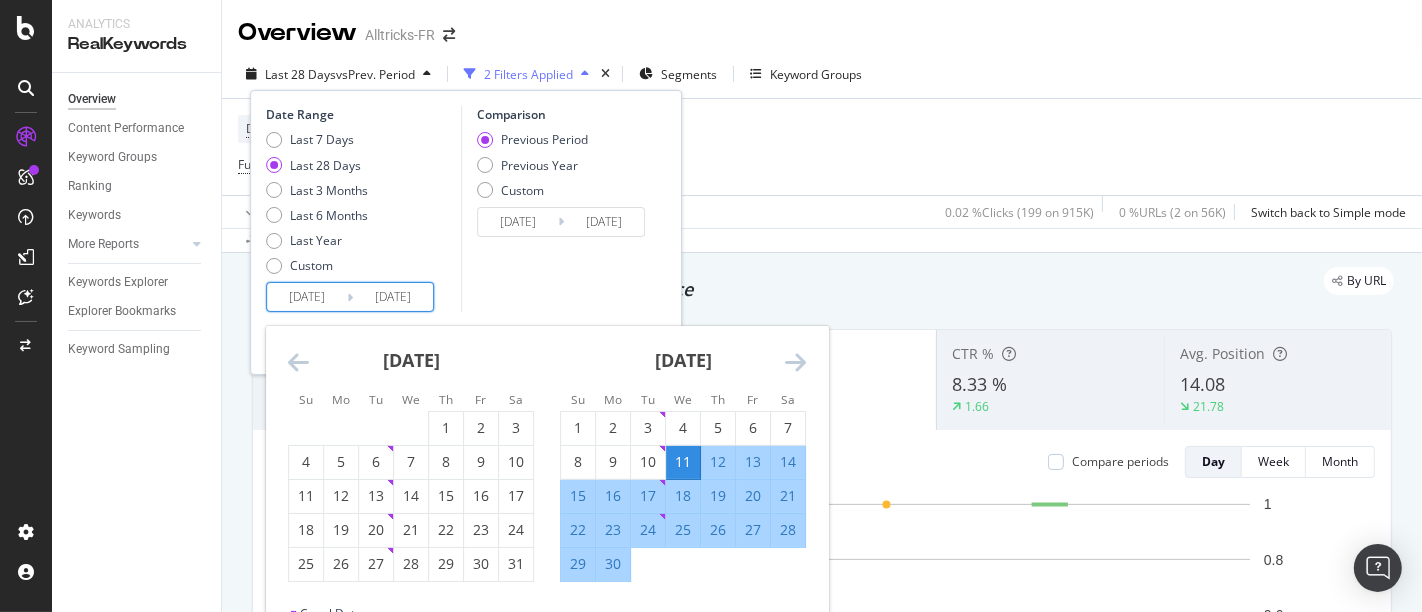 click at bounding box center [298, 362] 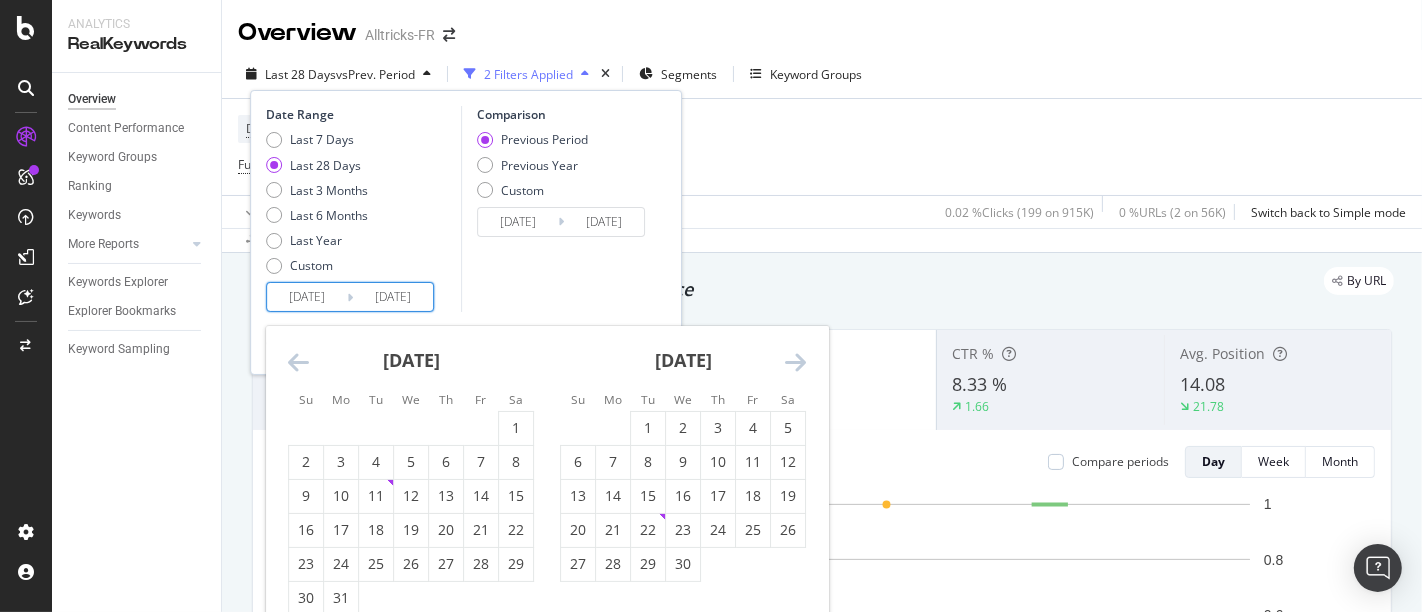 click at bounding box center (298, 362) 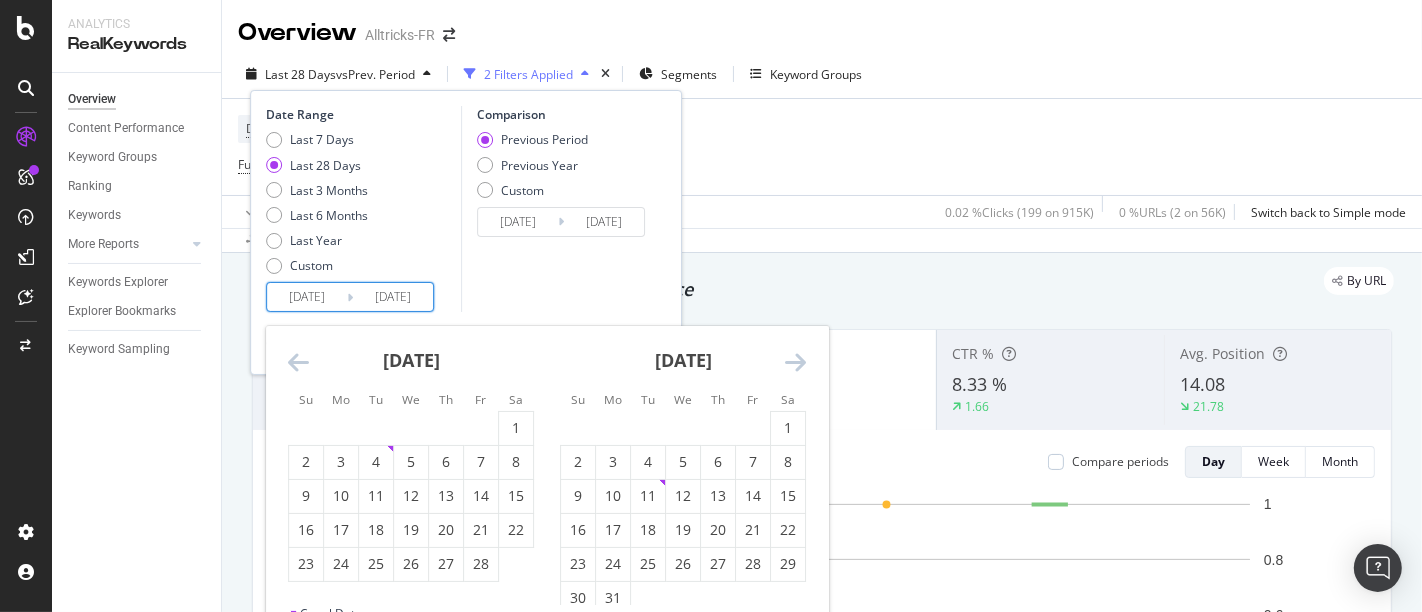 click at bounding box center (298, 362) 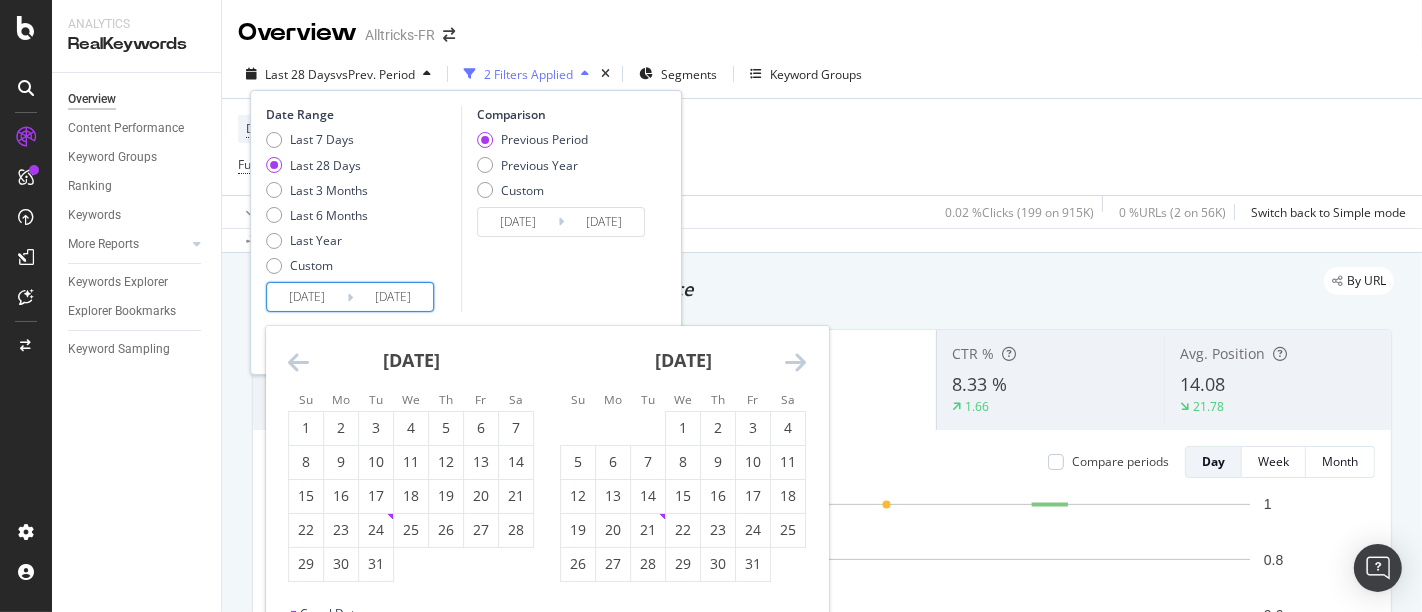 click on "[DATE]" at bounding box center [307, 297] 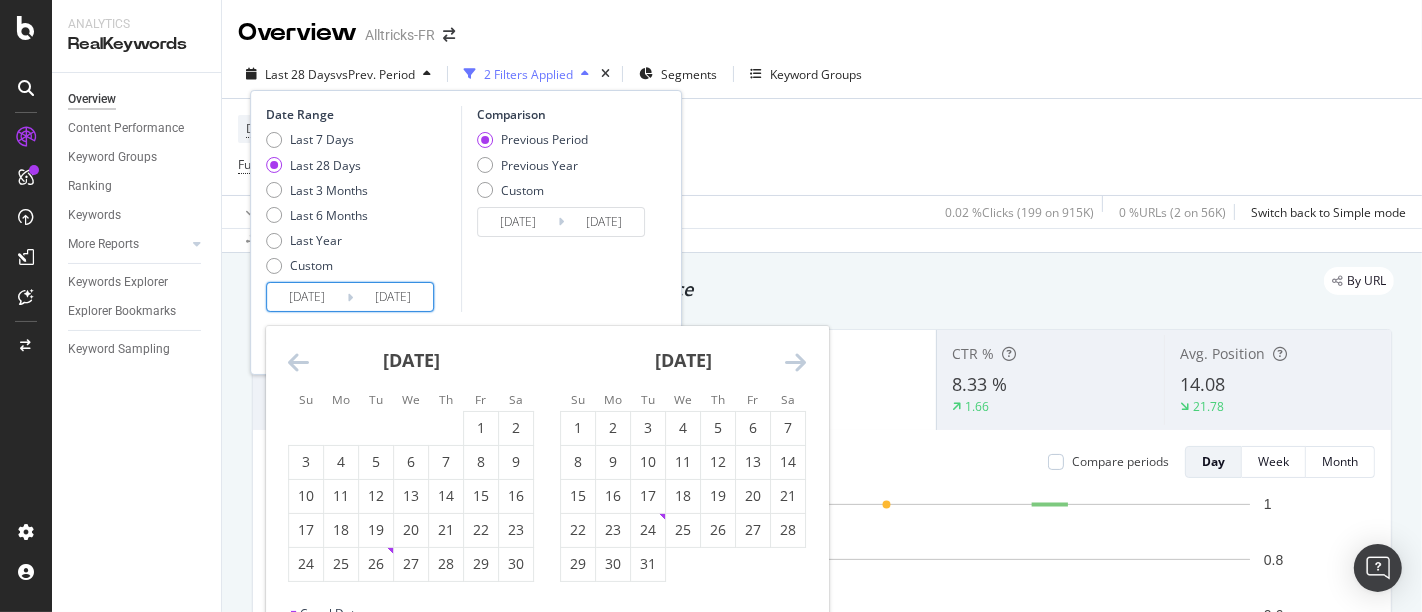click at bounding box center (298, 362) 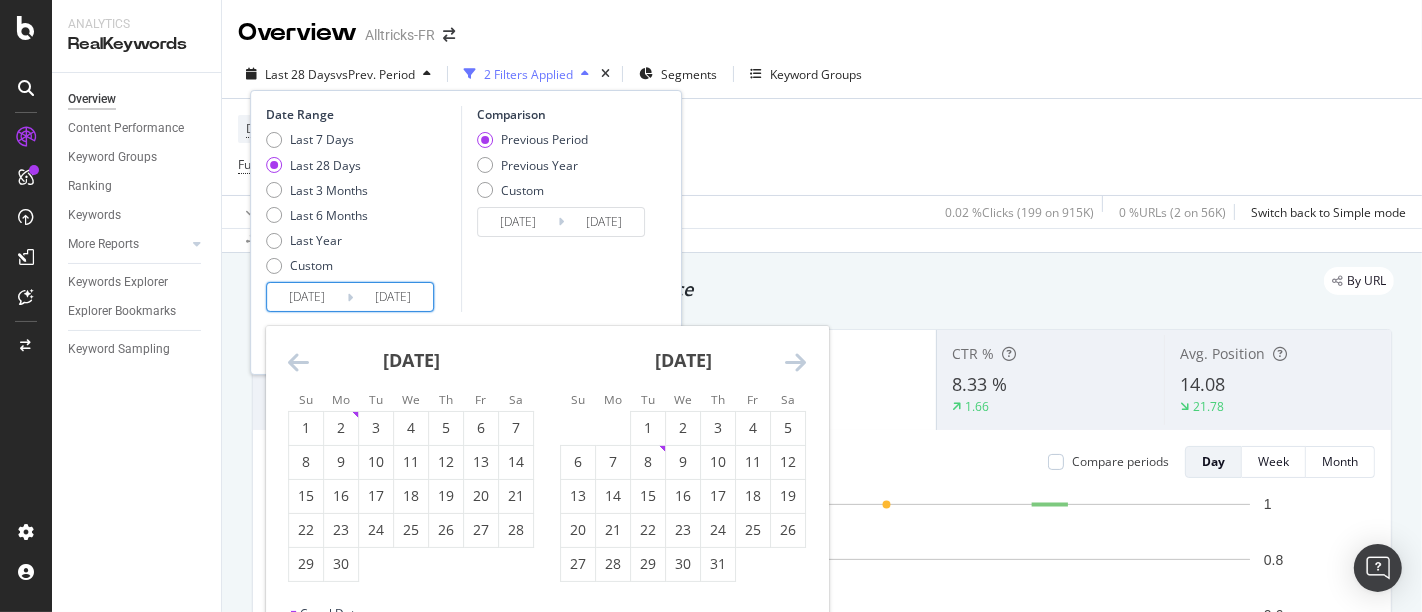 click at bounding box center (298, 362) 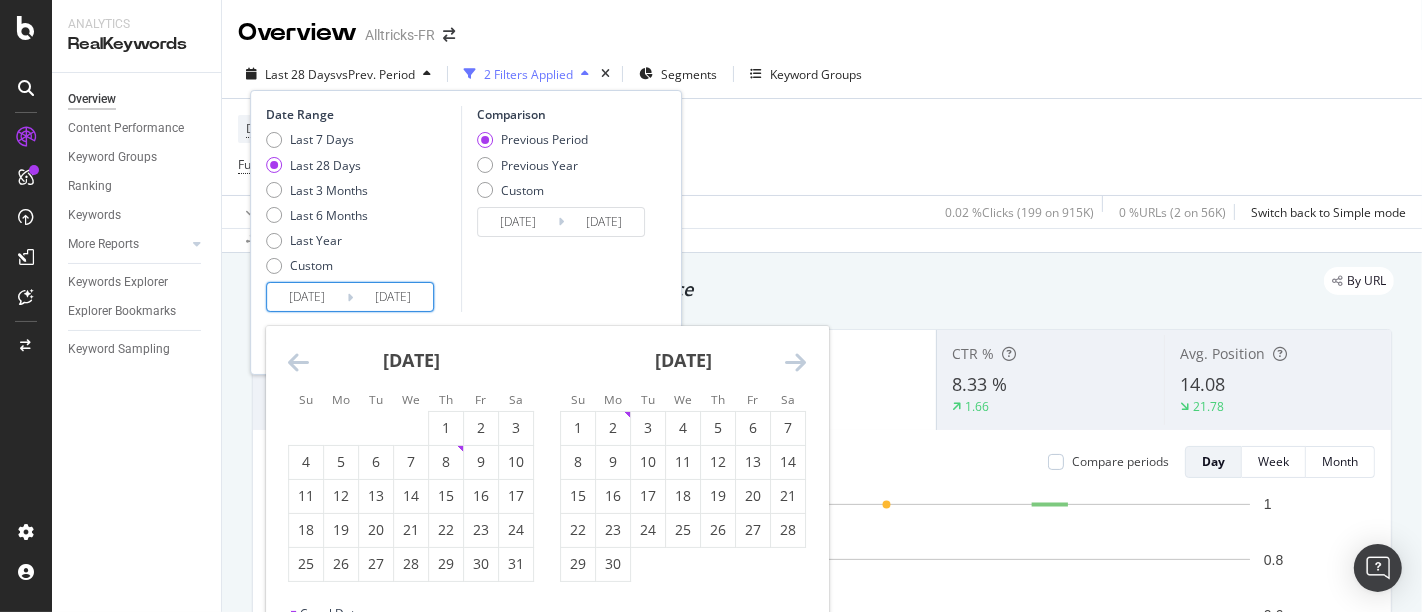 click at bounding box center (298, 362) 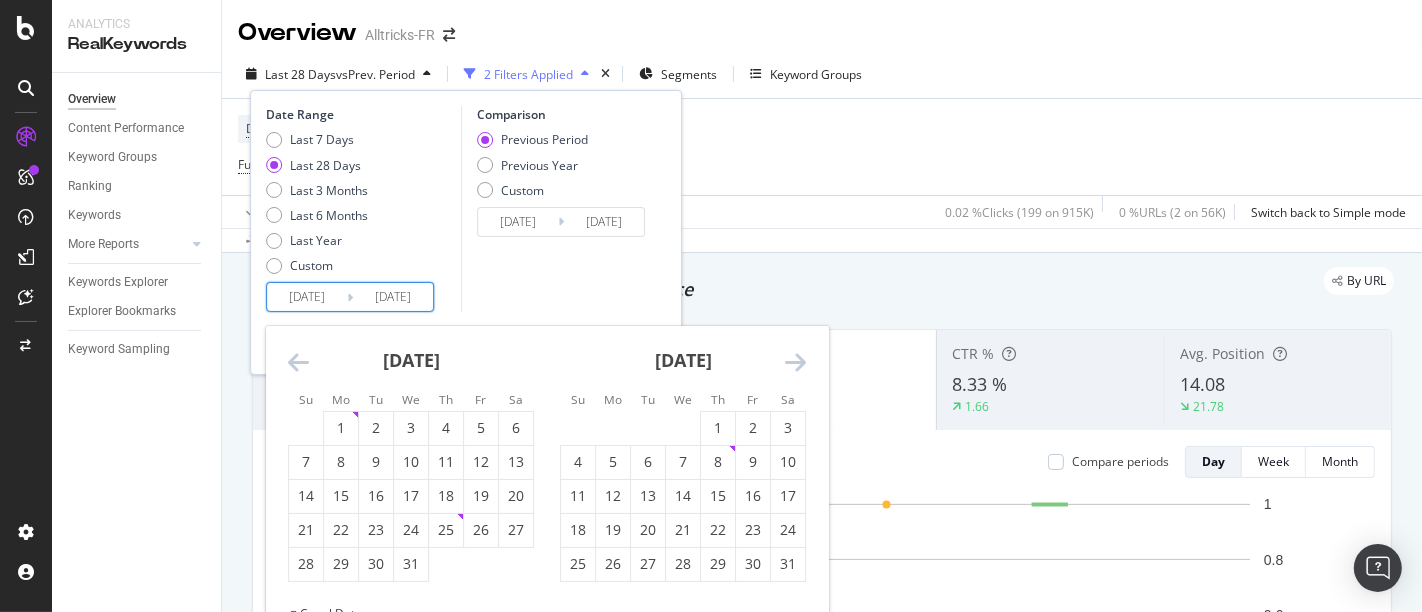 click at bounding box center [298, 362] 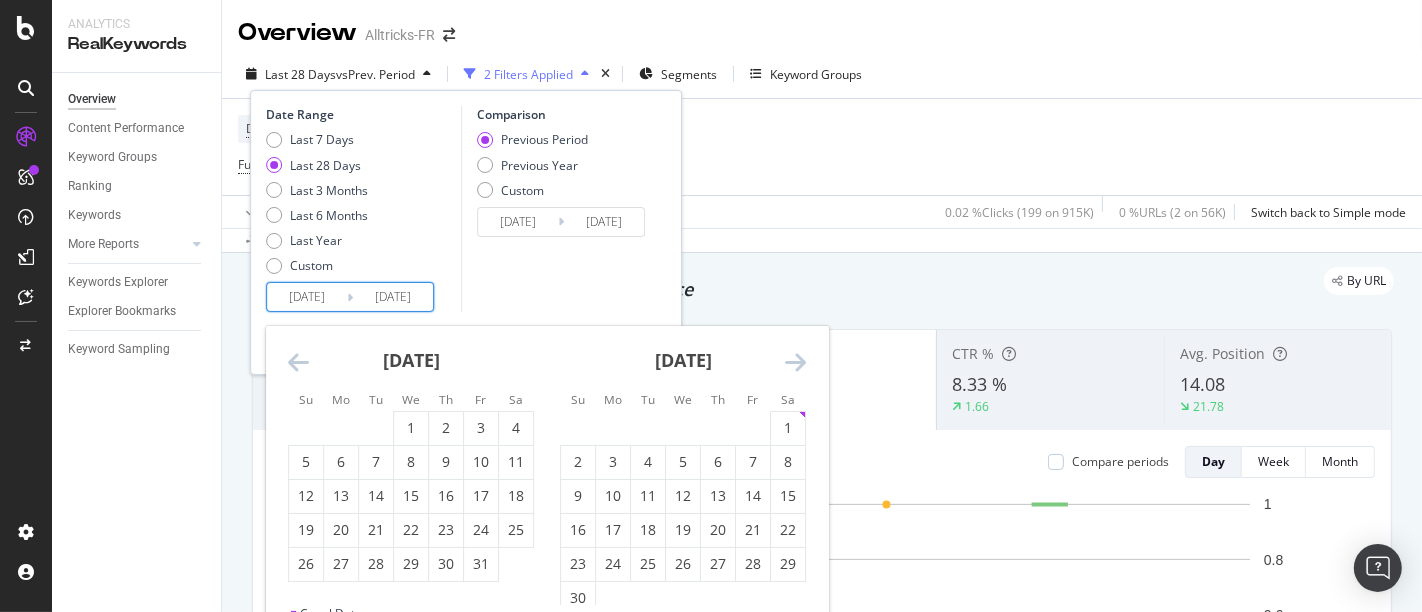 click at bounding box center (298, 362) 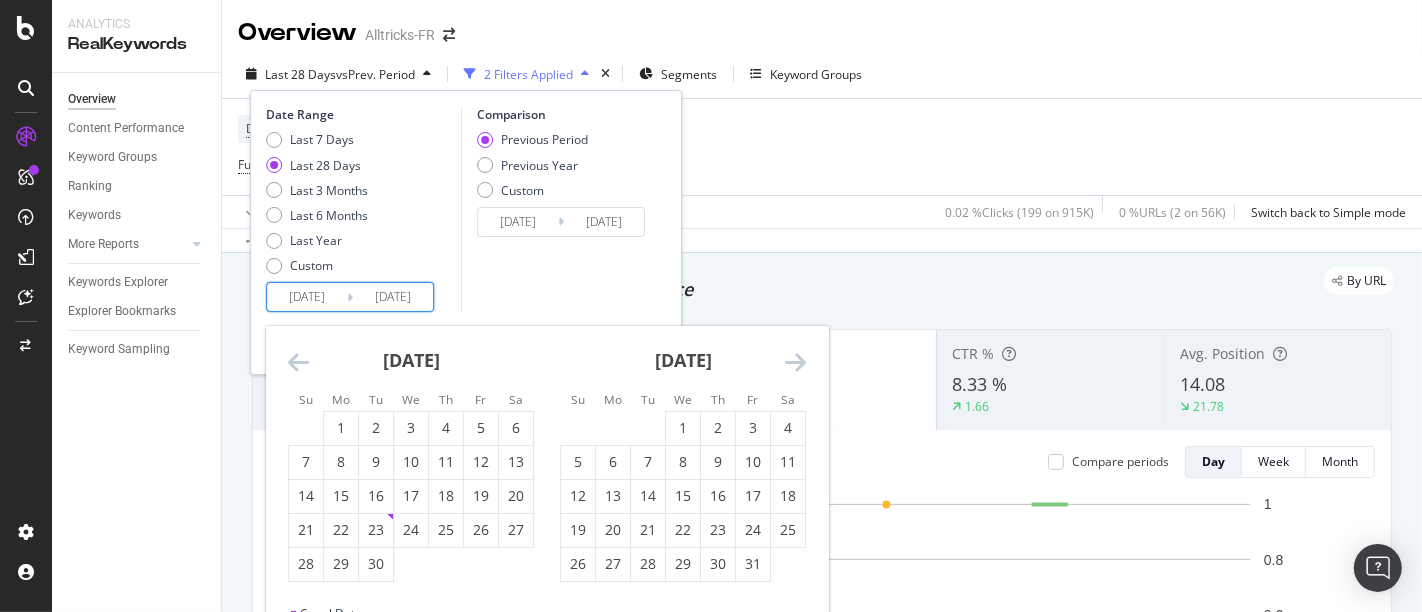 click at bounding box center [298, 362] 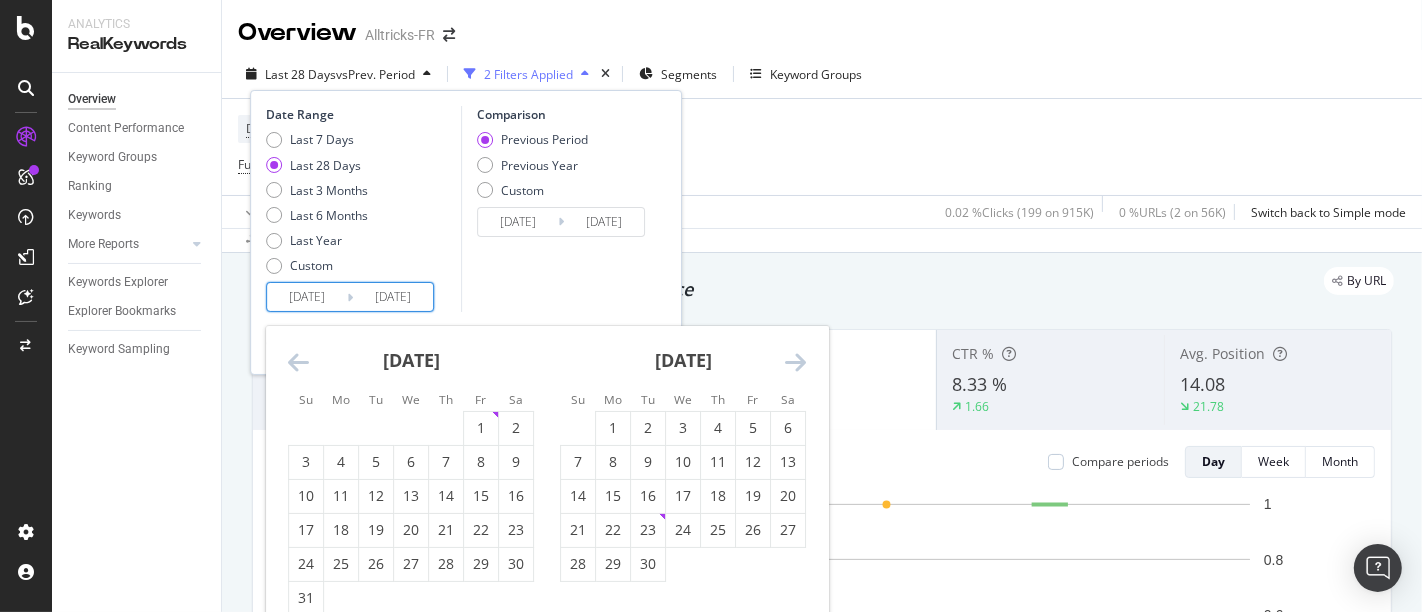 click at bounding box center (298, 362) 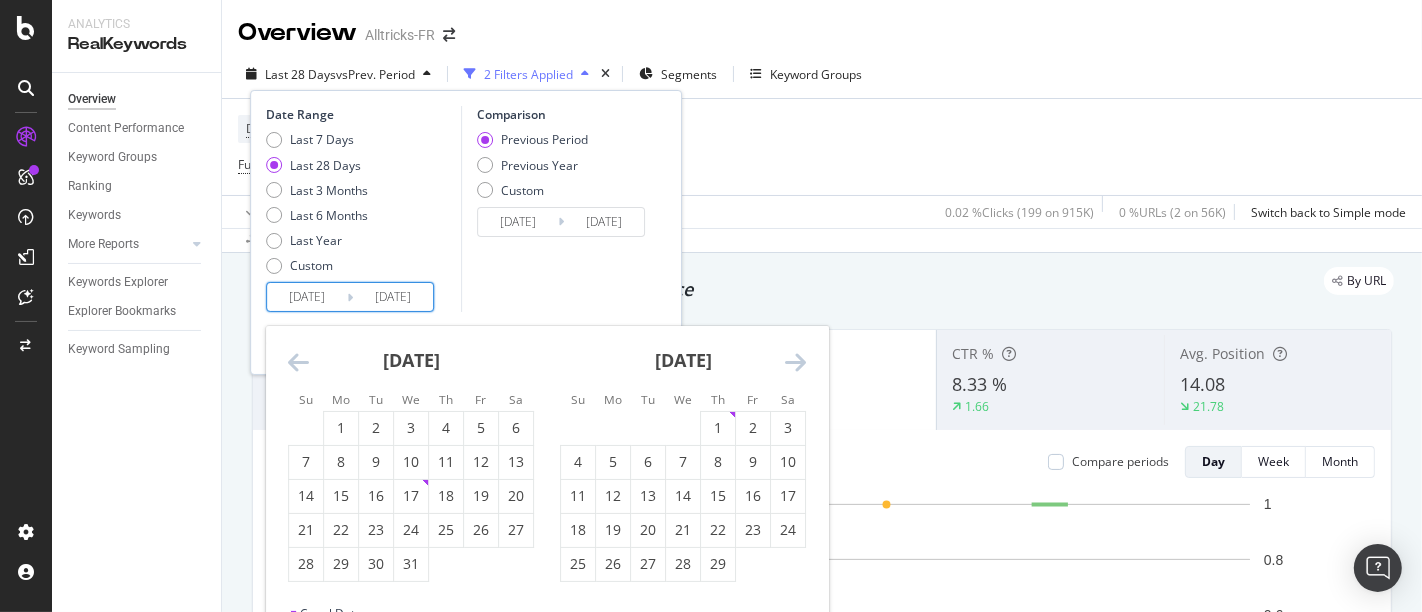 click at bounding box center (298, 362) 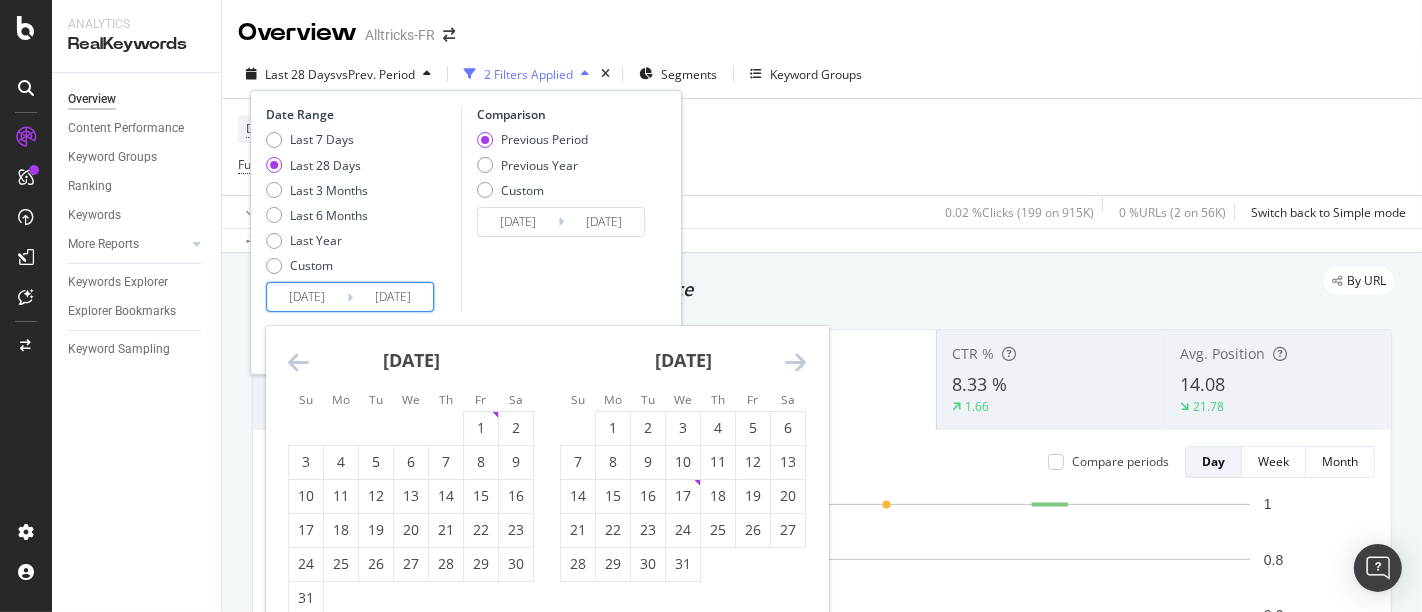 click at bounding box center [298, 362] 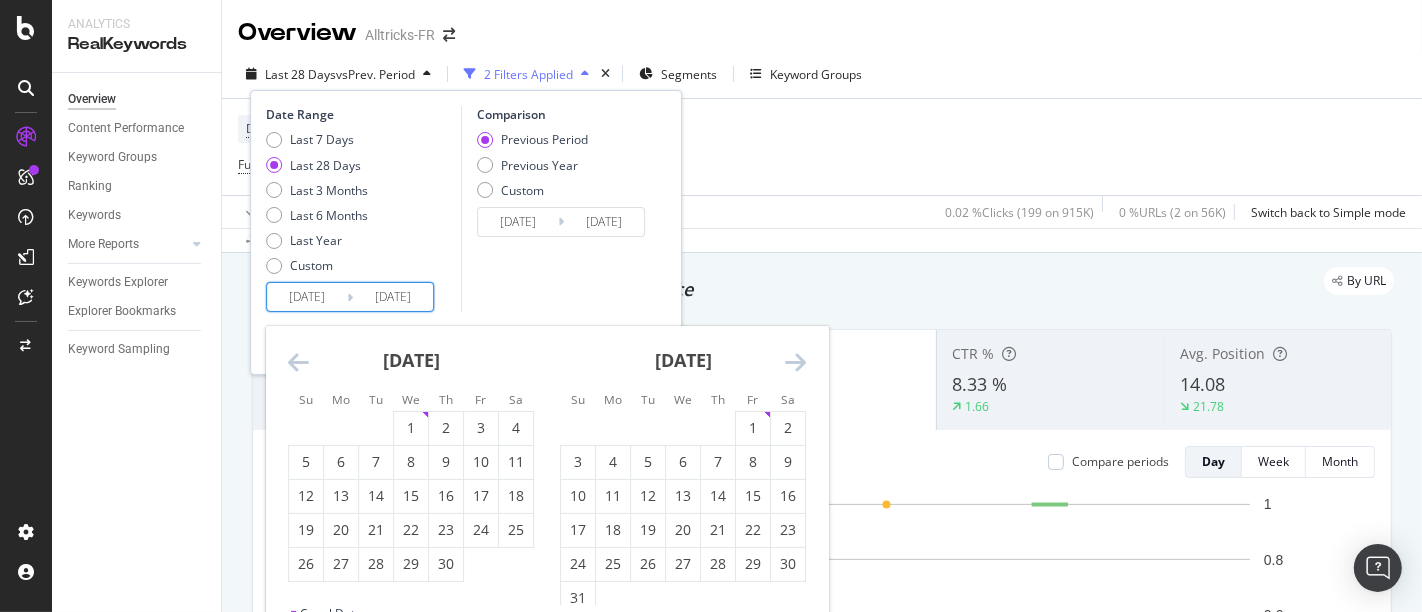 click at bounding box center [298, 362] 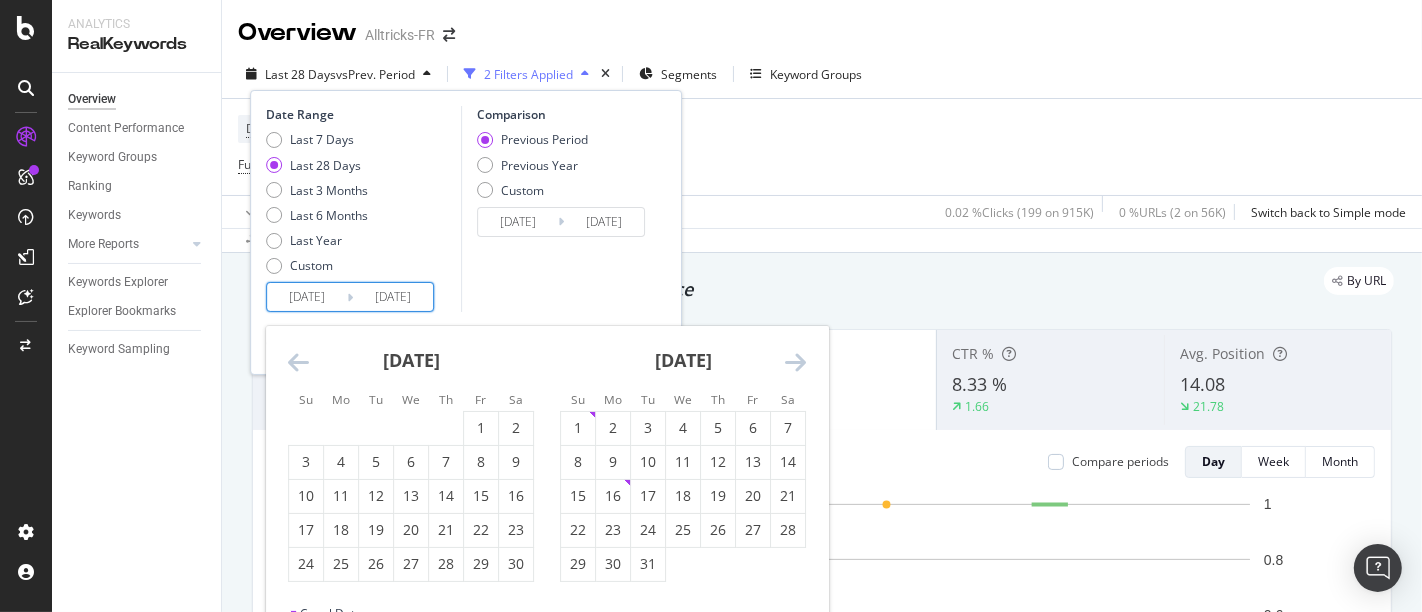 click at bounding box center (298, 362) 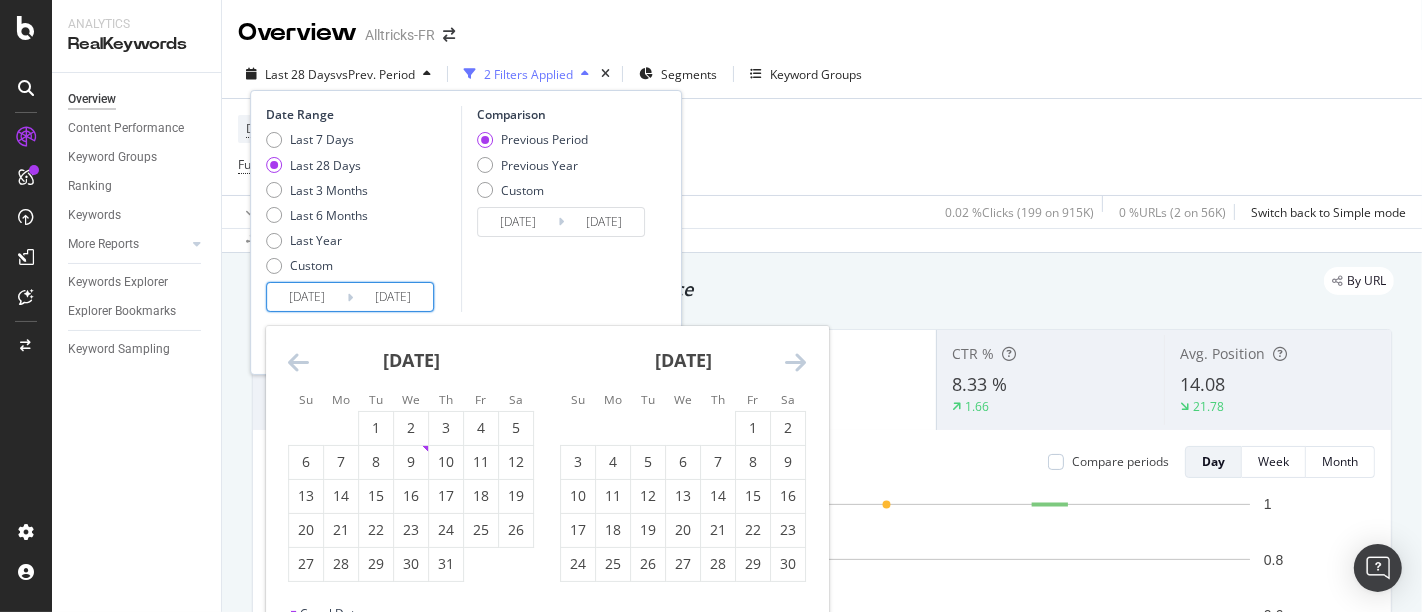 click at bounding box center [298, 362] 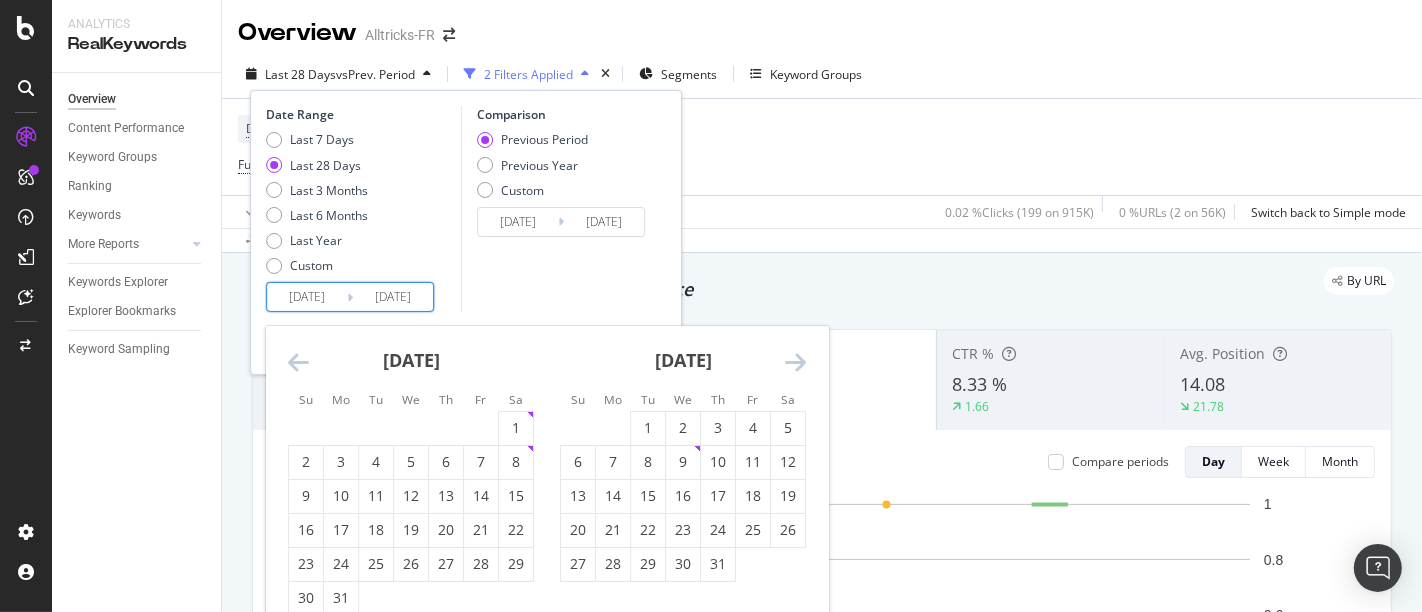 click at bounding box center (298, 362) 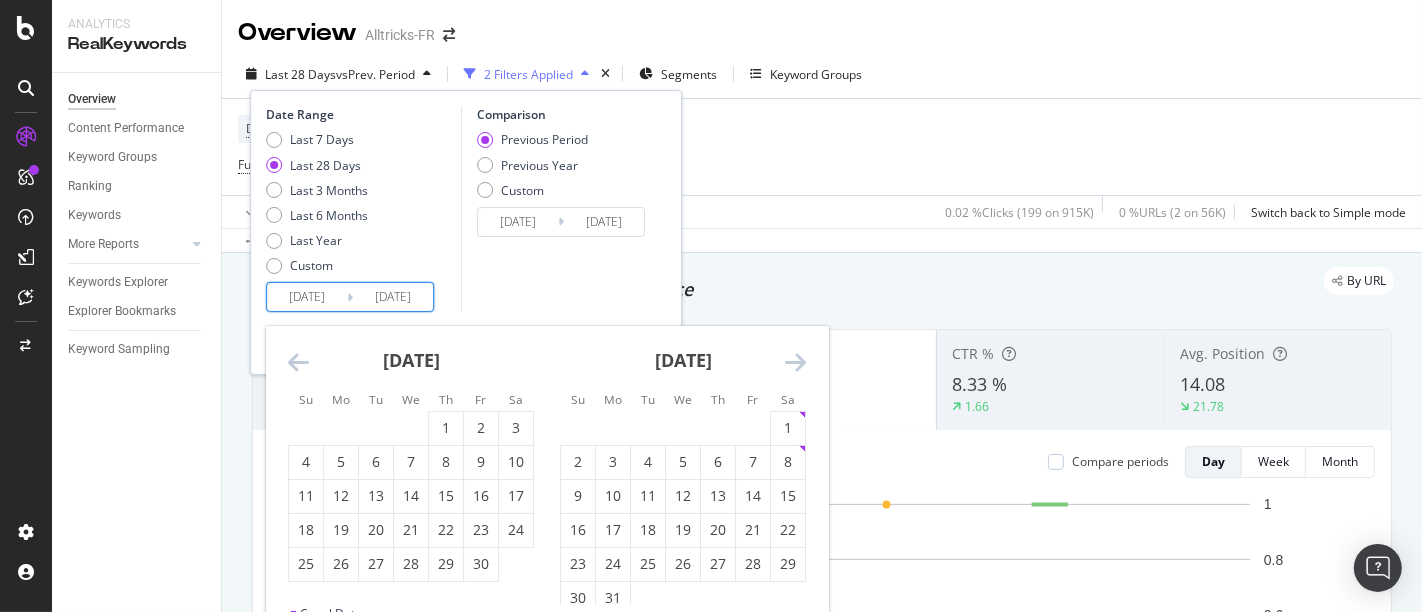 click at bounding box center [298, 362] 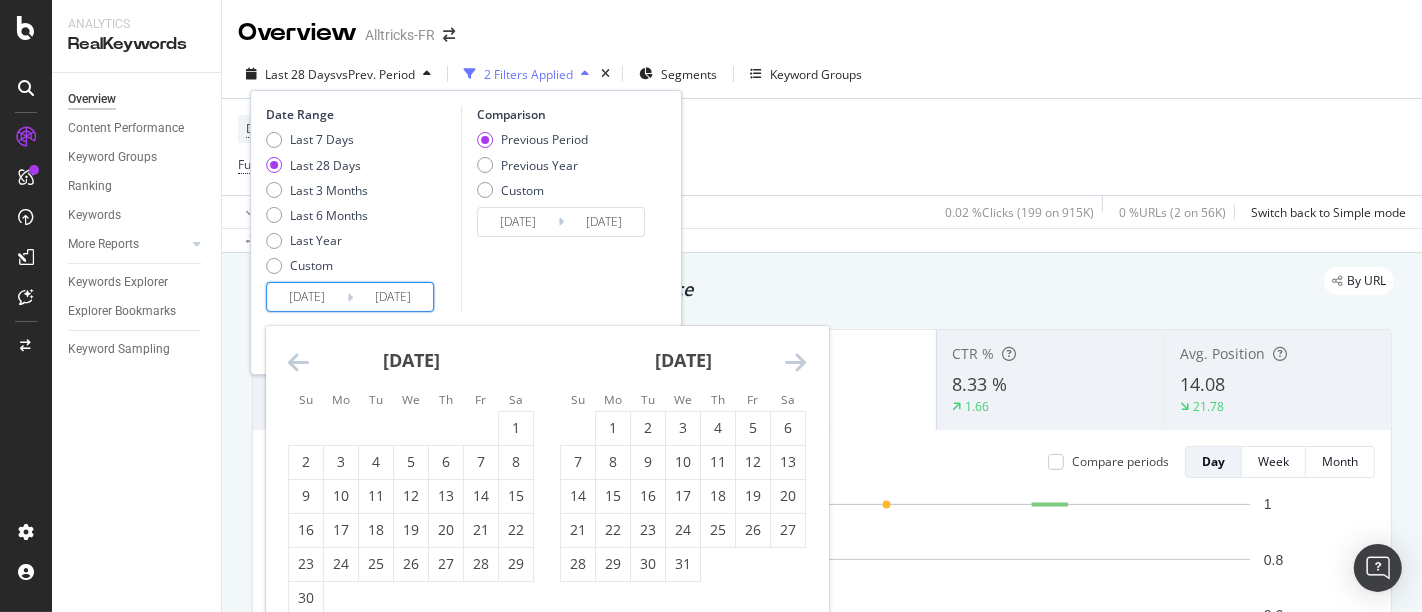 click at bounding box center [298, 362] 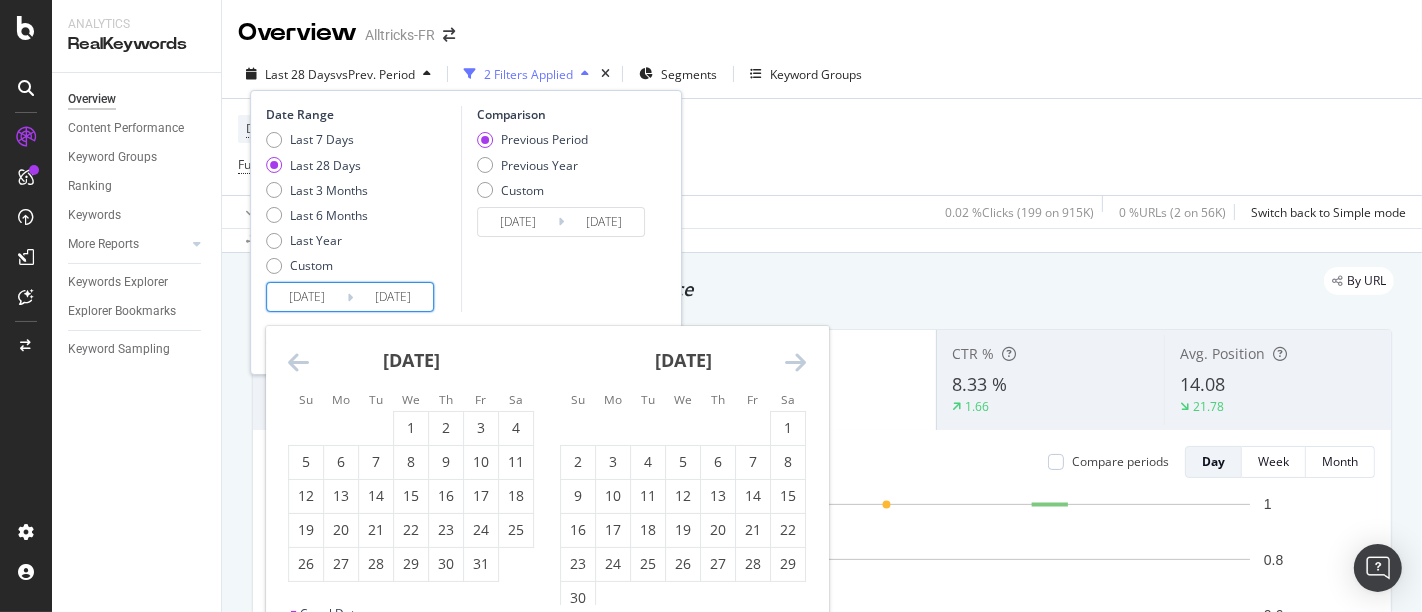 click at bounding box center [298, 362] 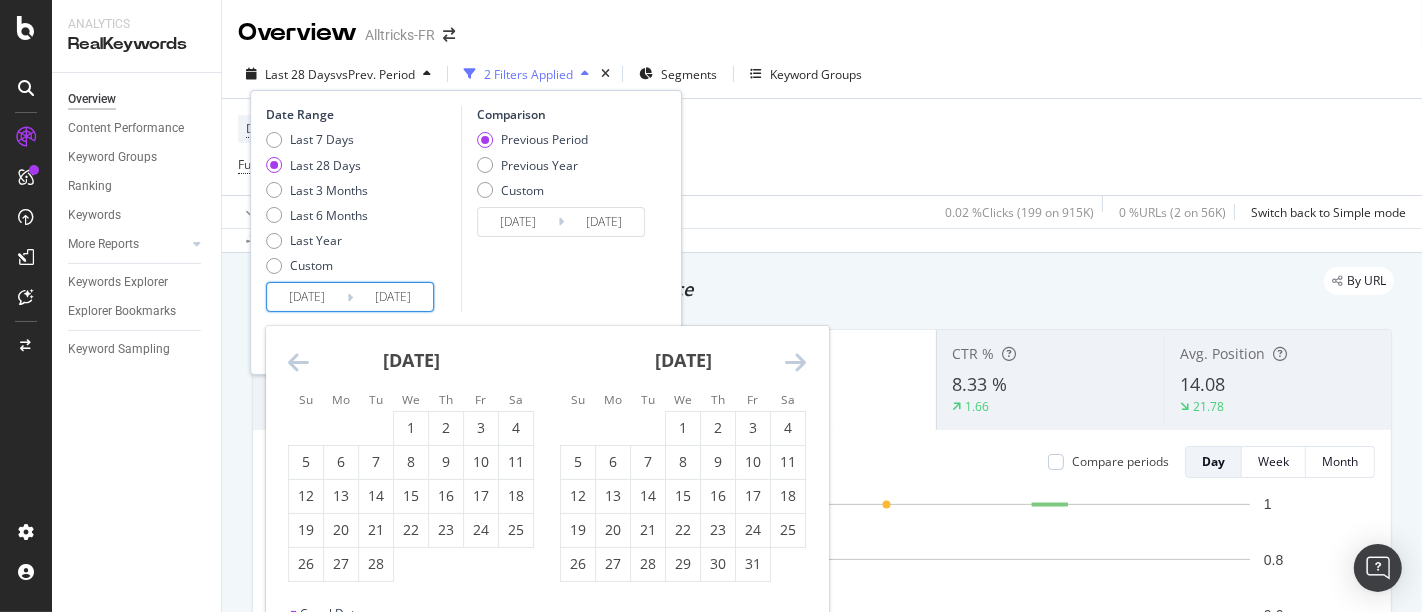 click at bounding box center [298, 362] 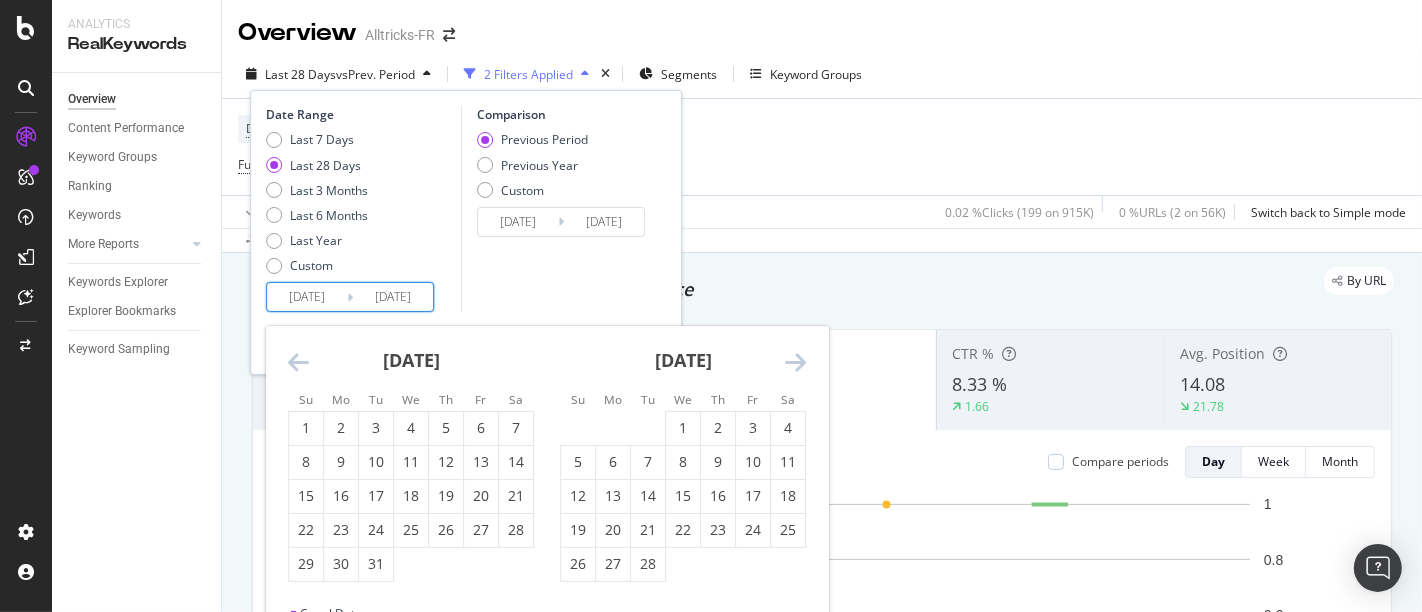 click at bounding box center [298, 362] 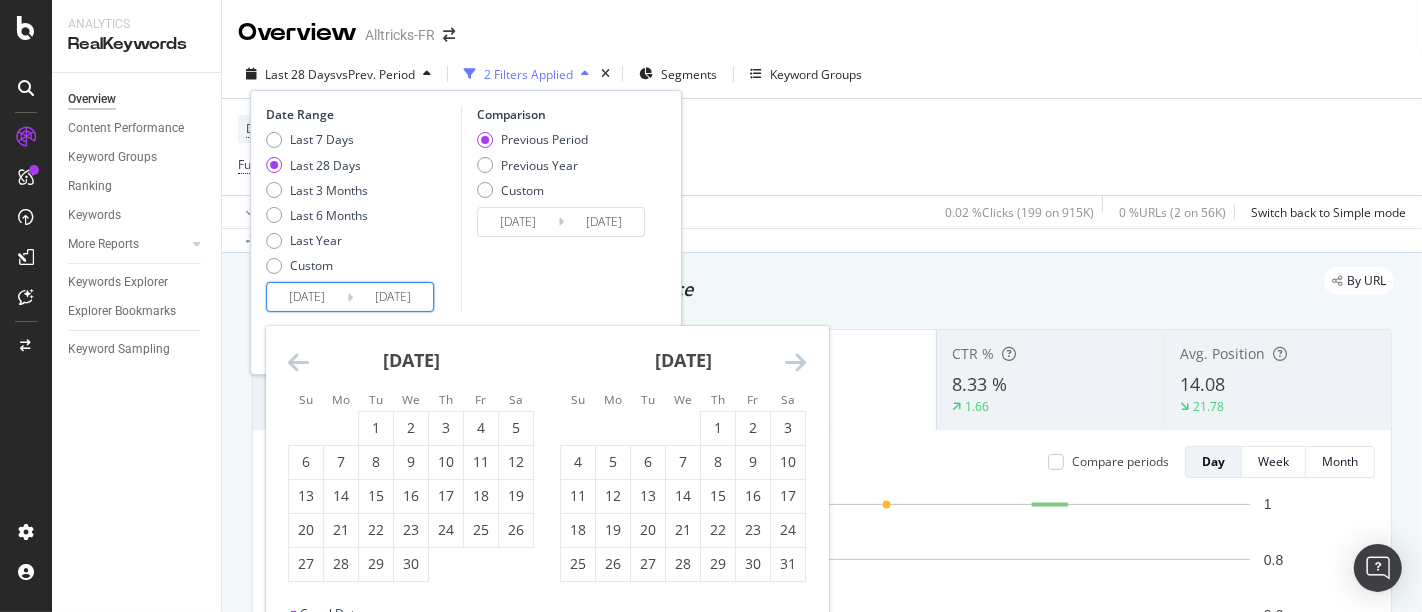 click at bounding box center [298, 362] 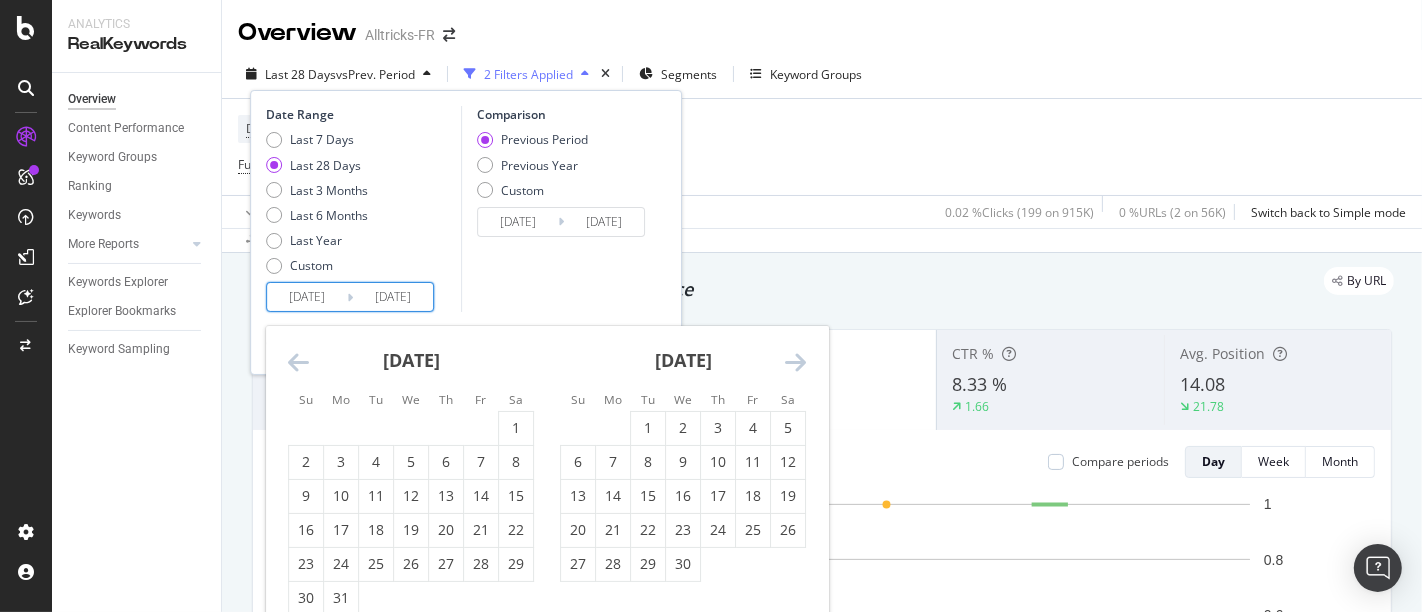 click at bounding box center [298, 362] 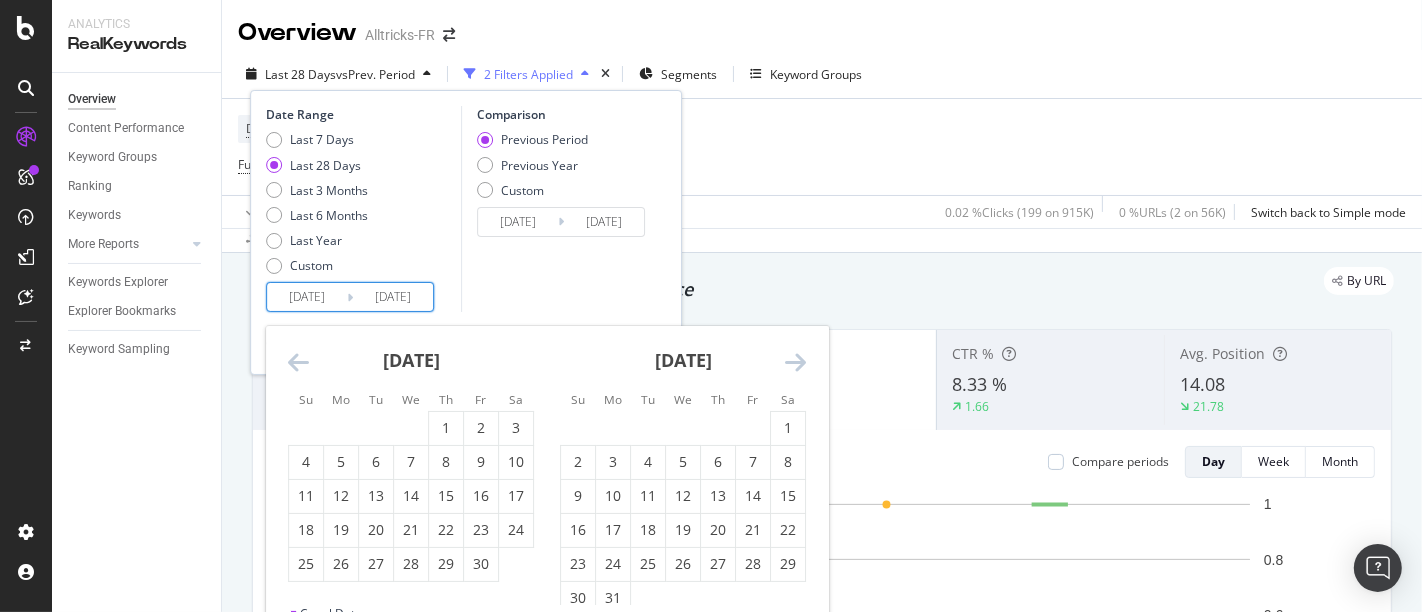 click at bounding box center (298, 362) 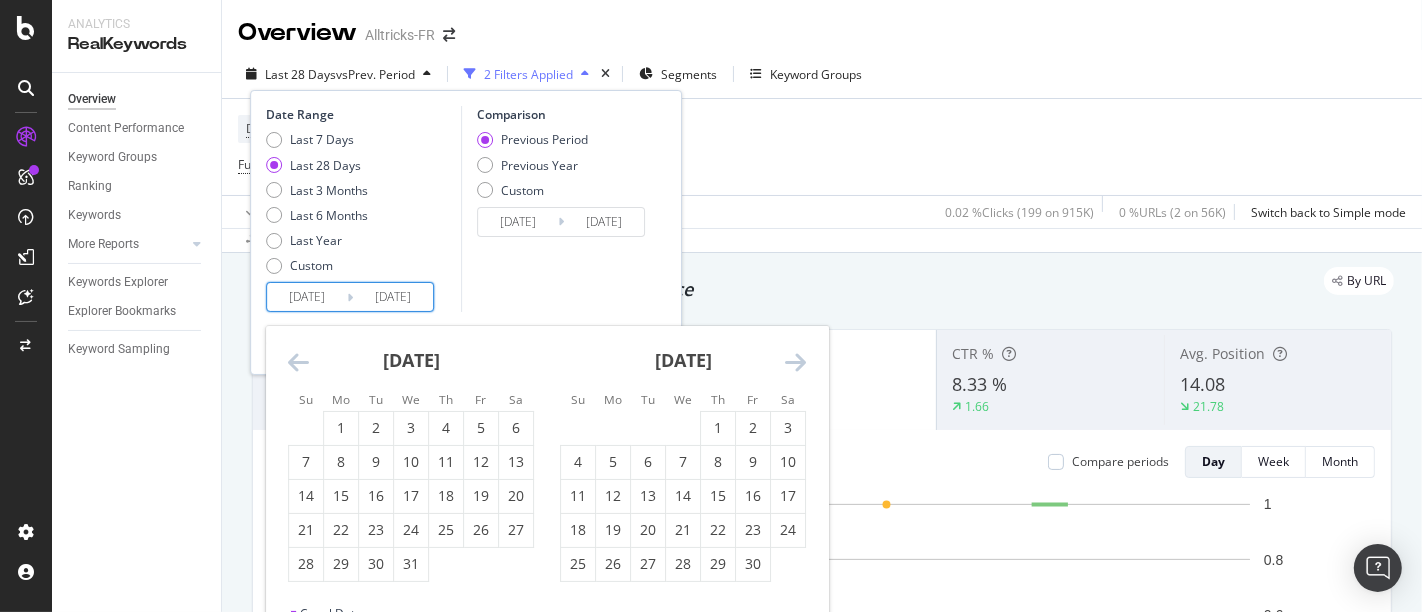 click at bounding box center [298, 362] 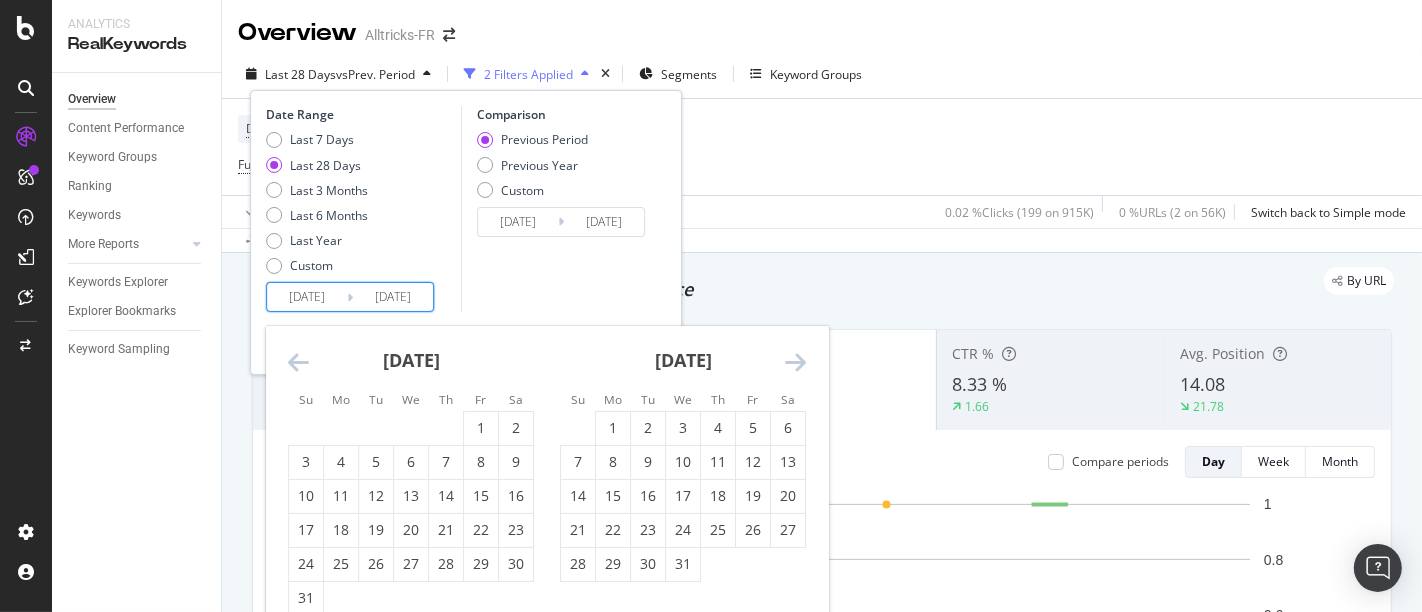 click at bounding box center (298, 362) 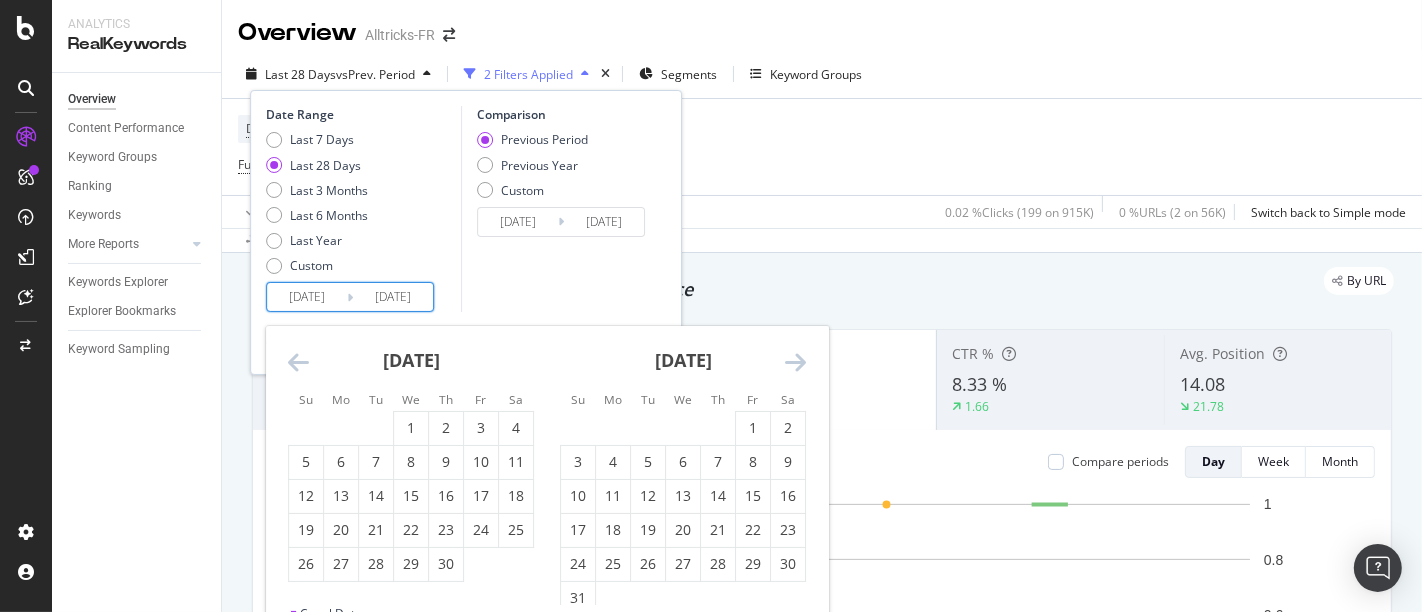 click at bounding box center (298, 362) 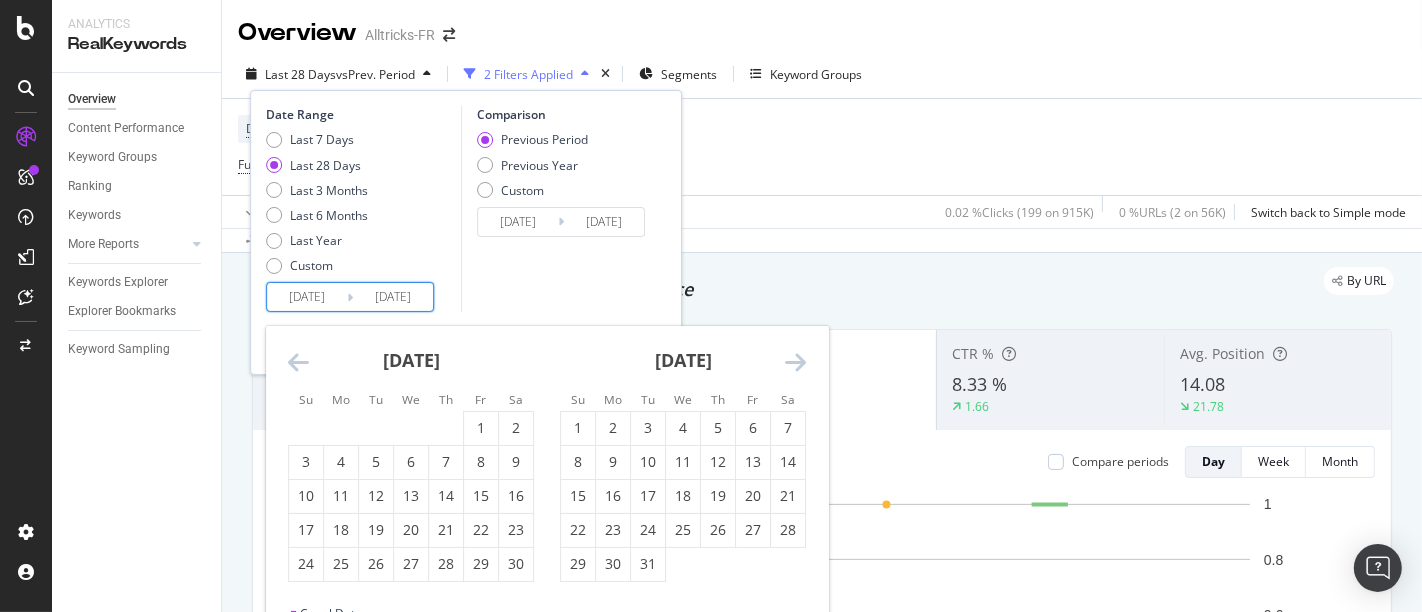 click at bounding box center [298, 362] 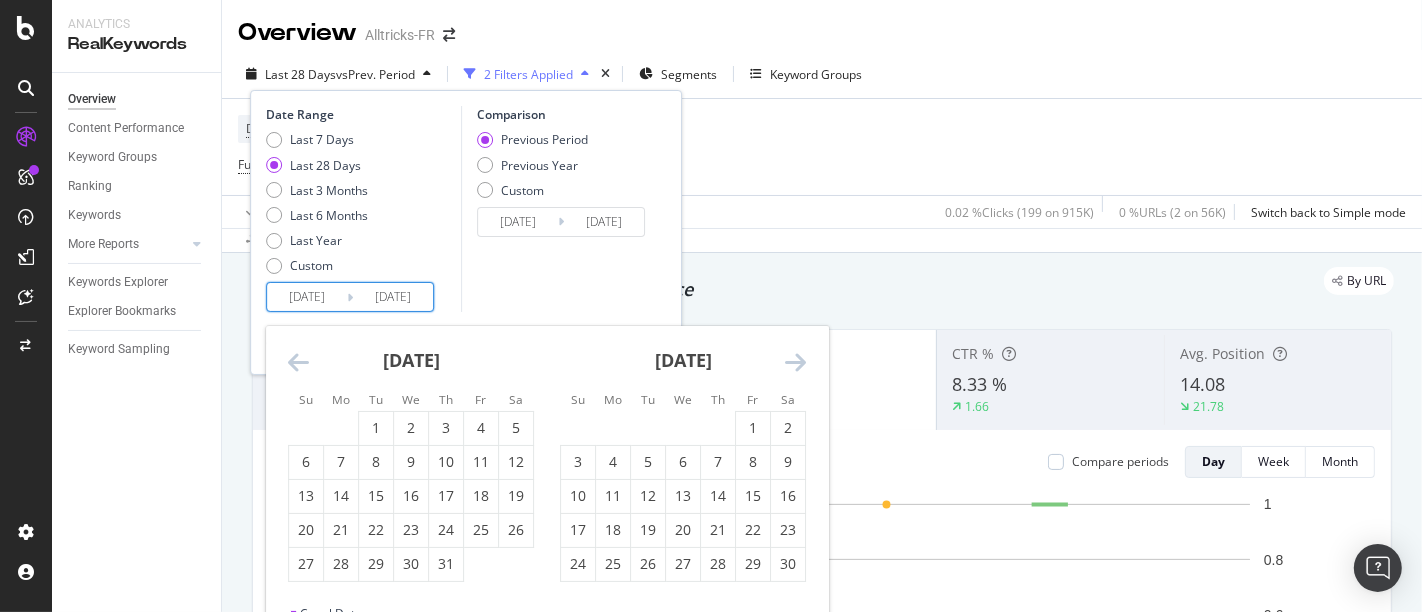 click at bounding box center [298, 362] 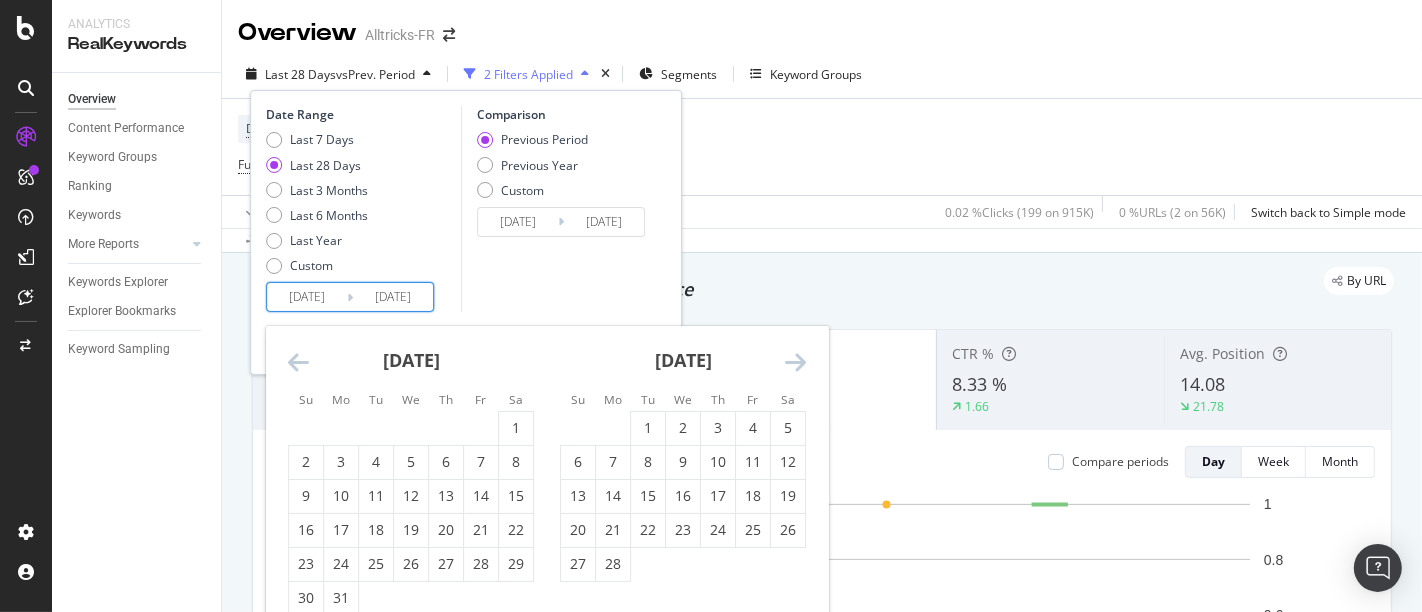 click at bounding box center (298, 362) 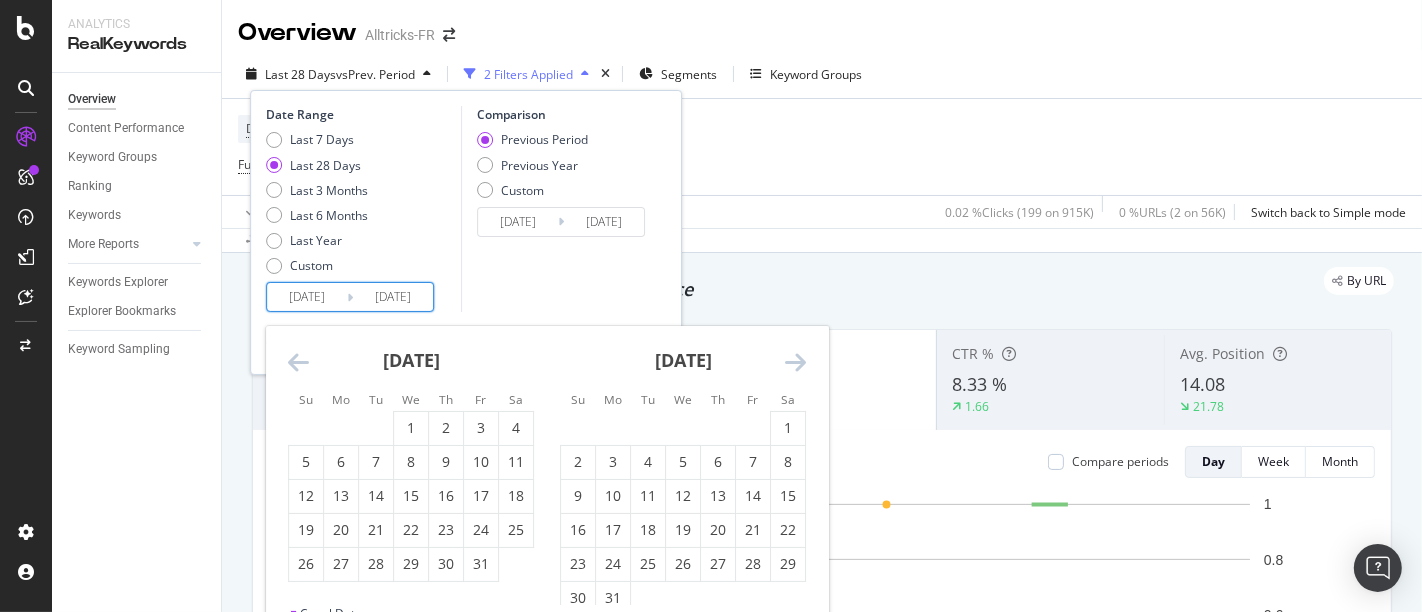 click at bounding box center [298, 362] 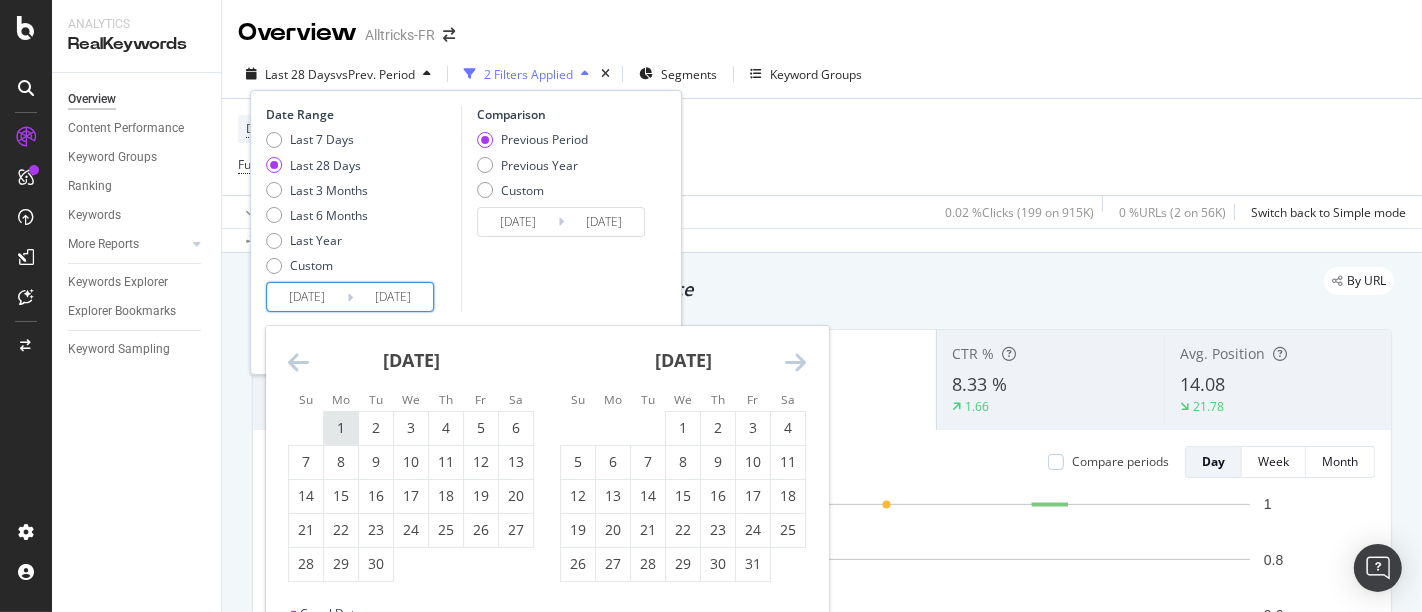 click on "1" at bounding box center [341, 428] 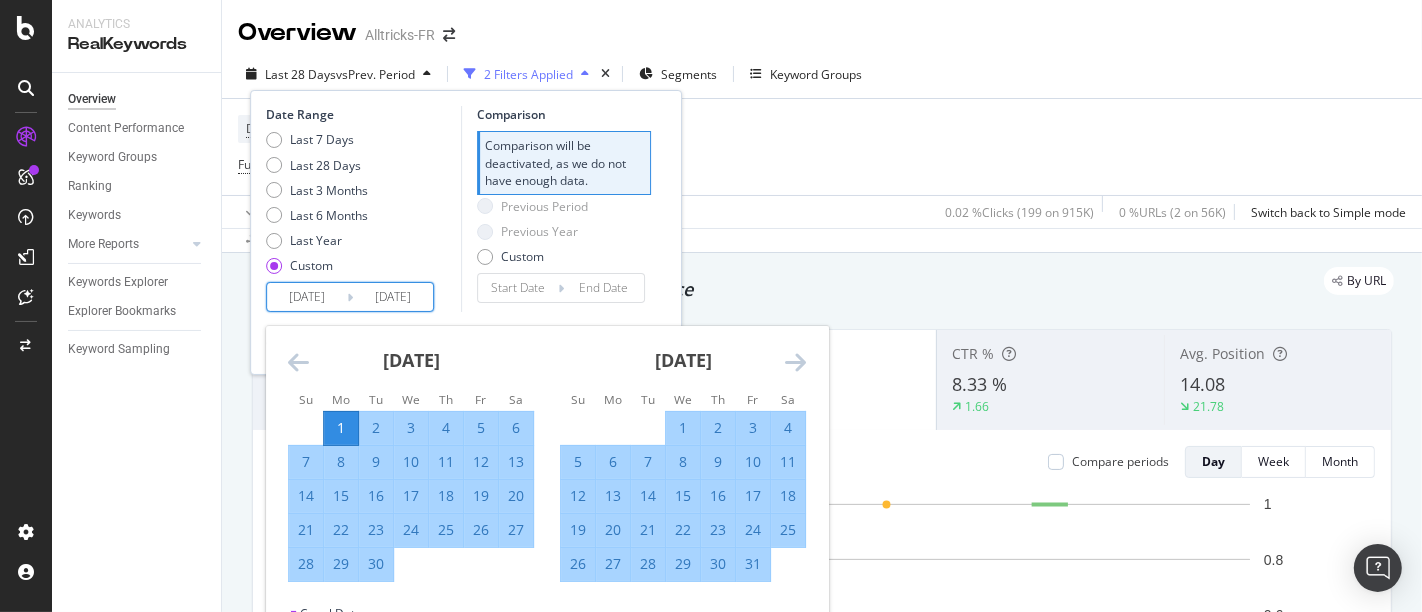 click on "Date Range Last 7 Days Last 28 Days Last 3 Months Last 6 Months Last Year Custom [DATE] Navigate forward to interact with the calendar and select a date. Press the question mark key to get the keyboard shortcuts for changing dates. Su Mo Tu We Th Fr Sa Su Mo Tu We Th Fr Sa [DATE] 1 2 3 4 5 6 7 8 9 10 11 12 13 14 15 16 17 18 19 20 21 22 23 24 25 26 27 28 29 30 31 [DATE] 1 2 3 4 5 6 7 8 9 10 11 12 13 14 15 16 17 18 19 20 21 22 23 24 25 26 27 28 29 [DATE] 1 2 3 4 5 6 7 8 9 10 11 12 13 14 15 16 17 18 19 20 21 22 23 24 25 26 27 28 29 30 [DATE] 1 2 3 4 5 6 7 8 9 10 11 12 13 14 15 16 17 18 19 20 21 22 23 24 25 26 27 28 29 30 31 Crawl Date [DATE] Navigate backward to interact with the calendar and select a date. Press the question mark key to get the keyboard shortcuts for changing dates. Comparison Comparison will be deactivated, as we do not have enough data. Previous Period Previous Year Custom Data availability Cancel Apply" at bounding box center [466, 232] 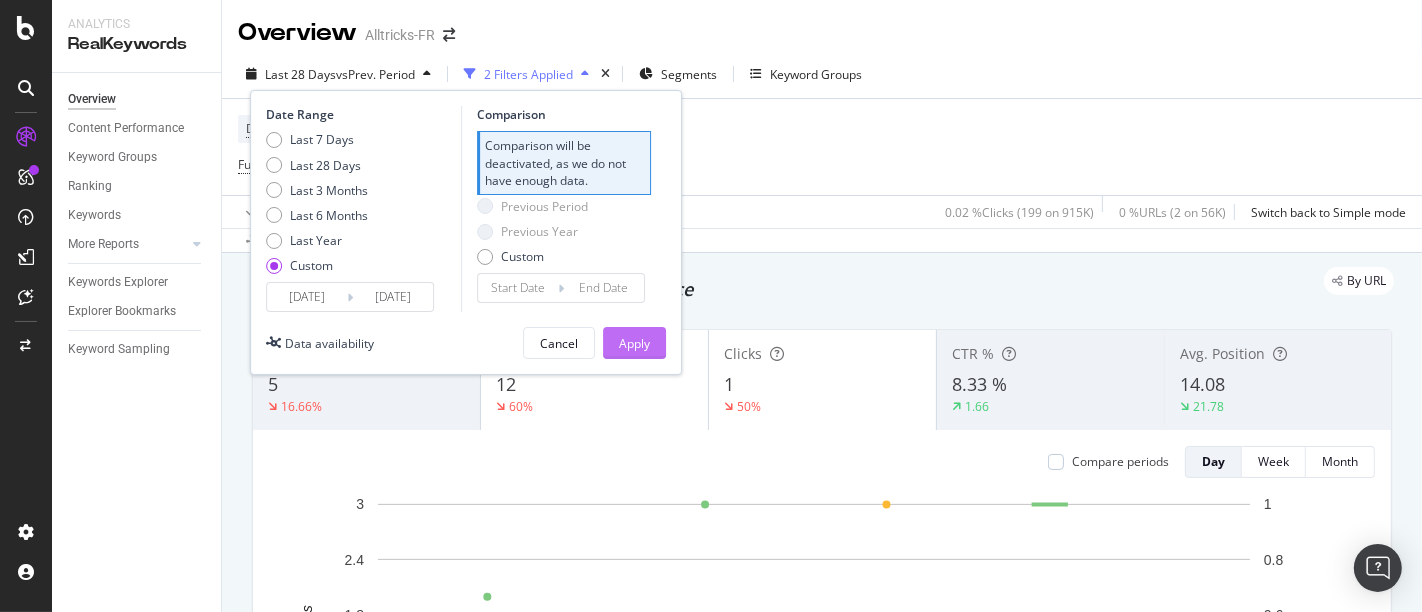 click on "Apply" at bounding box center [634, 343] 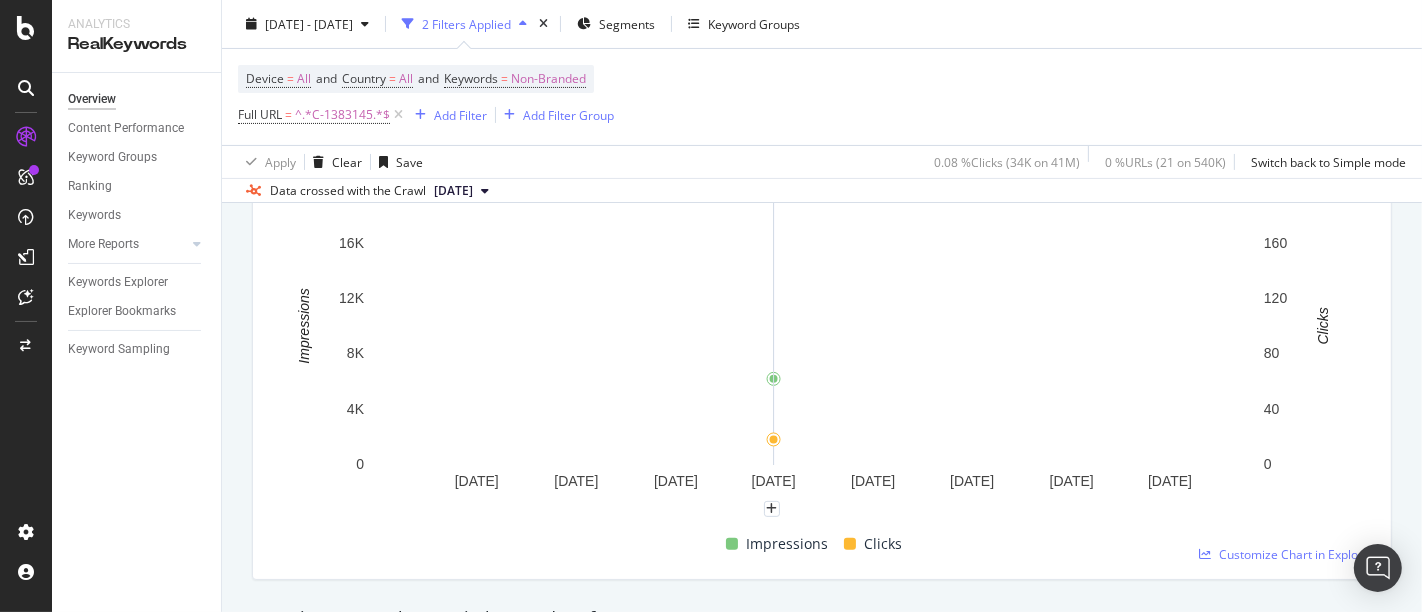 scroll, scrollTop: 111, scrollLeft: 0, axis: vertical 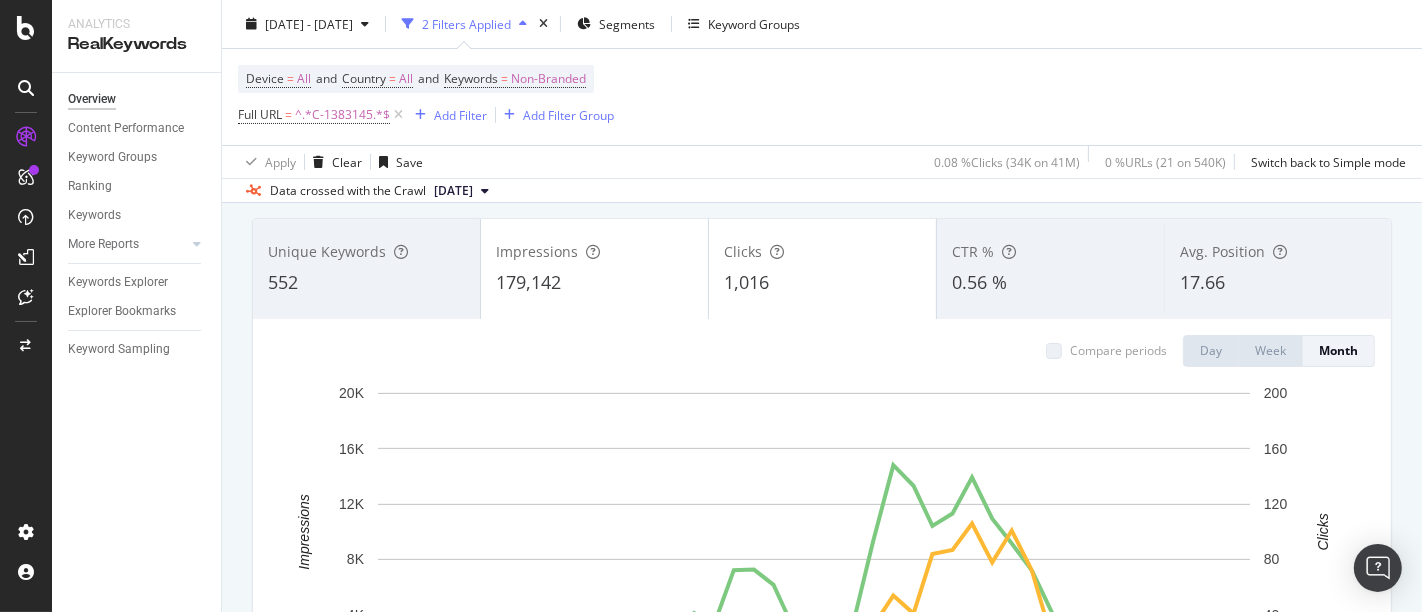 click on "17.66" at bounding box center [1202, 282] 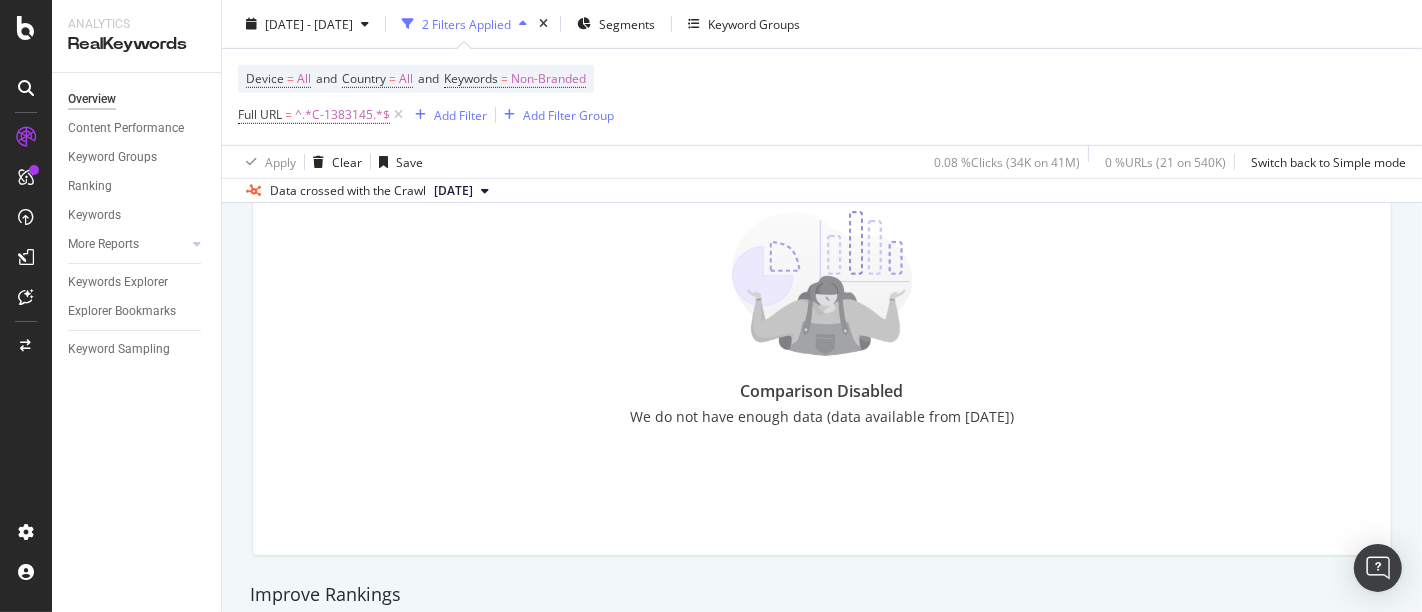 scroll, scrollTop: 1000, scrollLeft: 0, axis: vertical 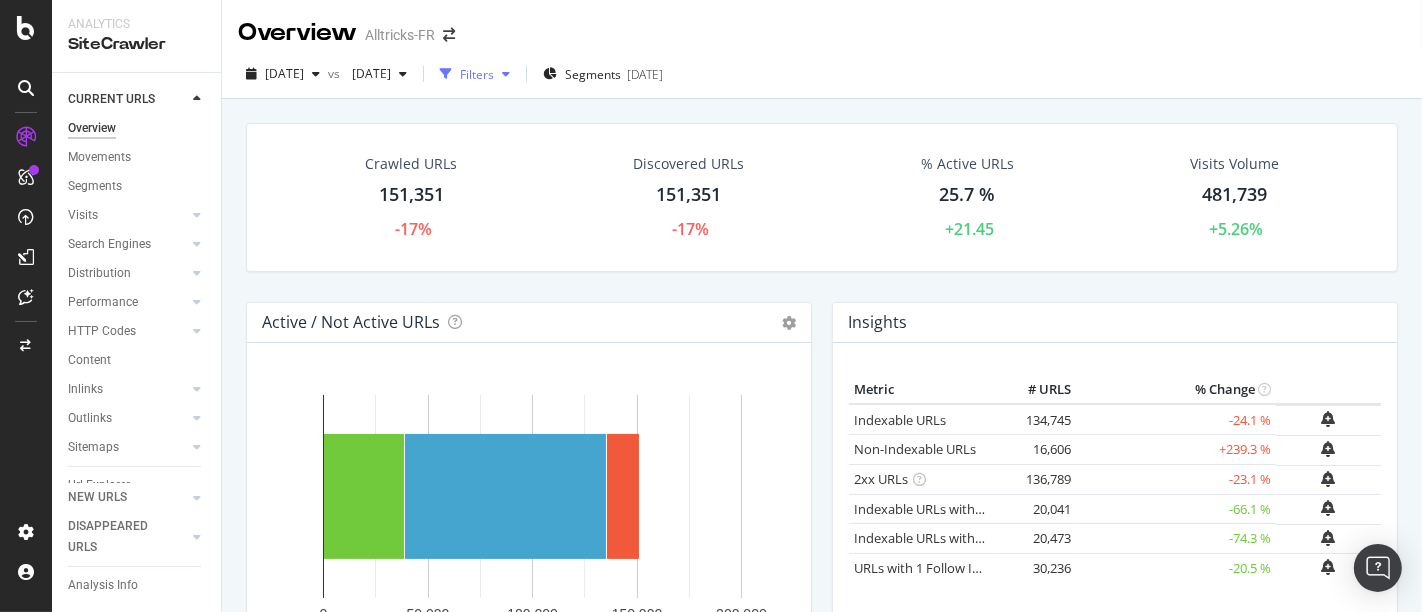 click on "Filters" at bounding box center (475, 74) 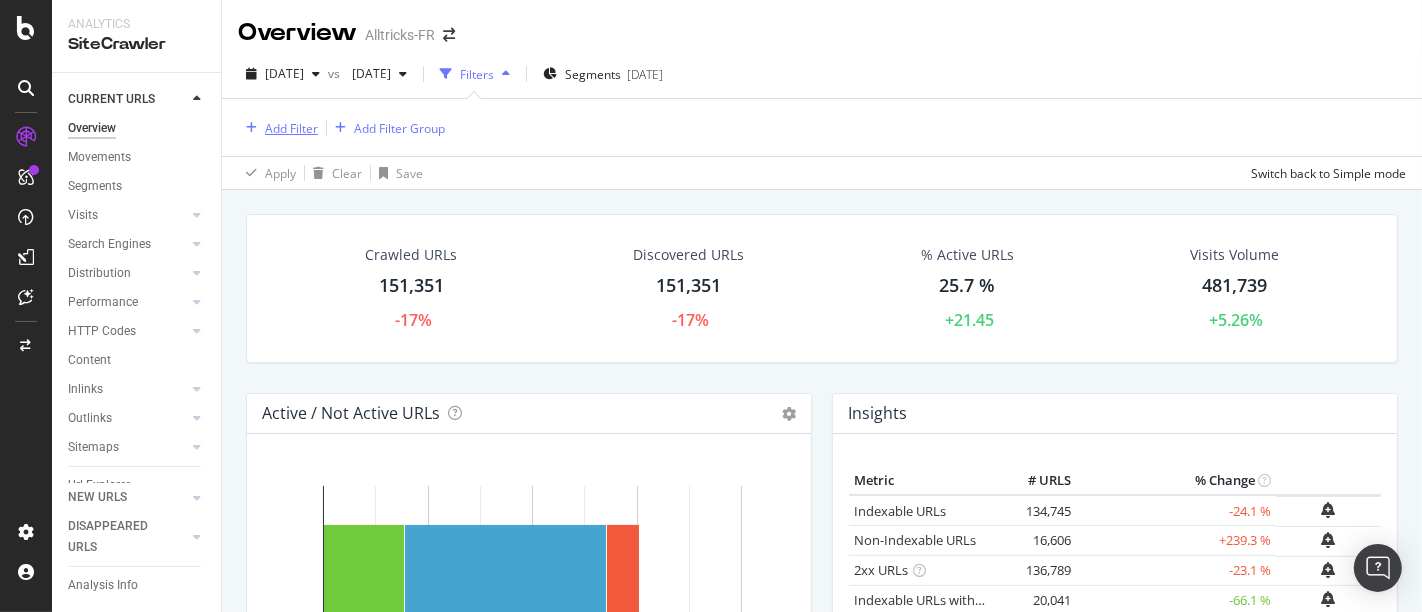 click on "Add Filter" at bounding box center [291, 128] 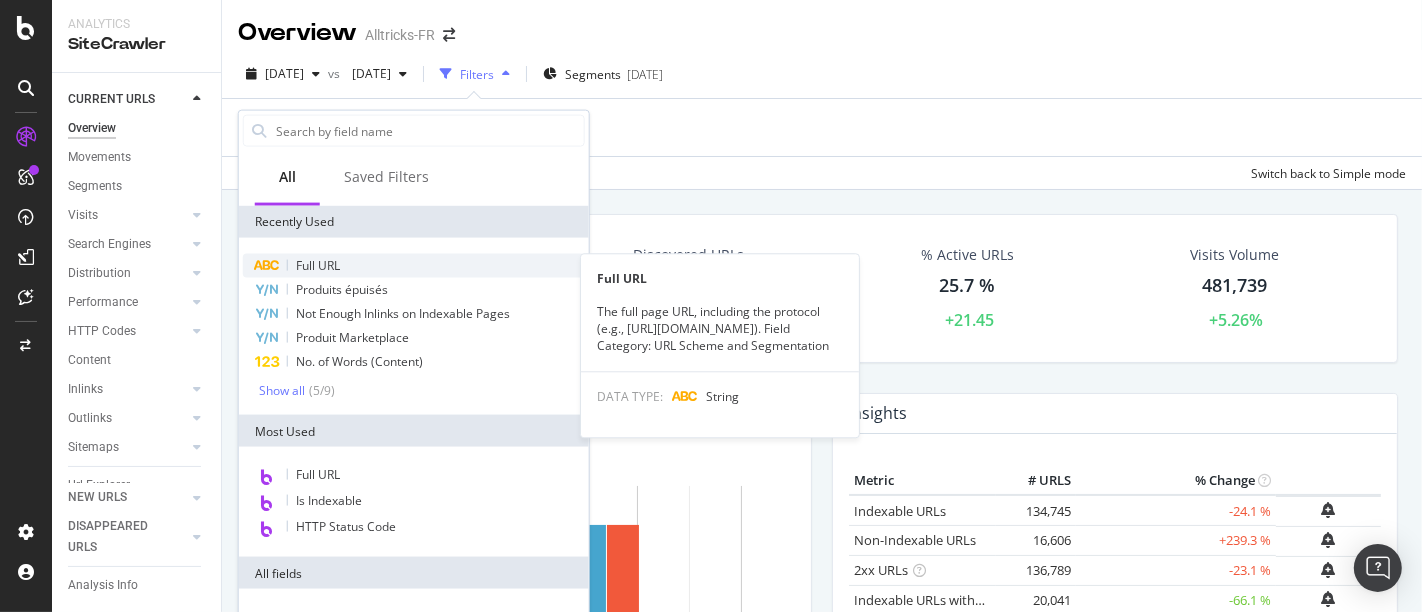 click on "Full URL" at bounding box center (414, 266) 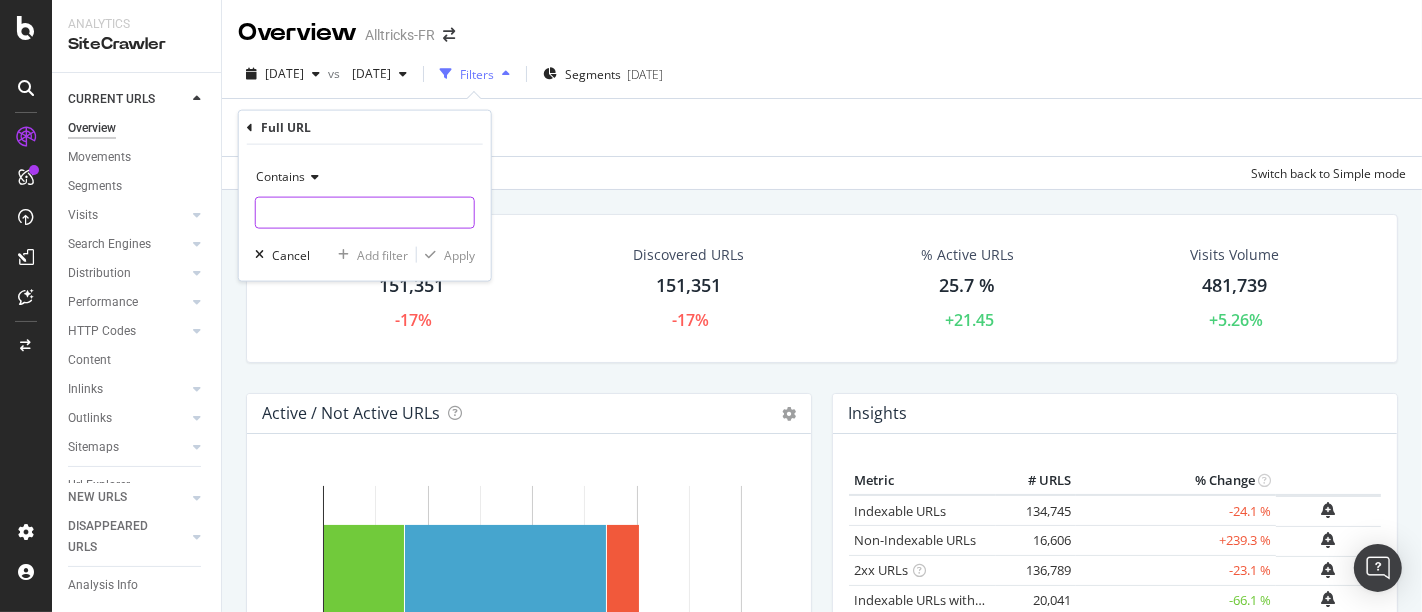 click at bounding box center (365, 213) 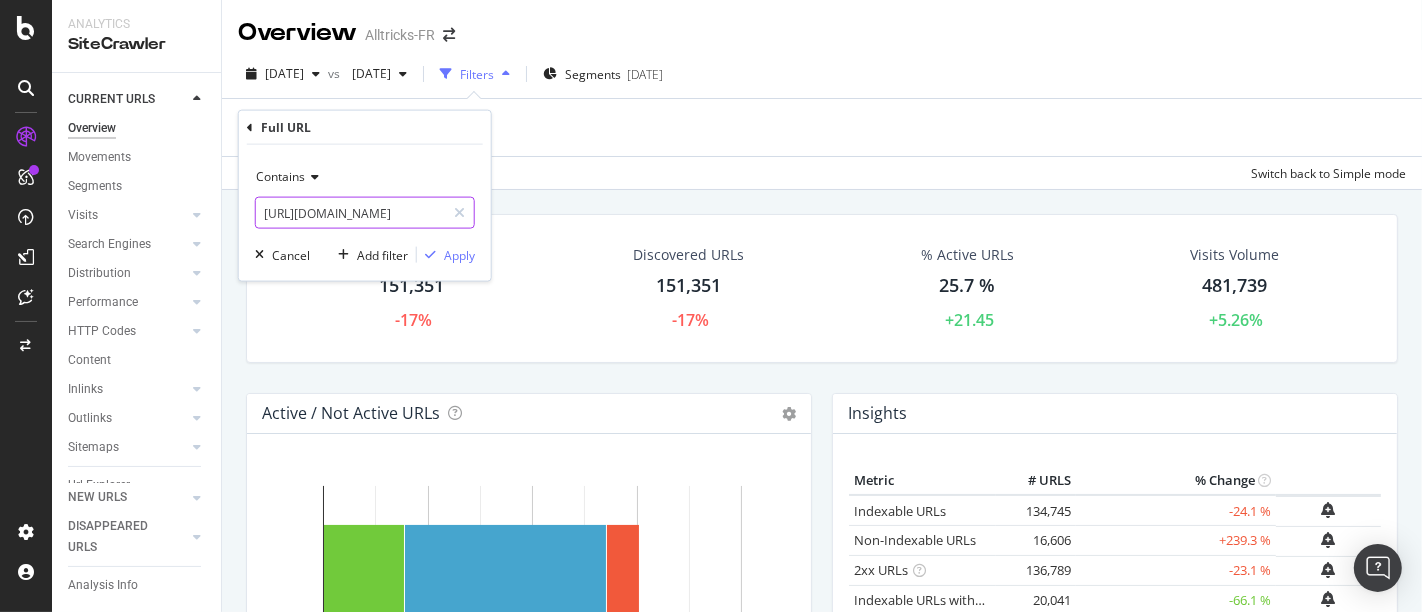 scroll, scrollTop: 0, scrollLeft: 430, axis: horizontal 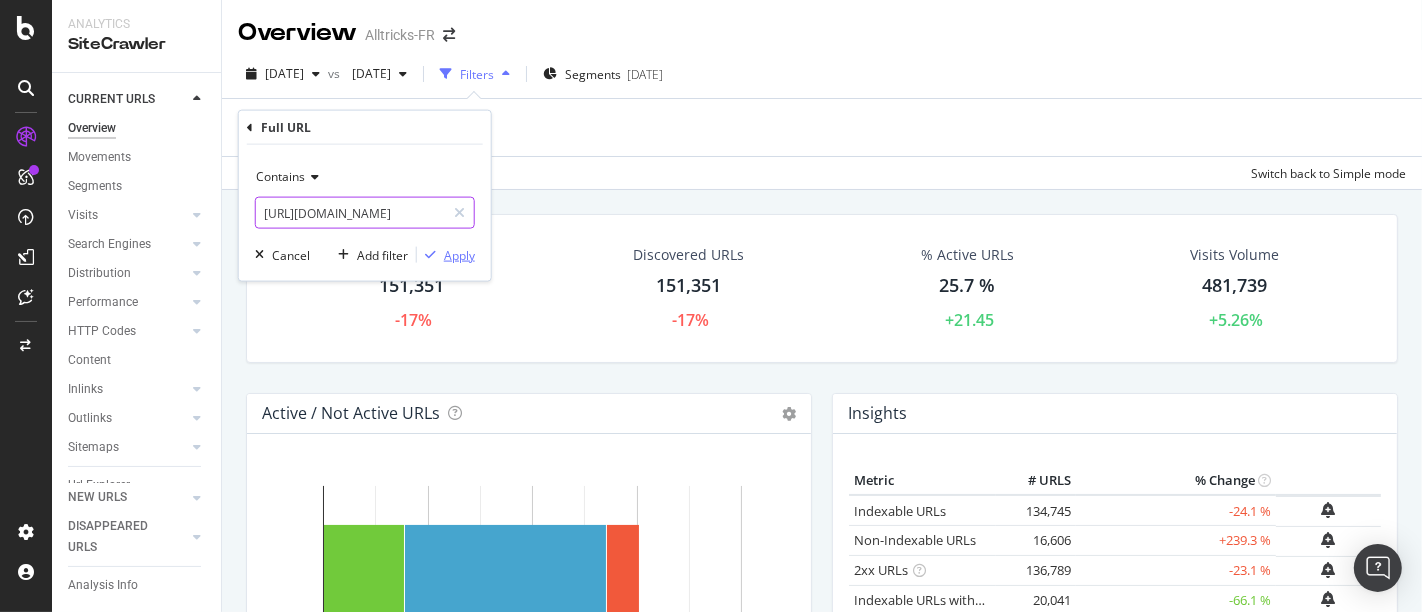 type on "[URL][DOMAIN_NAME]" 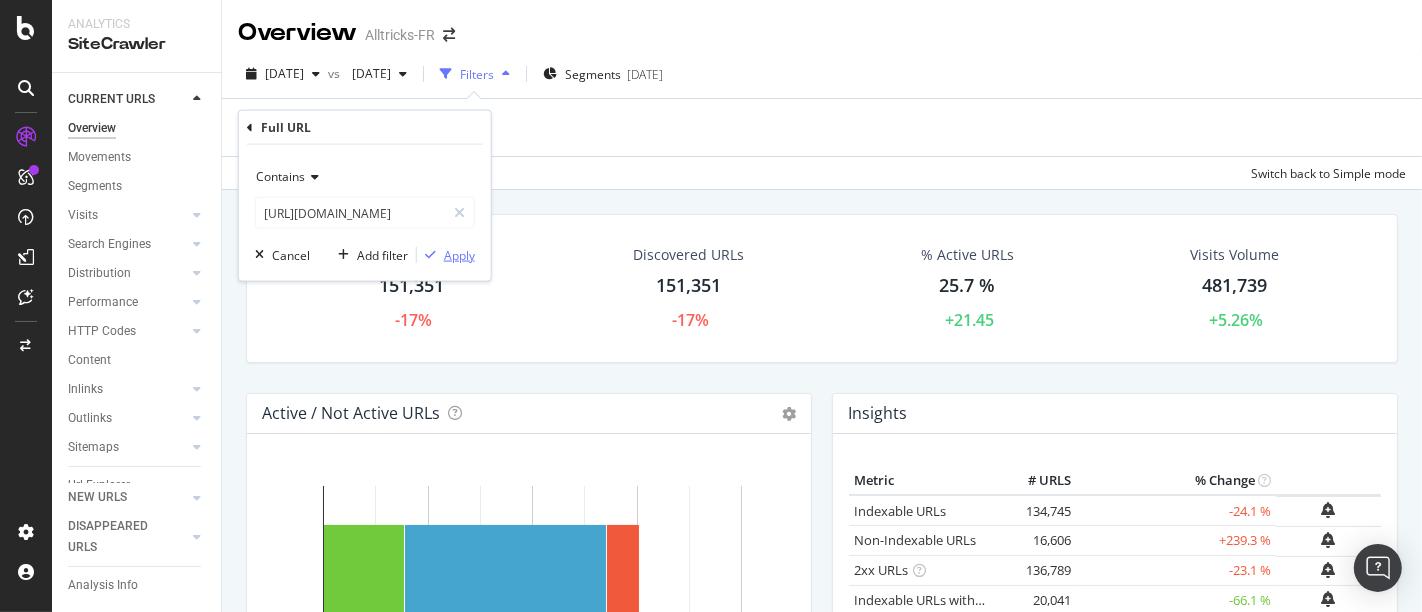 click on "Apply" at bounding box center (459, 254) 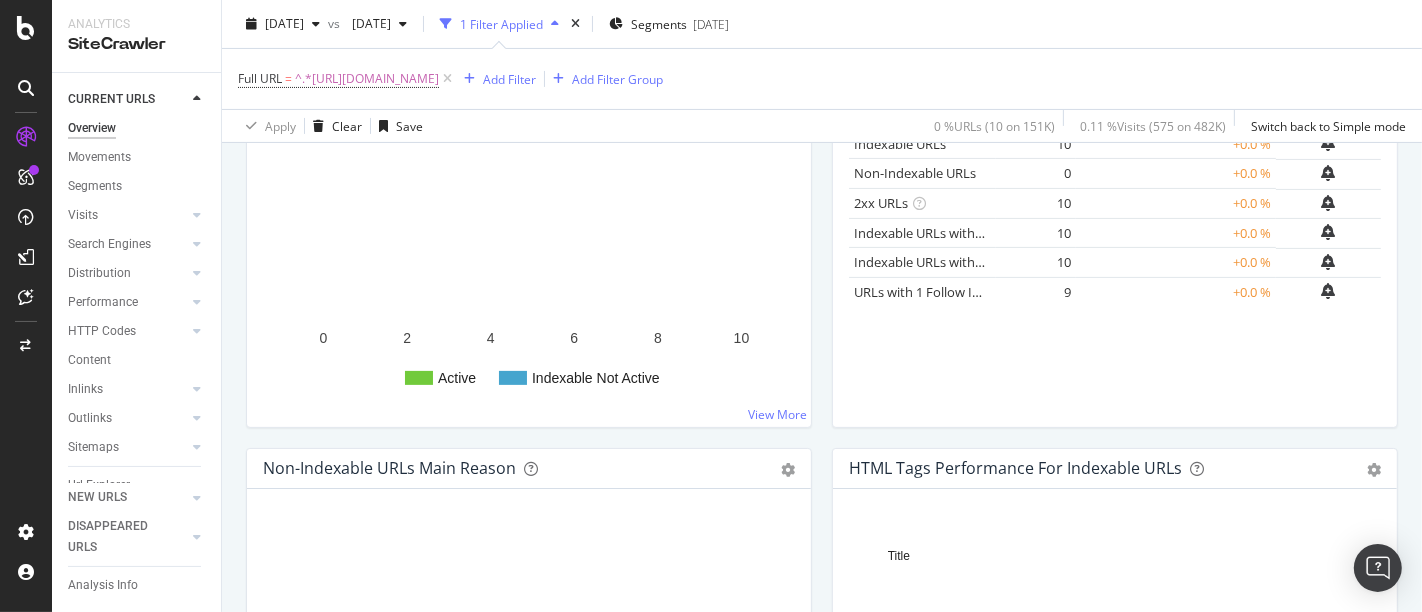 scroll, scrollTop: 0, scrollLeft: 0, axis: both 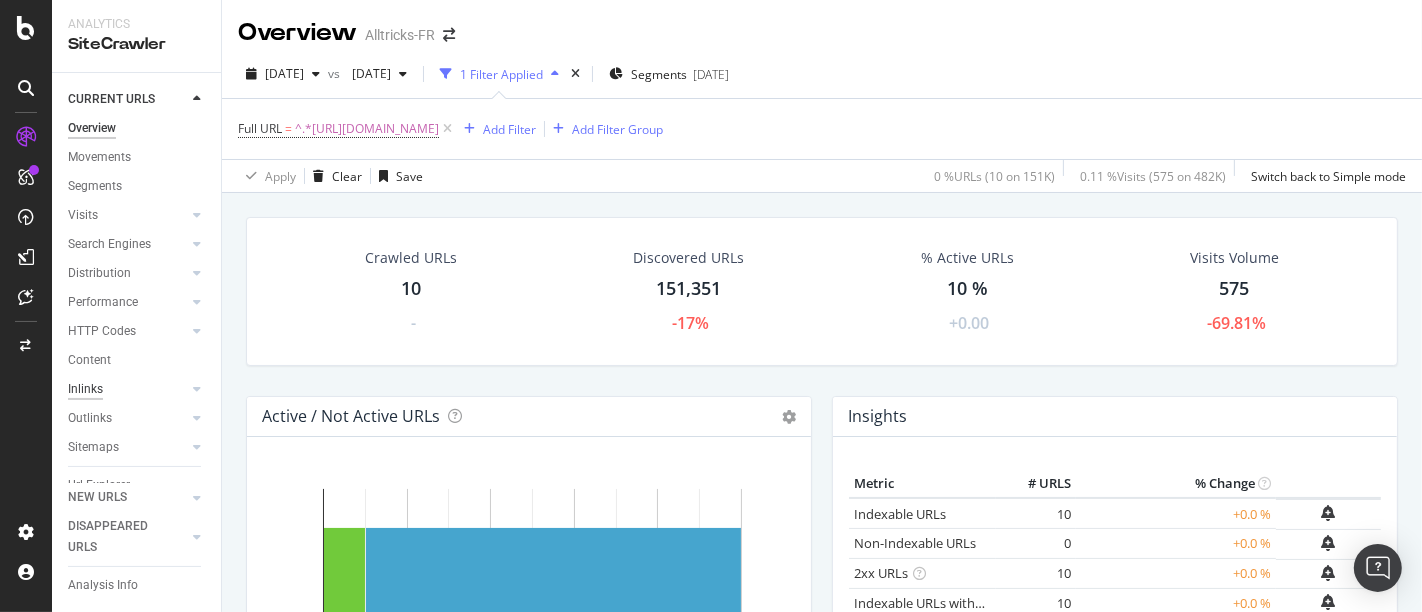 click on "Inlinks" at bounding box center [85, 389] 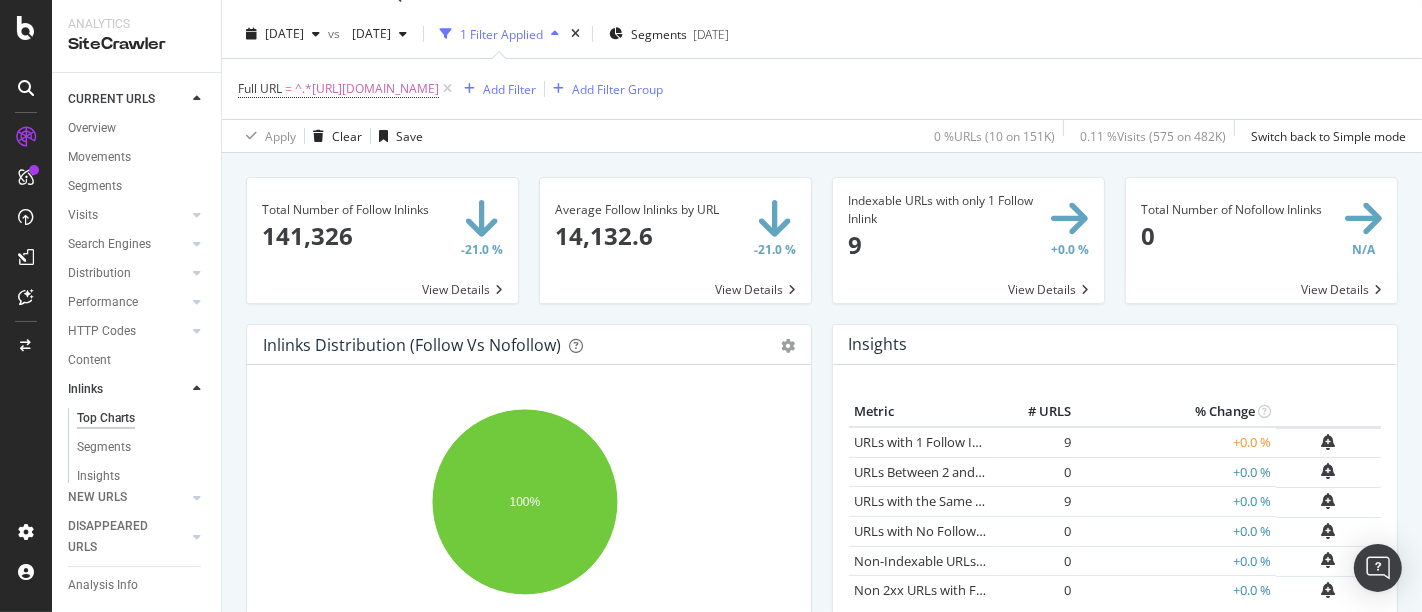 scroll, scrollTop: 0, scrollLeft: 0, axis: both 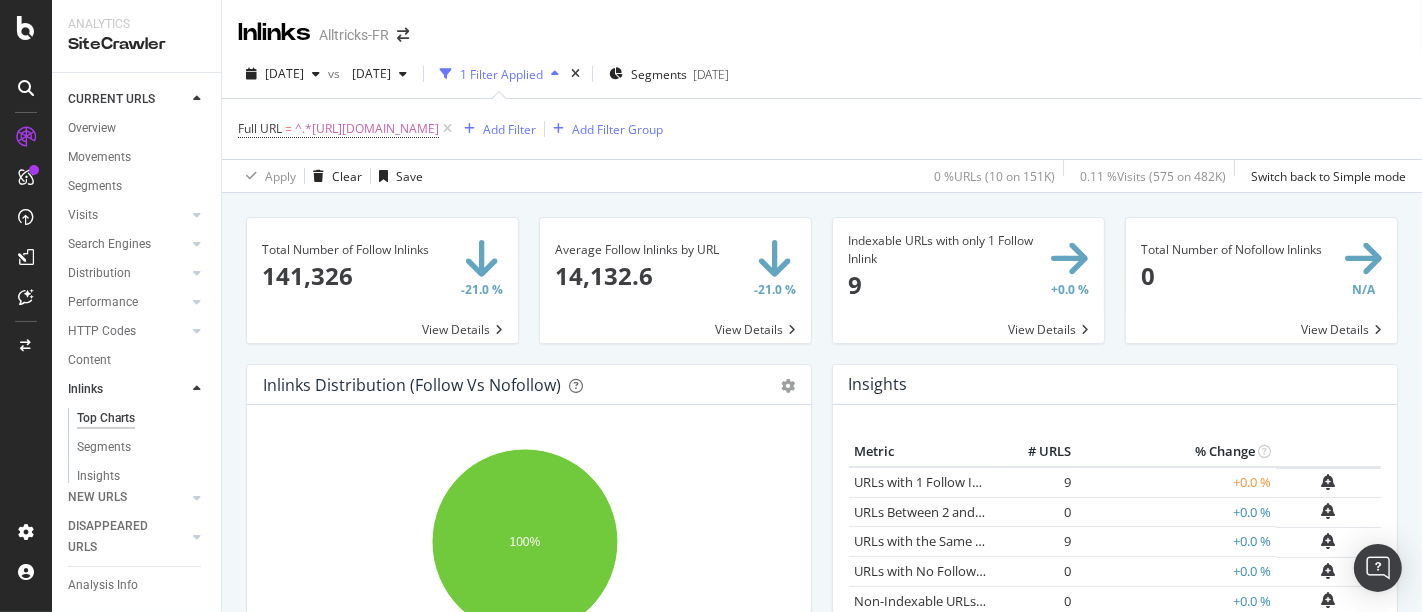 click at bounding box center (675, 280) 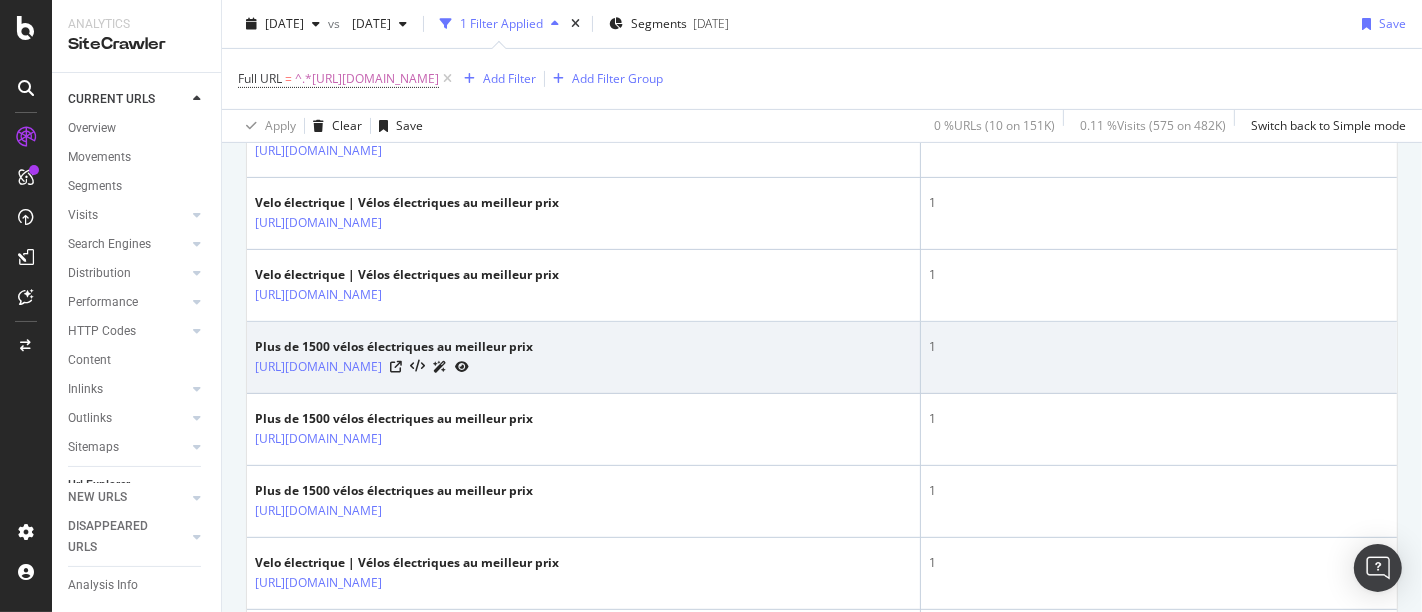 scroll, scrollTop: 333, scrollLeft: 0, axis: vertical 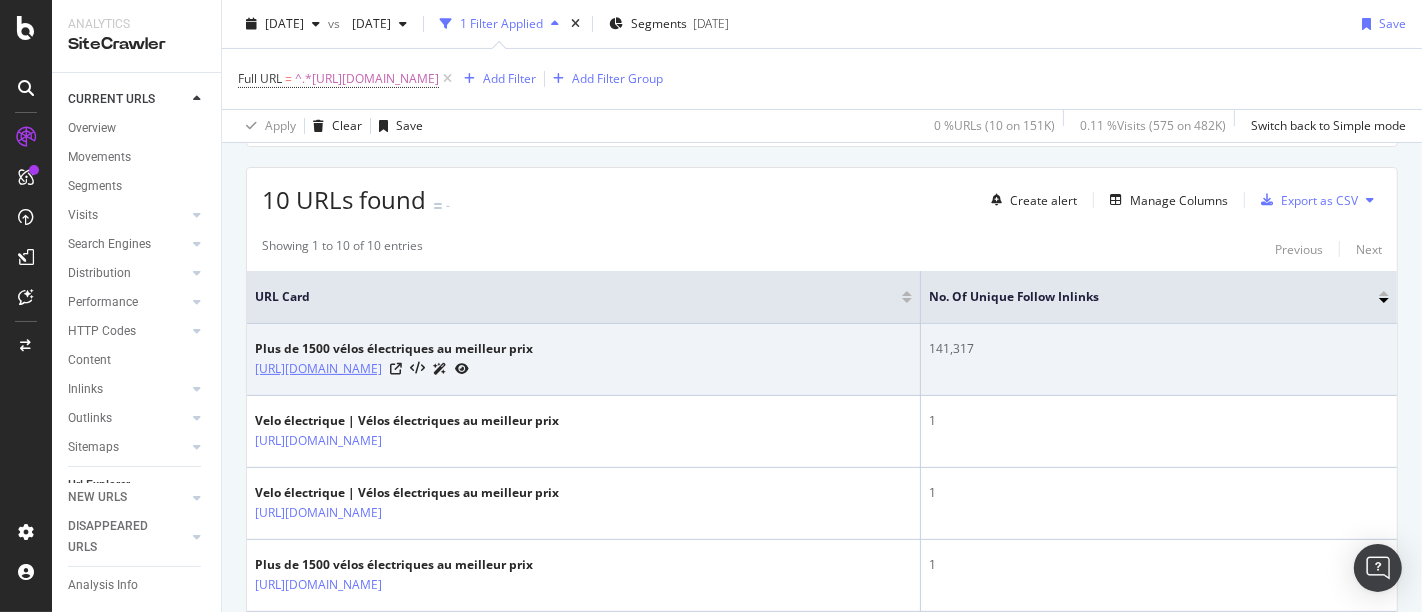 click on "[URL][DOMAIN_NAME]" at bounding box center [318, 369] 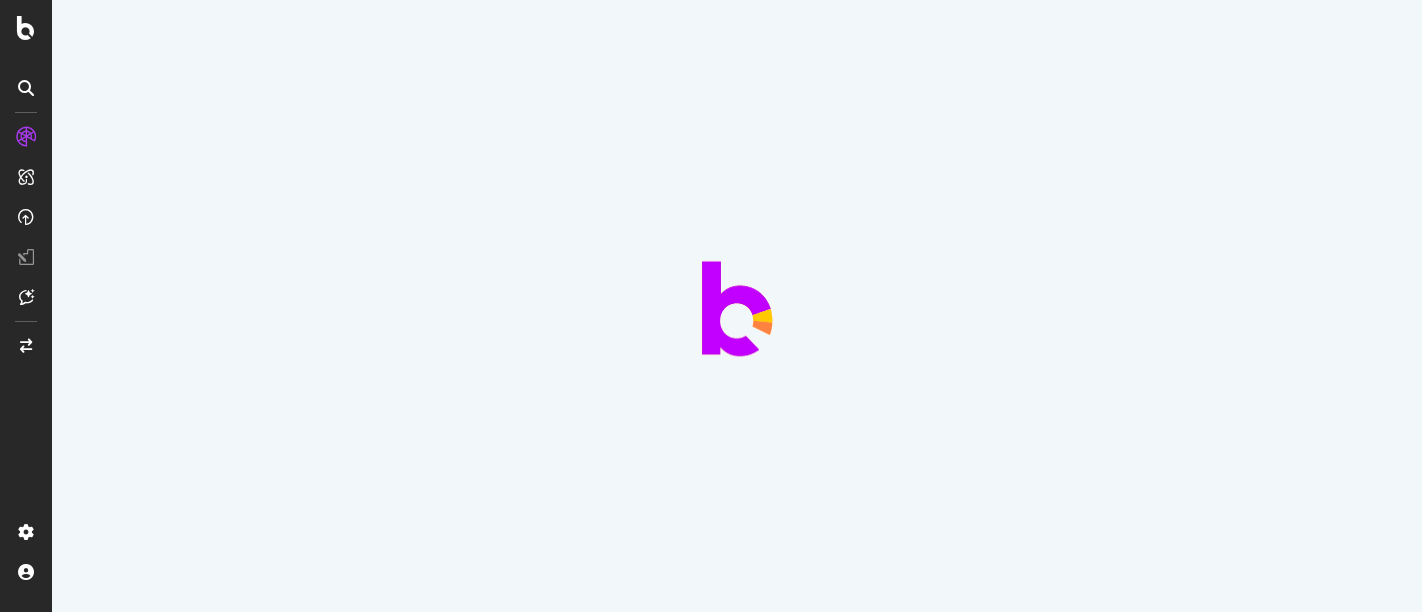 scroll, scrollTop: 0, scrollLeft: 0, axis: both 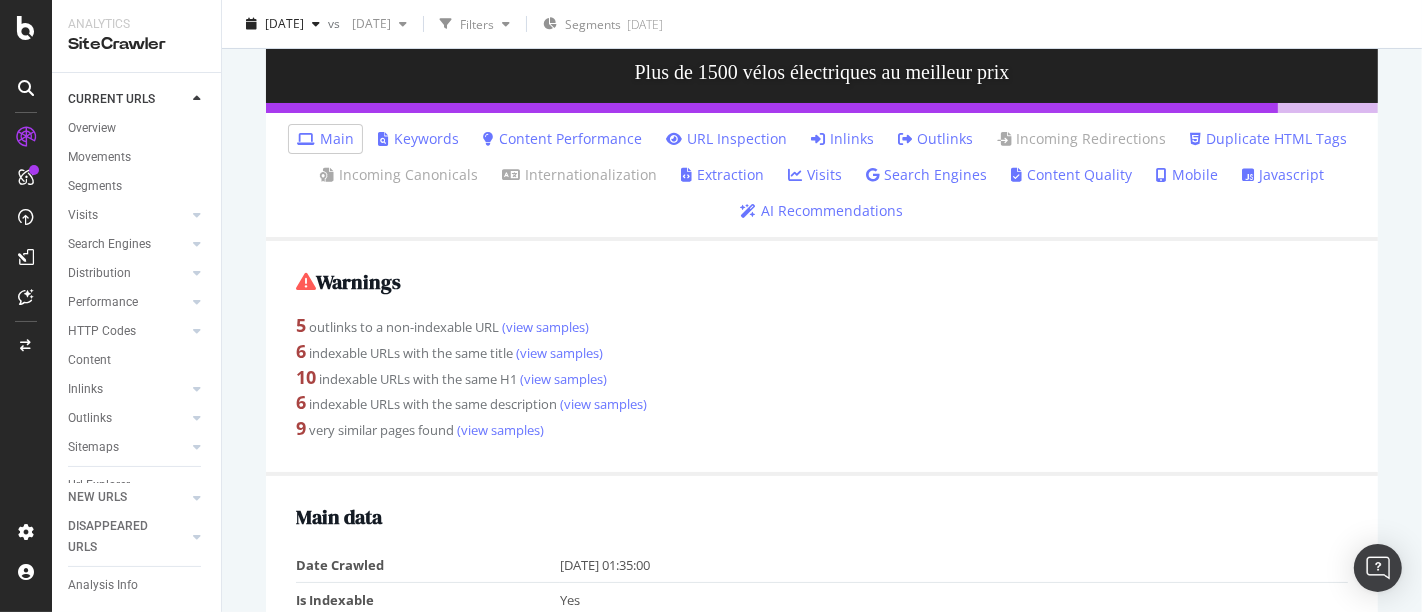 click on "Inlinks" at bounding box center (842, 139) 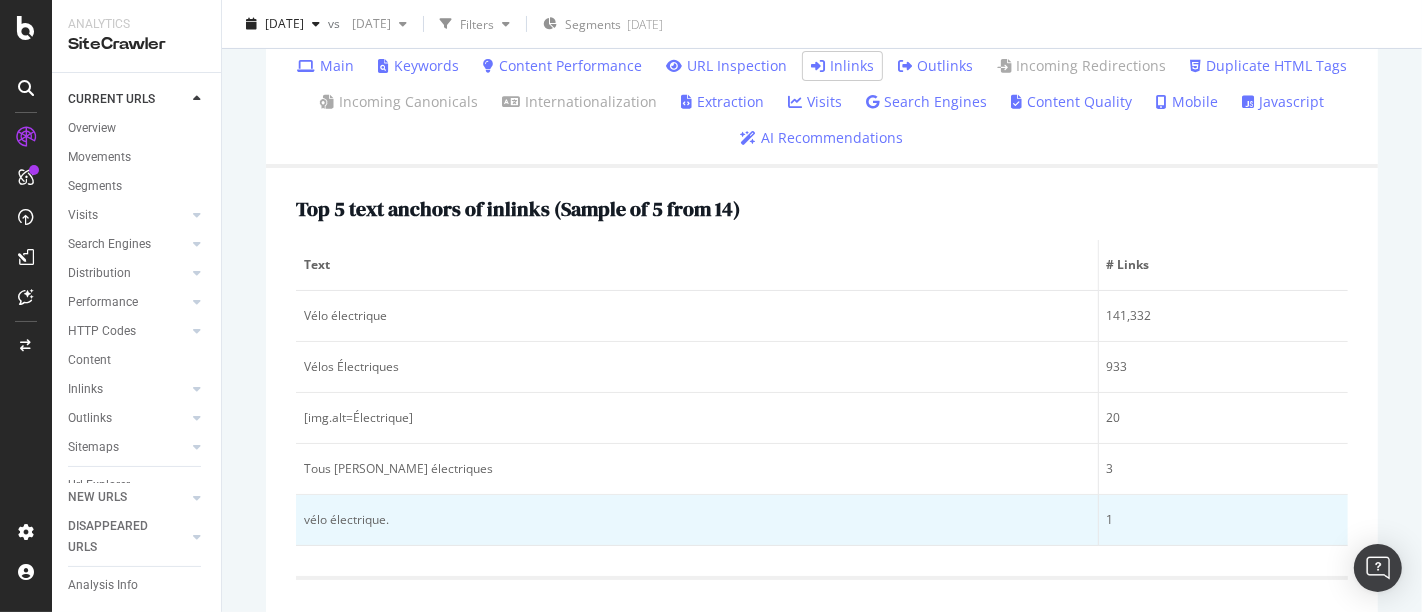 scroll, scrollTop: 0, scrollLeft: 0, axis: both 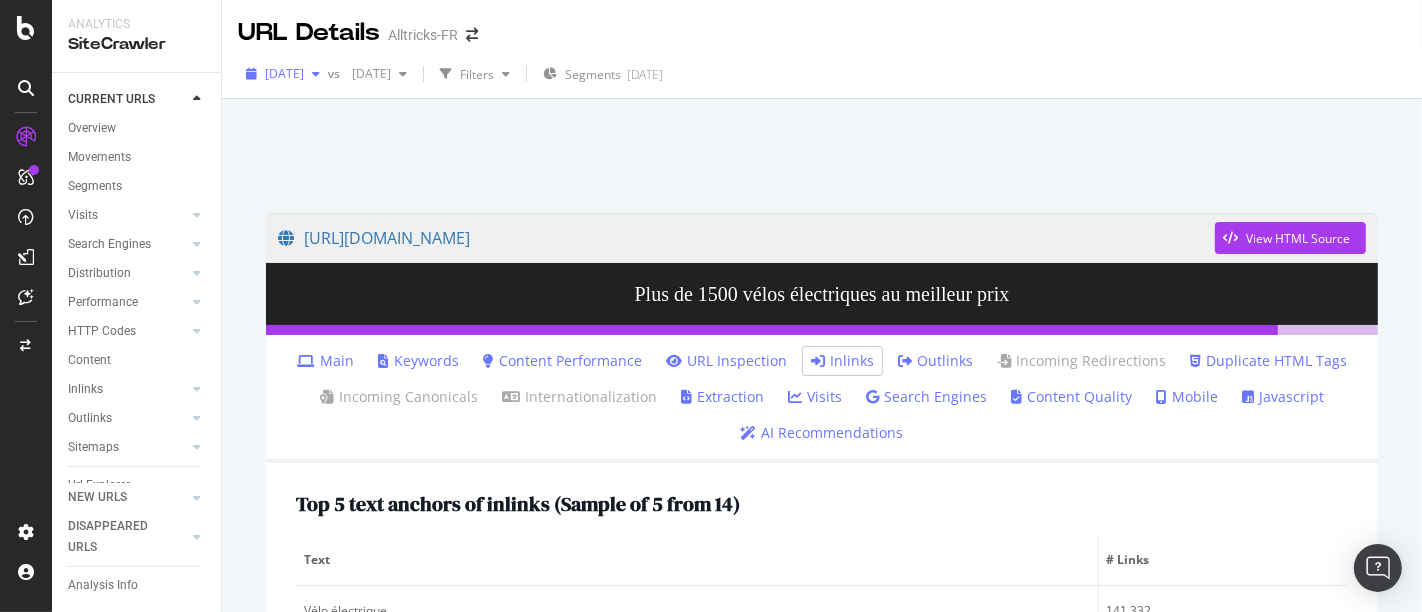 click on "[DATE]" at bounding box center (284, 73) 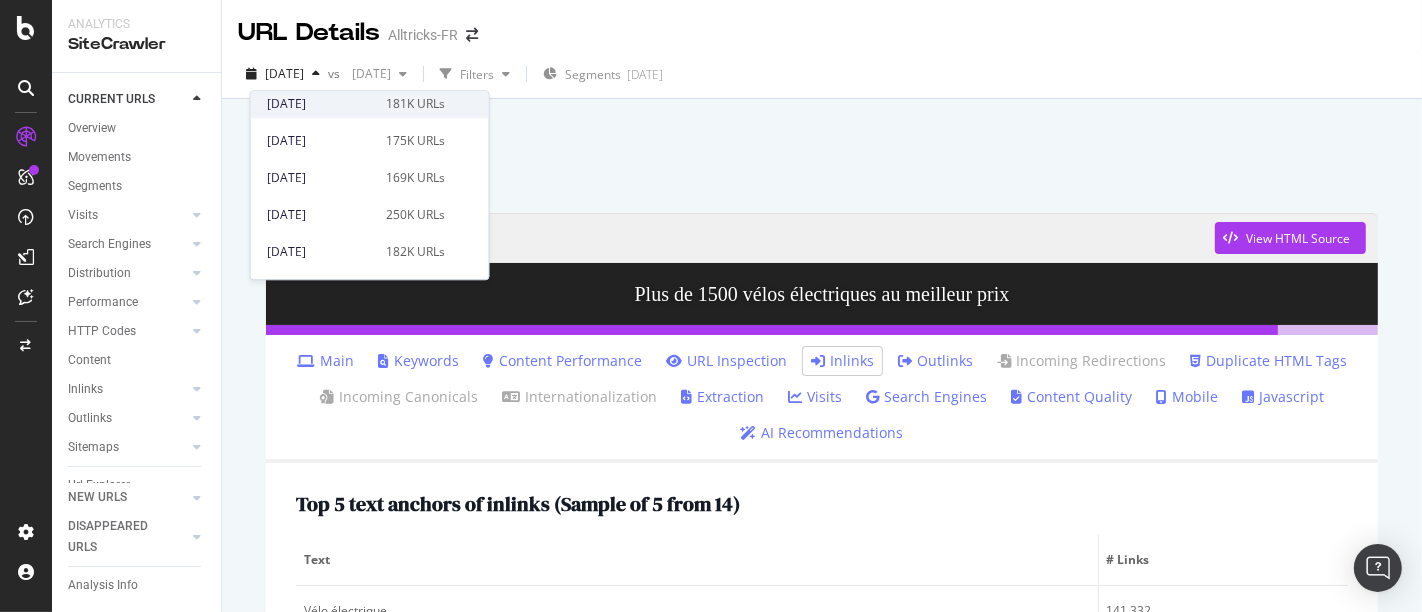 scroll, scrollTop: 1103, scrollLeft: 0, axis: vertical 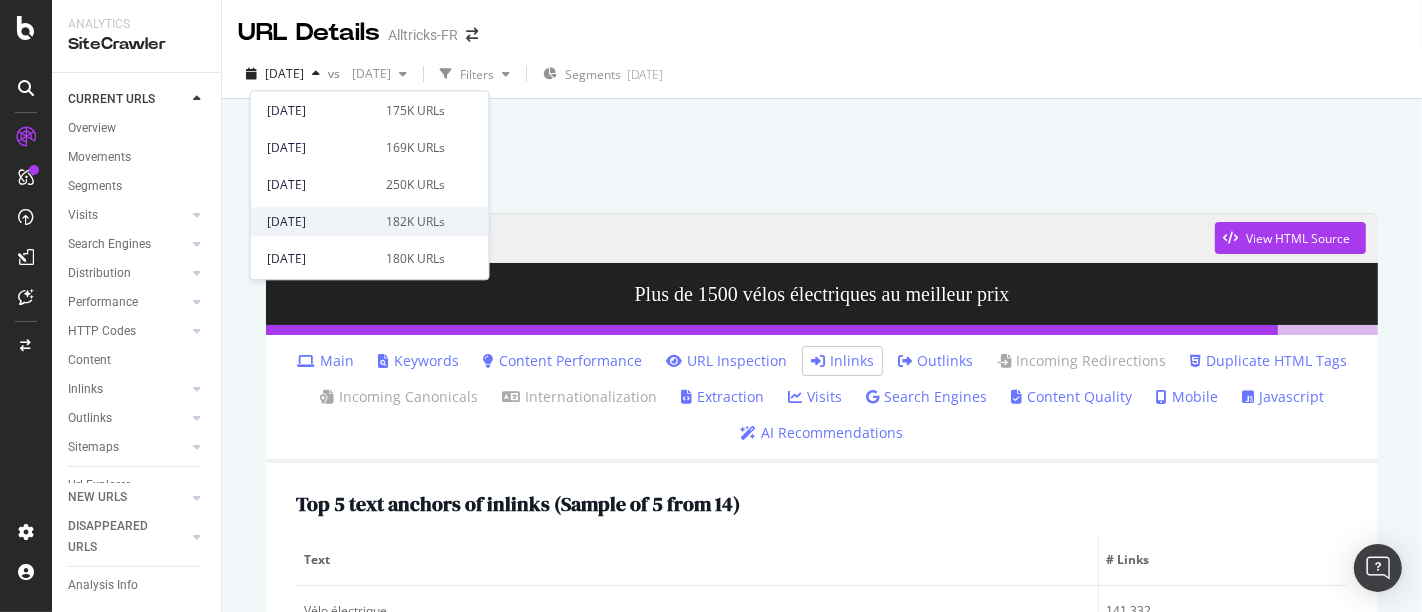 click on "[DATE] 182K URLs" at bounding box center (370, 221) 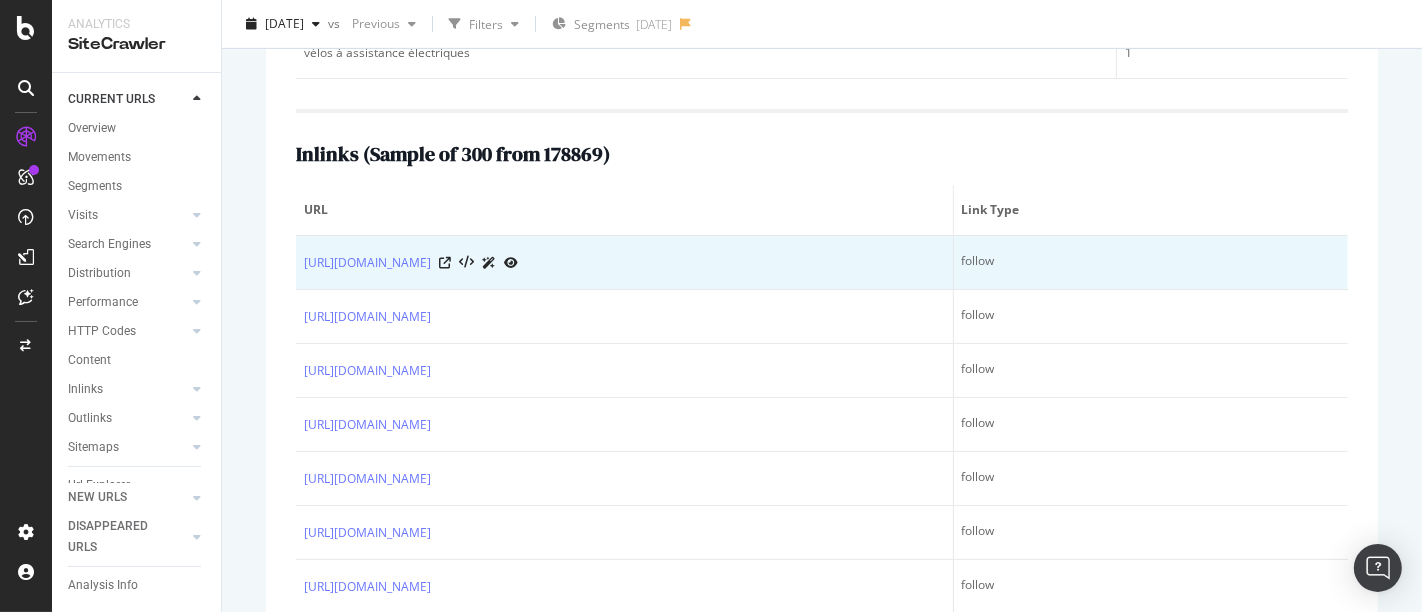 scroll, scrollTop: 660, scrollLeft: 0, axis: vertical 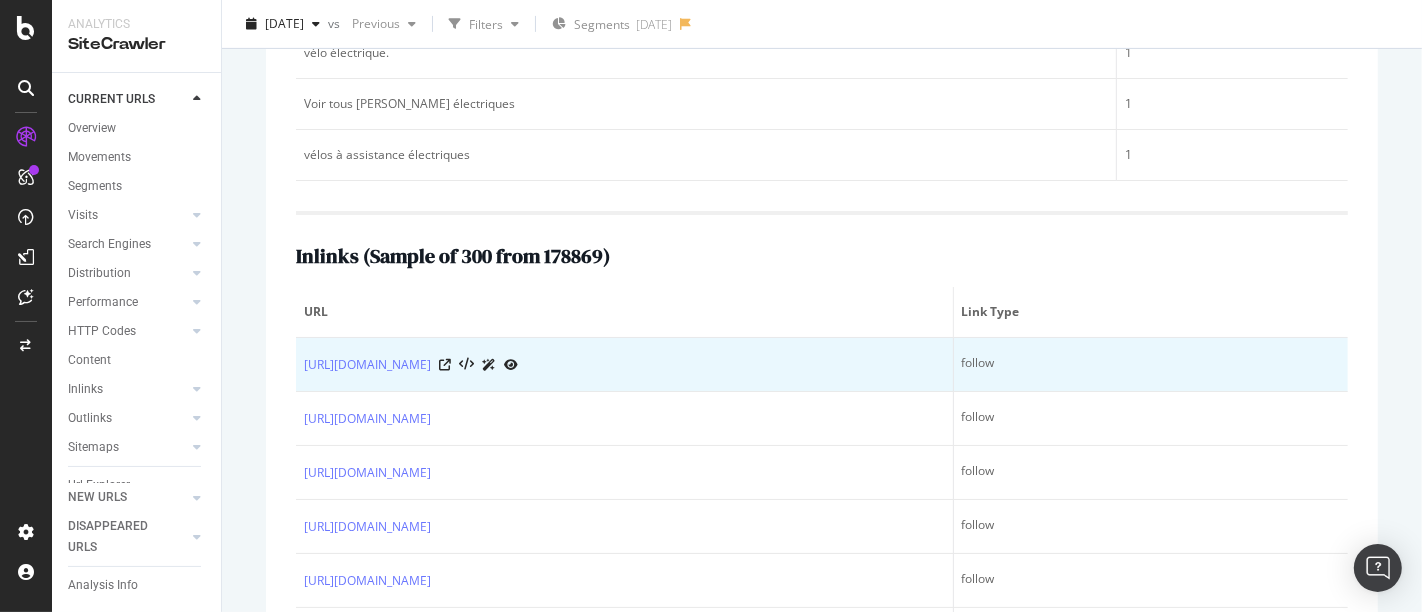 click at bounding box center [511, 365] 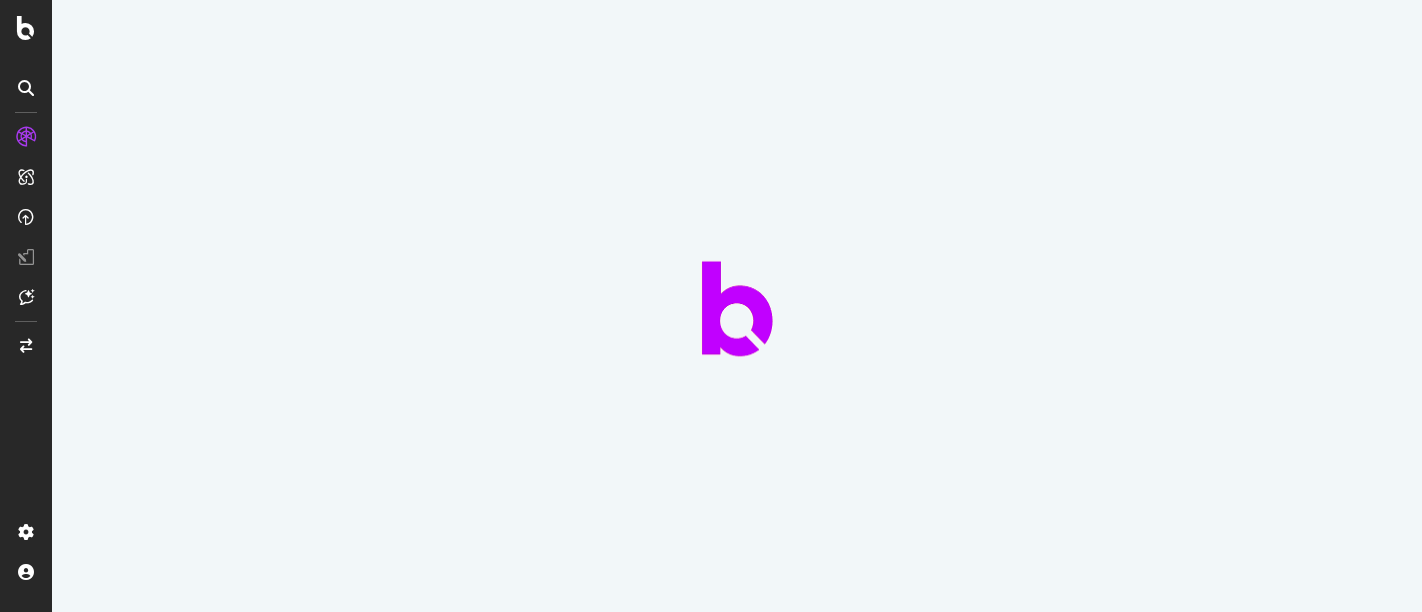 scroll, scrollTop: 0, scrollLeft: 0, axis: both 